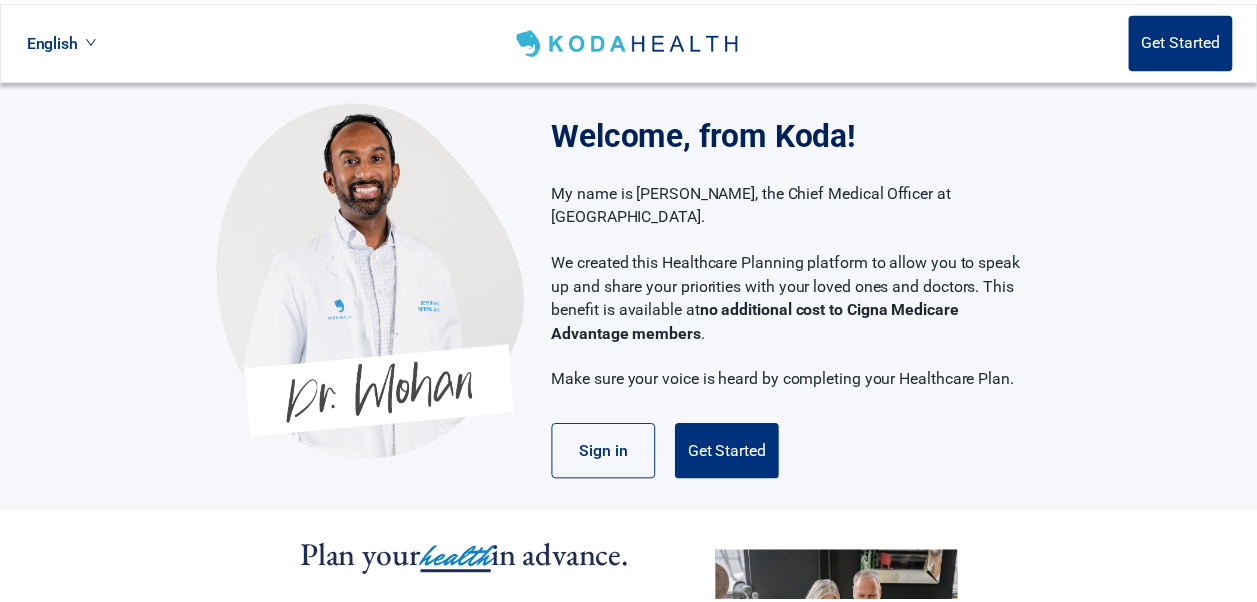 scroll, scrollTop: 0, scrollLeft: 0, axis: both 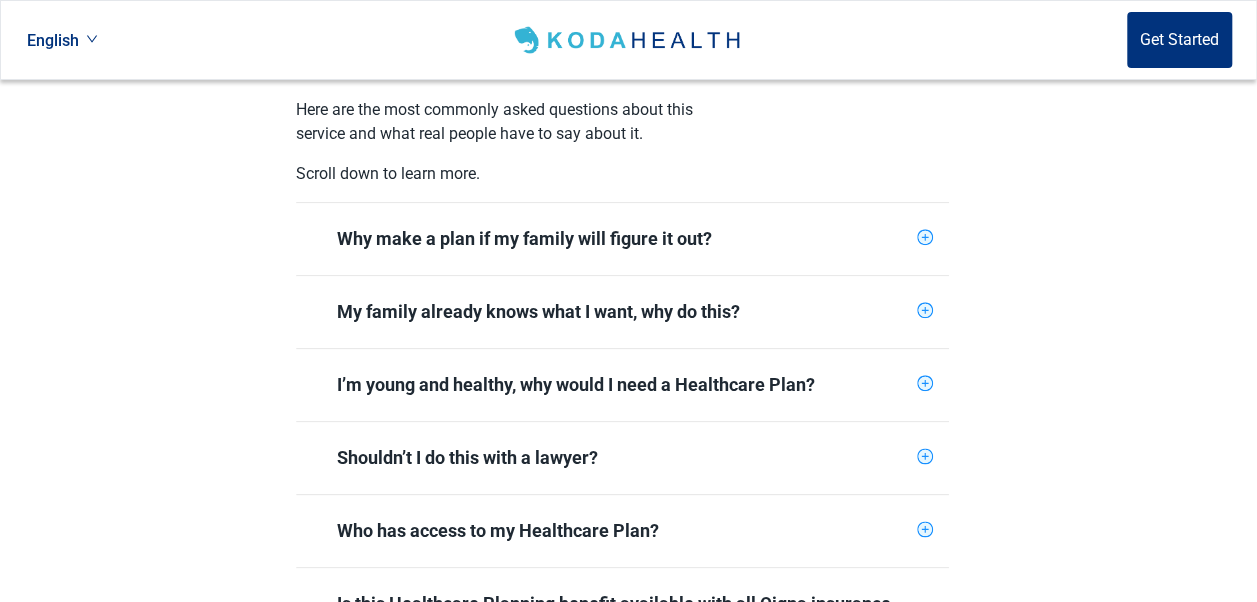 click 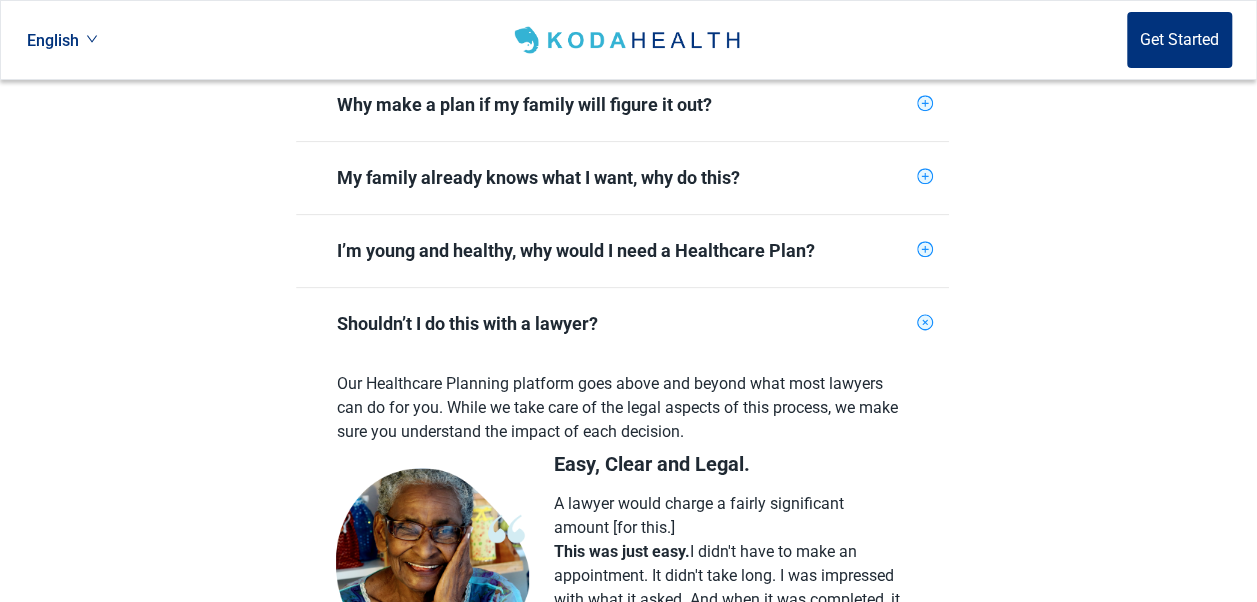 scroll, scrollTop: 893, scrollLeft: 0, axis: vertical 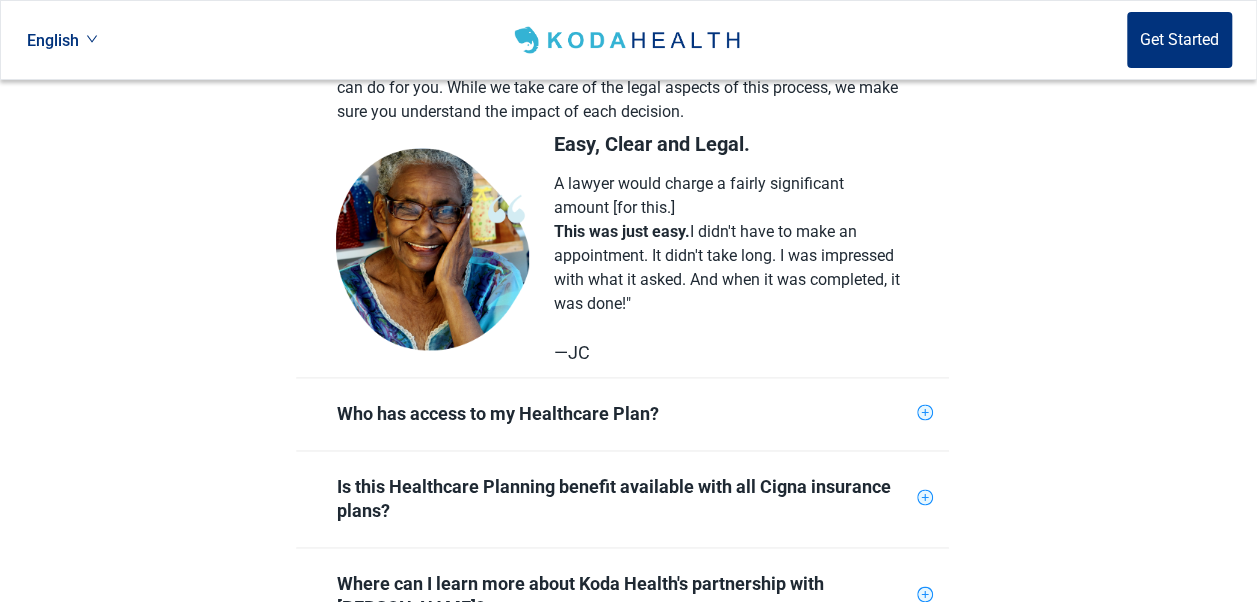 click 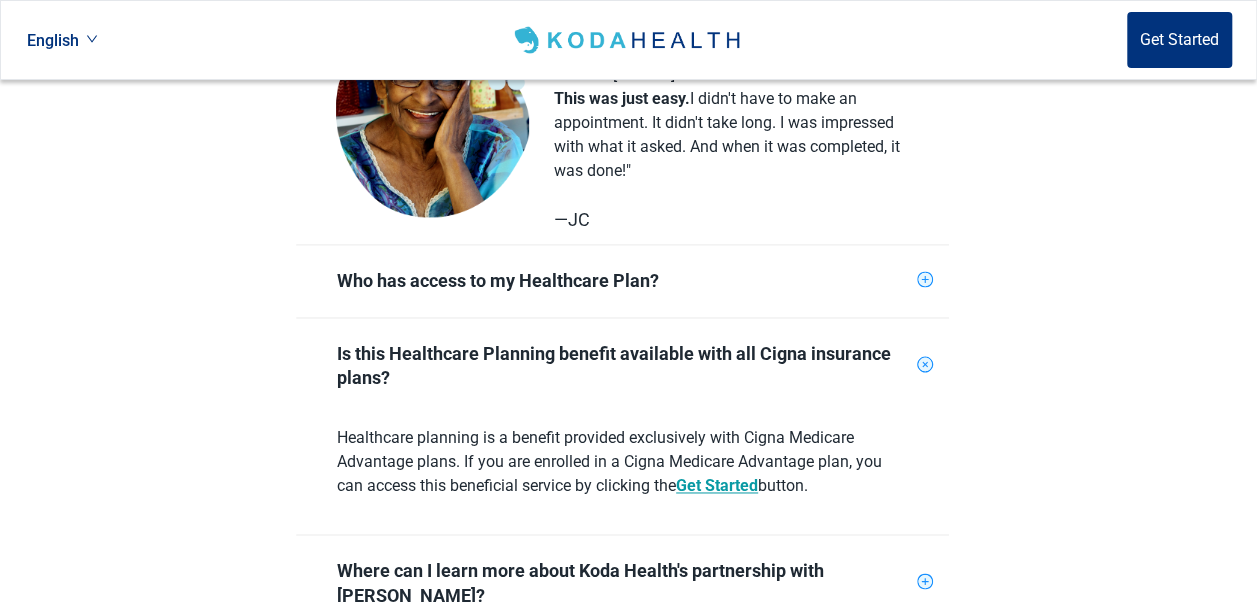 scroll, scrollTop: 1333, scrollLeft: 0, axis: vertical 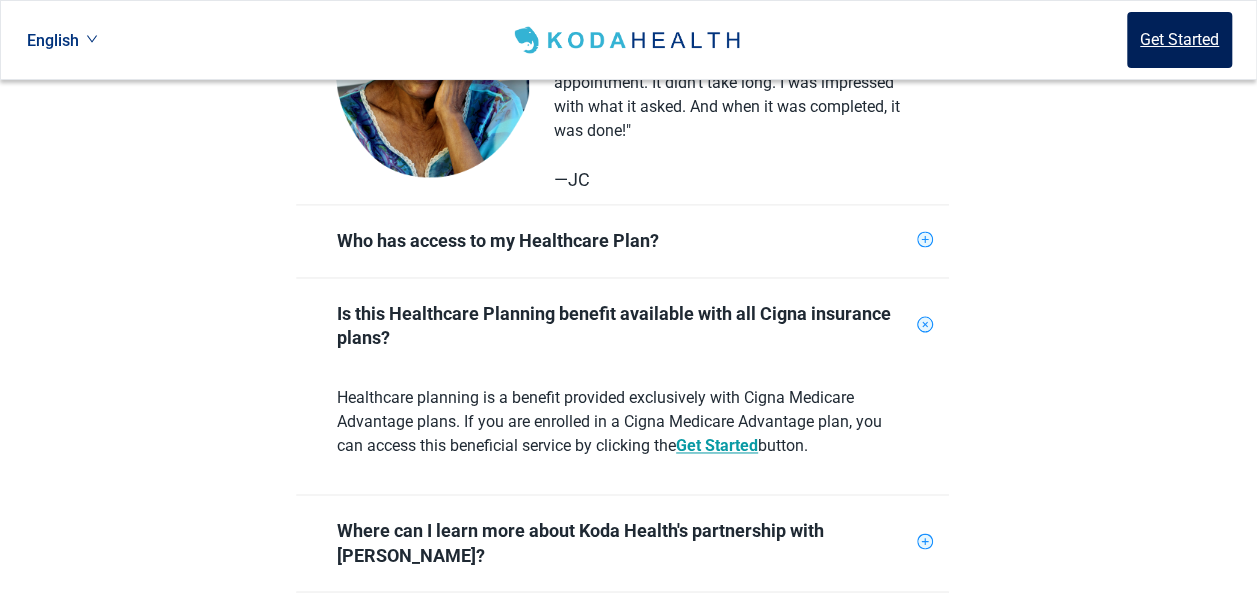 click on "Get Started" at bounding box center (1179, 40) 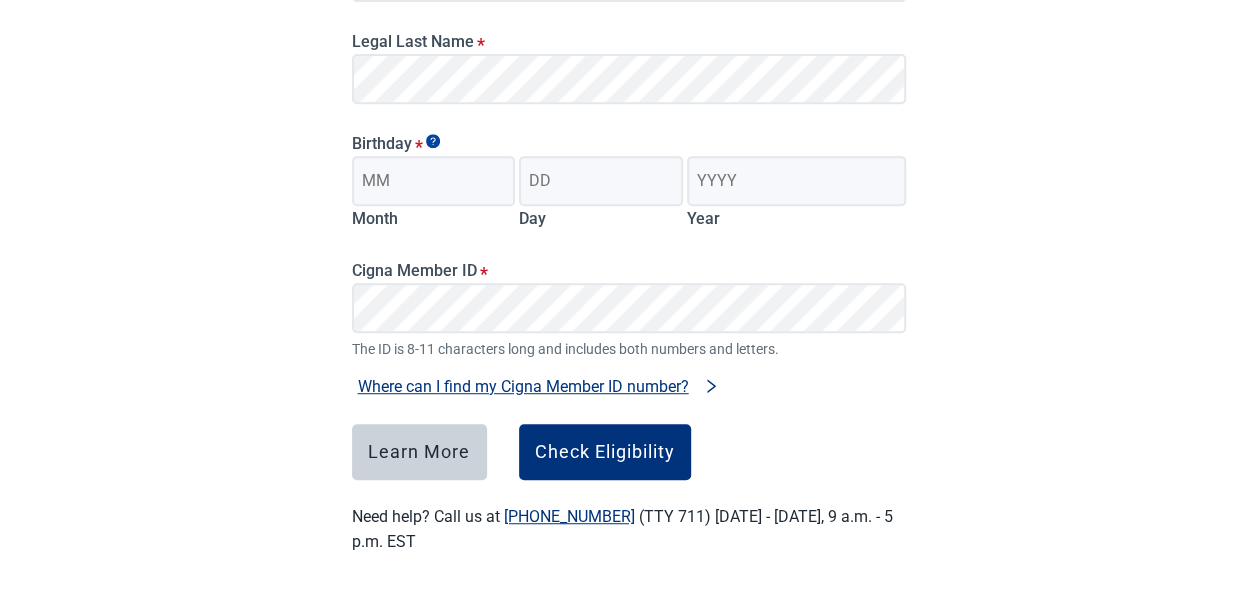 scroll, scrollTop: 404, scrollLeft: 0, axis: vertical 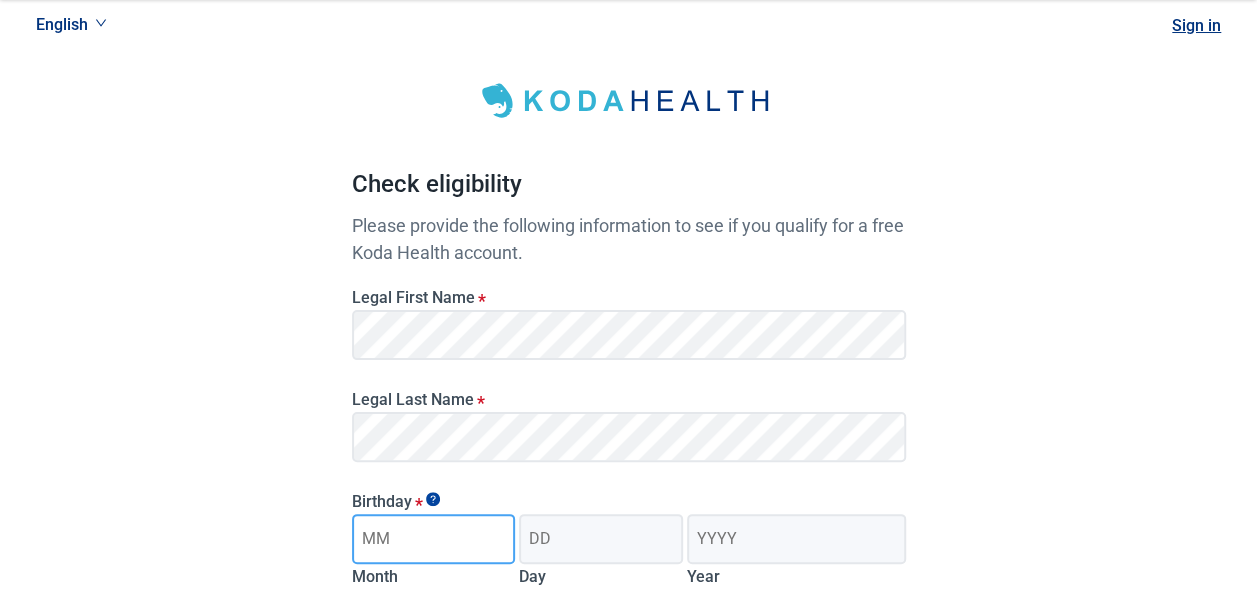 type on "01" 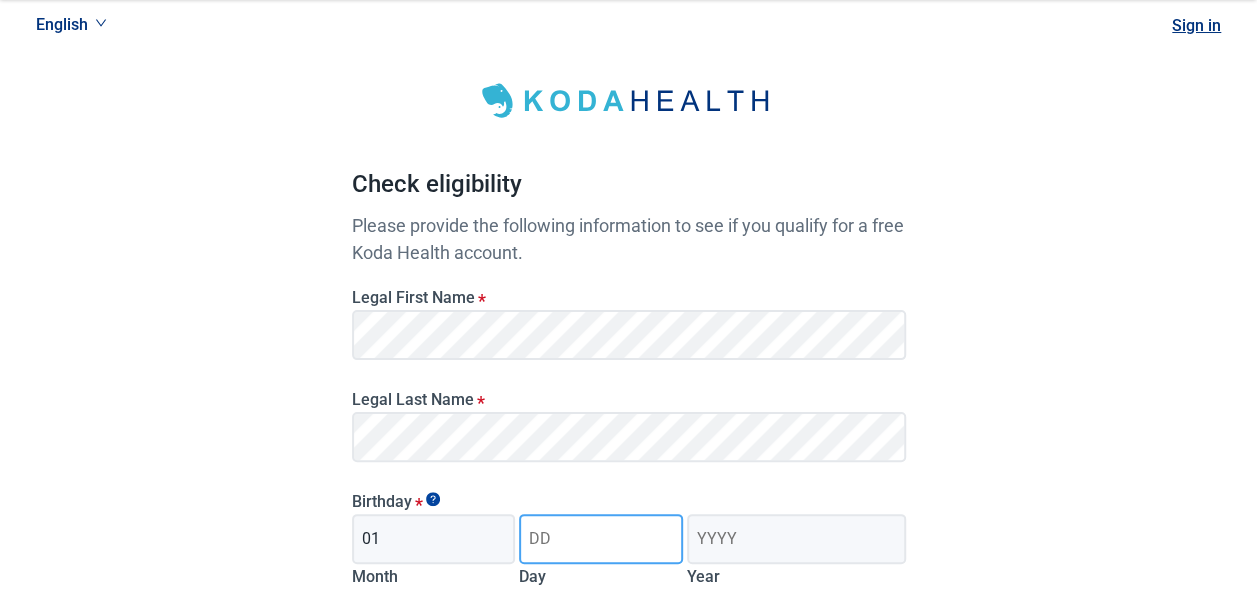 type on "31" 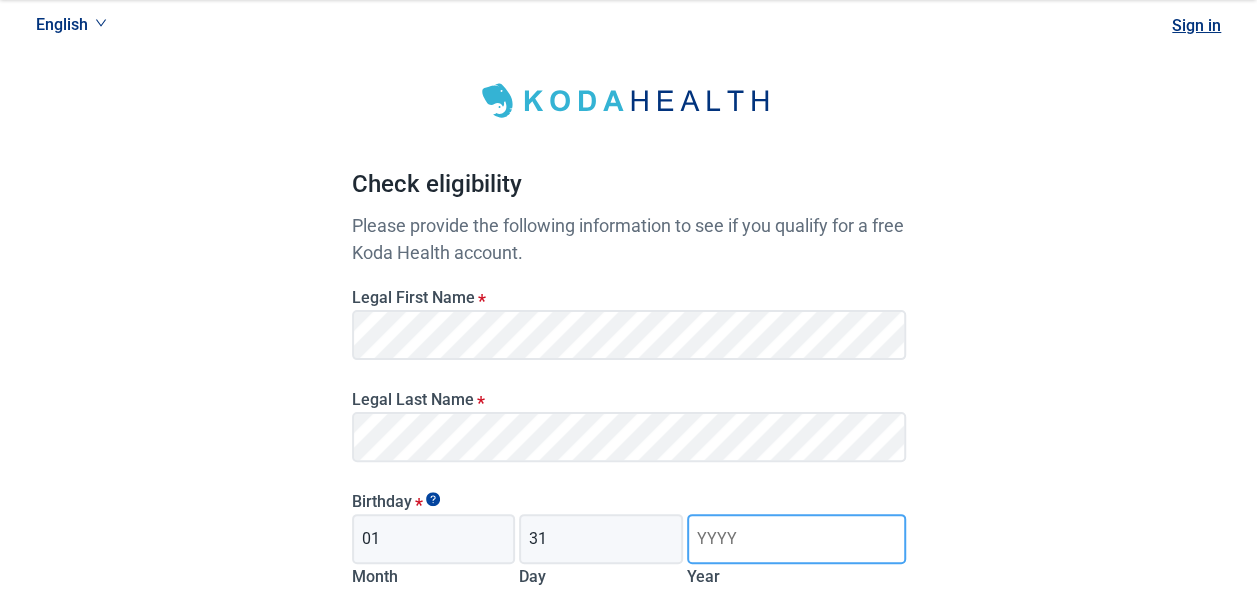 type on "1959" 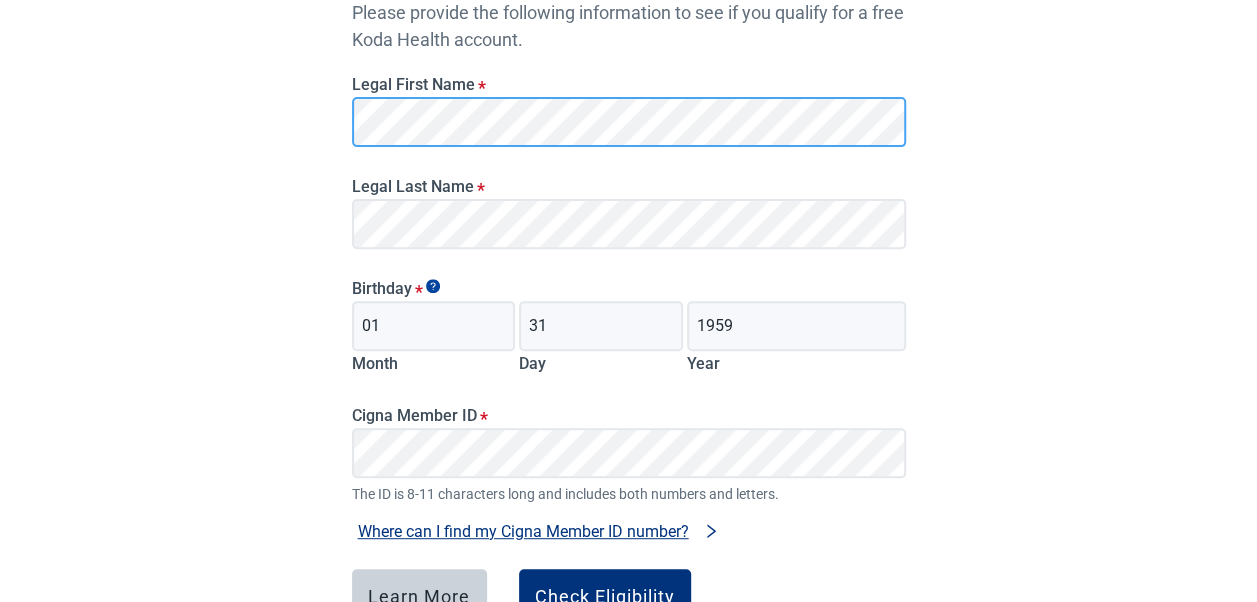 scroll, scrollTop: 284, scrollLeft: 0, axis: vertical 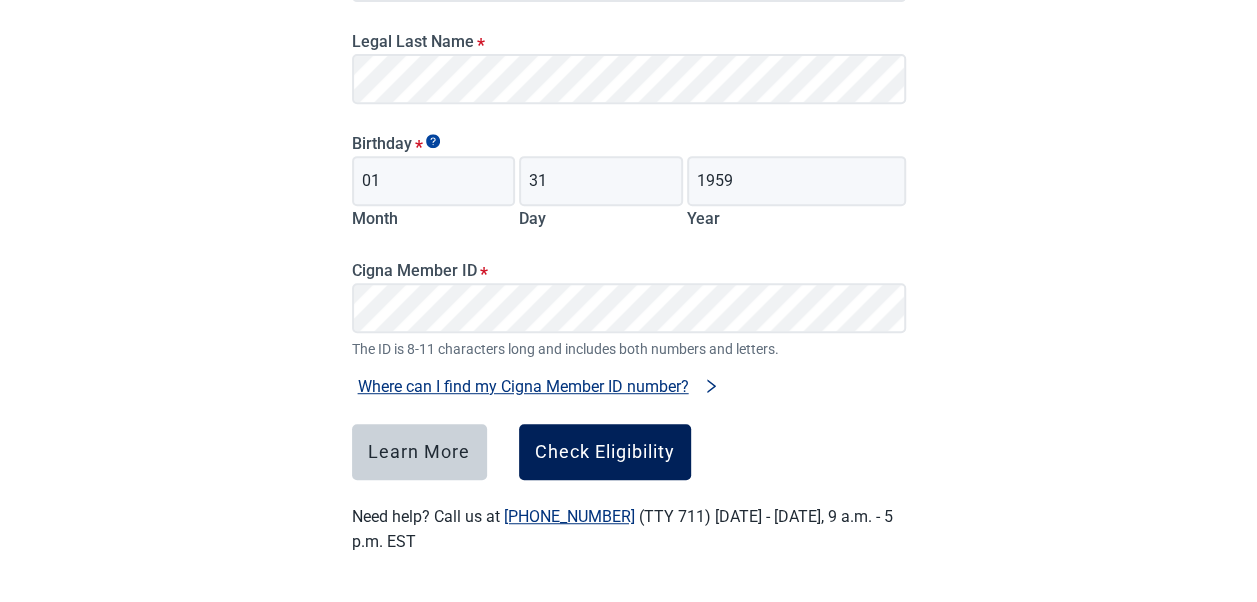 click on "Check Eligibility" at bounding box center [605, 452] 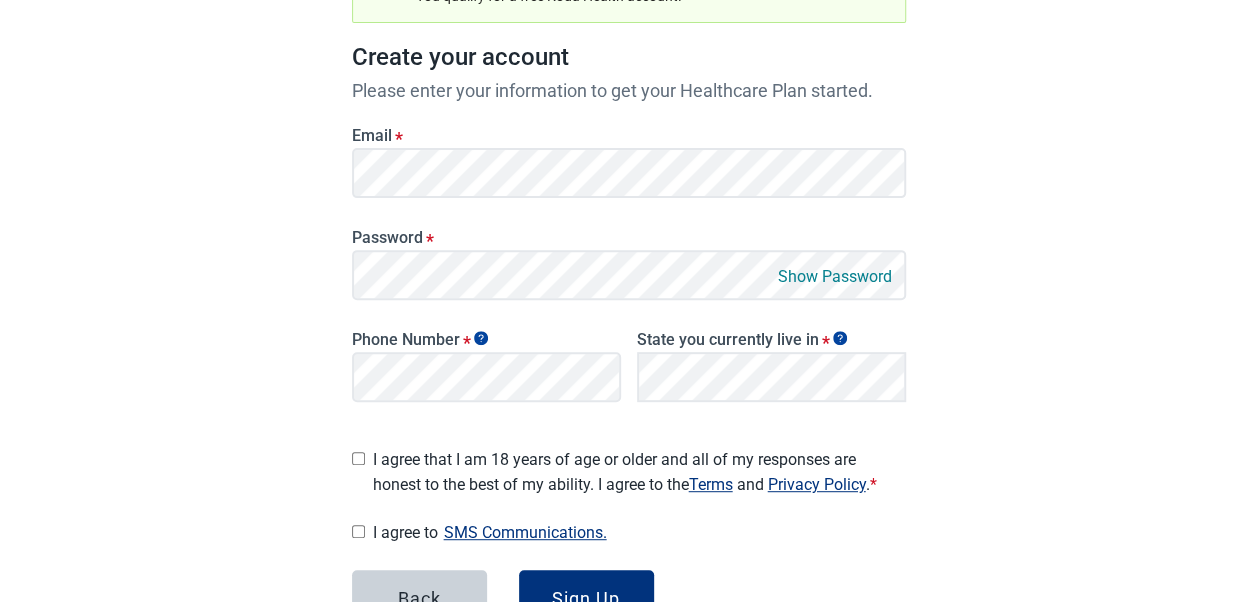 scroll, scrollTop: 190, scrollLeft: 0, axis: vertical 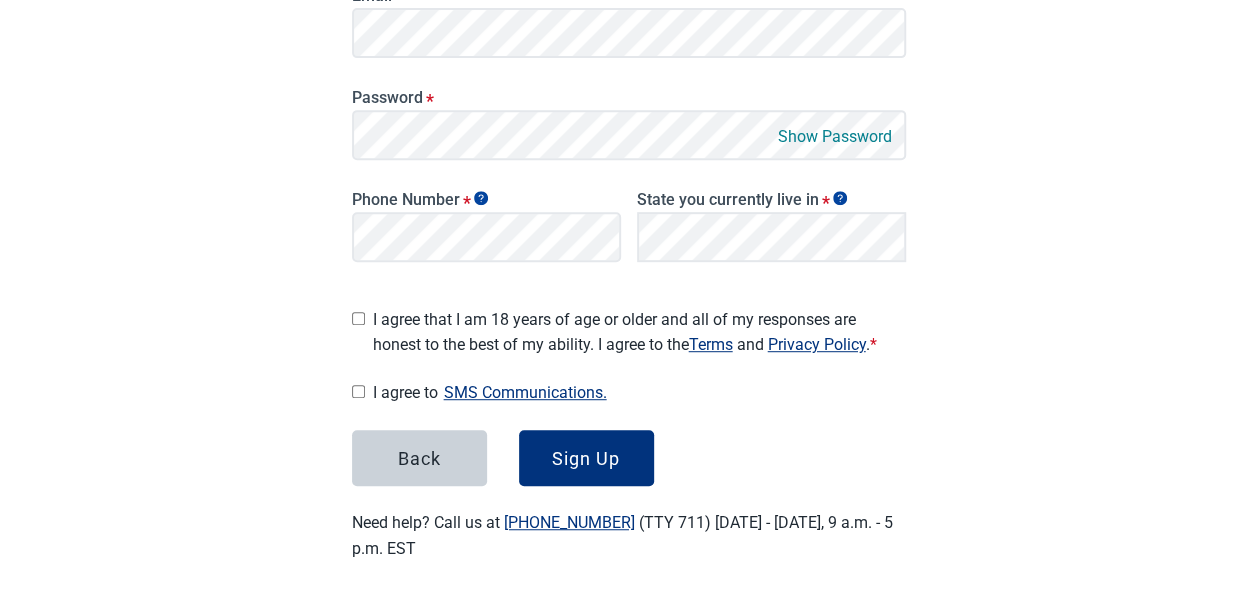 click on "Have Questions about Healthcare Planning? Learn More Here English Sign in   Great News! You qualify for a free Koda Health account. Create your account Please enter your information to get your Healthcare Plan started.  Email * Password * Show   Password   Phone Number *     State you currently live in * I agree that I am 18 years of age or older and all of my responses are honest to the best of my ability. I agree to the  Terms   and   Privacy Policy . * I agree to SMS Communications. Back Sign Up Need help? Call us at   [PHONE_NUMBER]   (TTY 711)   [DATE] - [DATE], 9 a.m. - 5 p.m. EST" at bounding box center (628, 99) 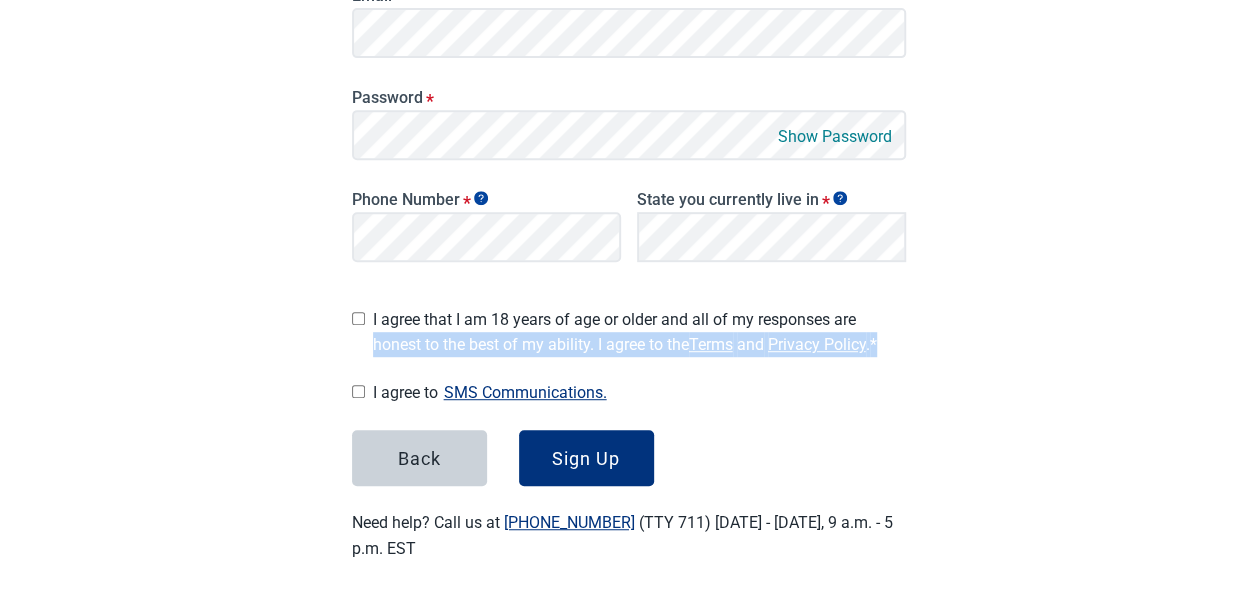 drag, startPoint x: 907, startPoint y: 302, endPoint x: 904, endPoint y: 330, distance: 28.160255 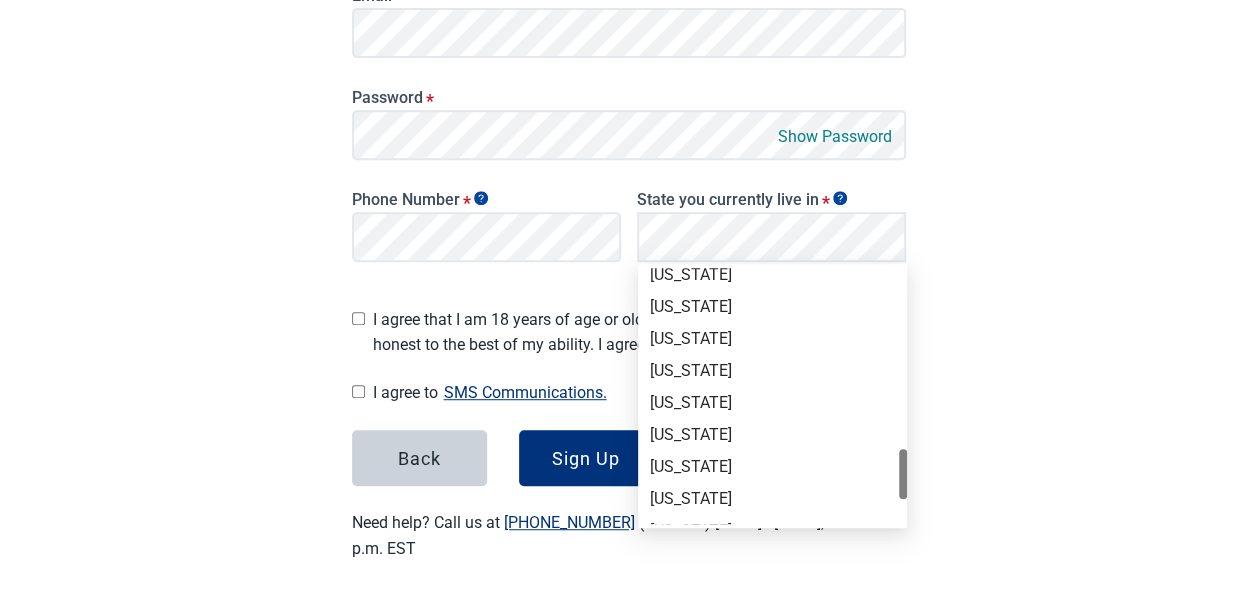 scroll, scrollTop: 1174, scrollLeft: 0, axis: vertical 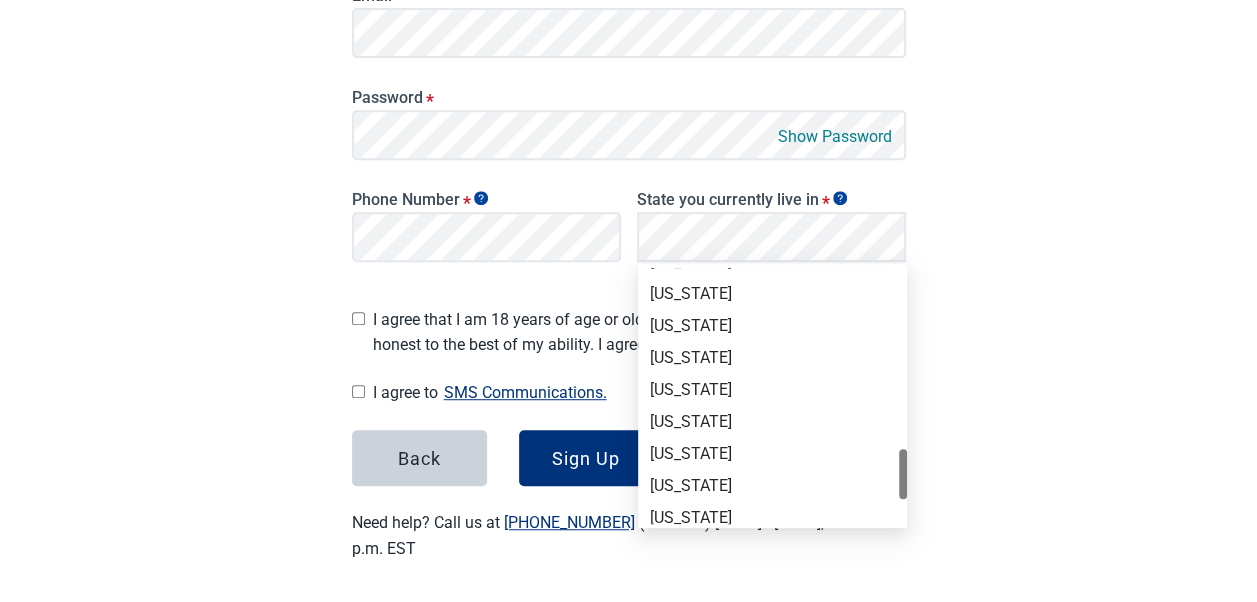drag, startPoint x: 902, startPoint y: 296, endPoint x: 902, endPoint y: 477, distance: 181 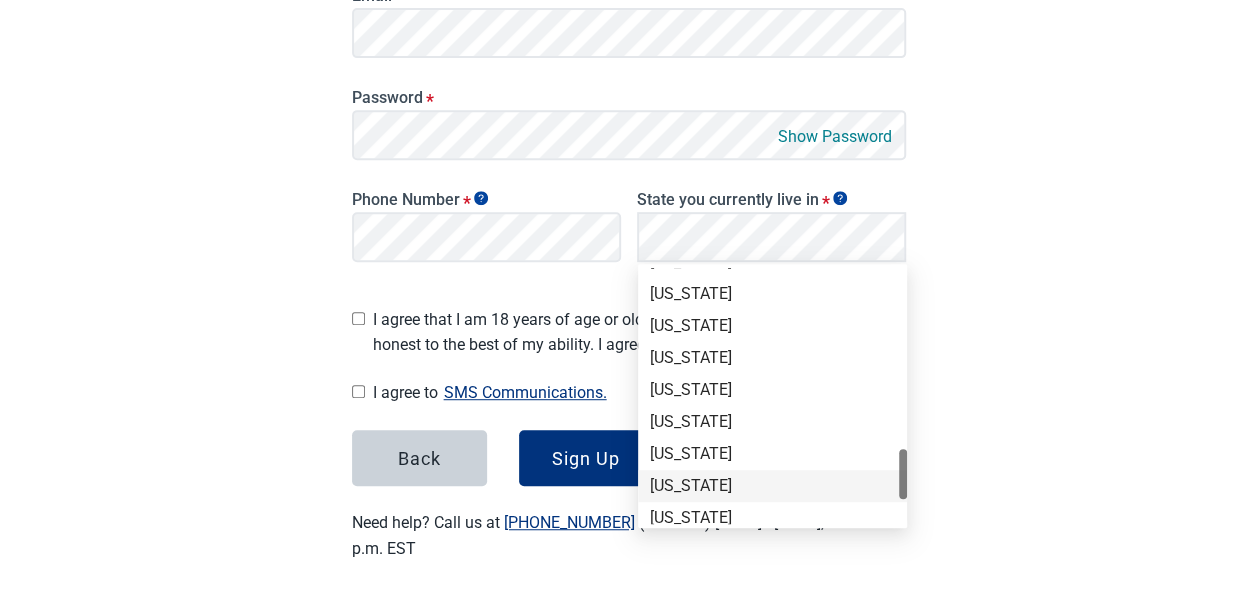 click on "[US_STATE]" at bounding box center [772, 486] 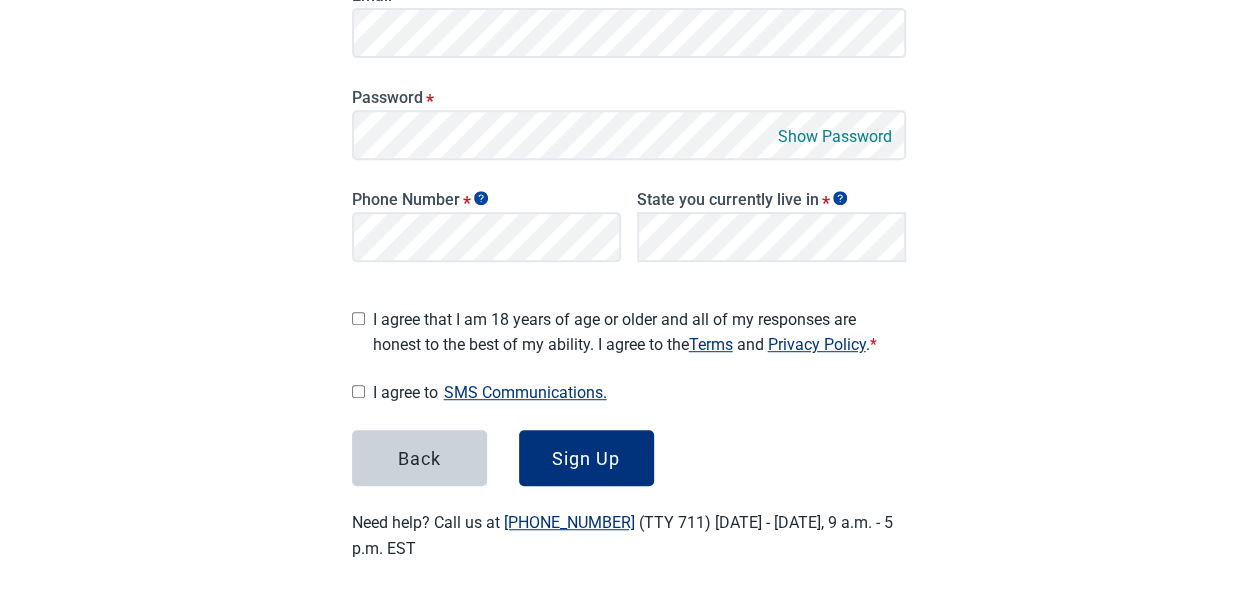 click on "I agree that I am 18 years of age or older and all of my responses are honest to the best of my ability. I agree to the  Terms   and   Privacy Policy . *" at bounding box center (358, 318) 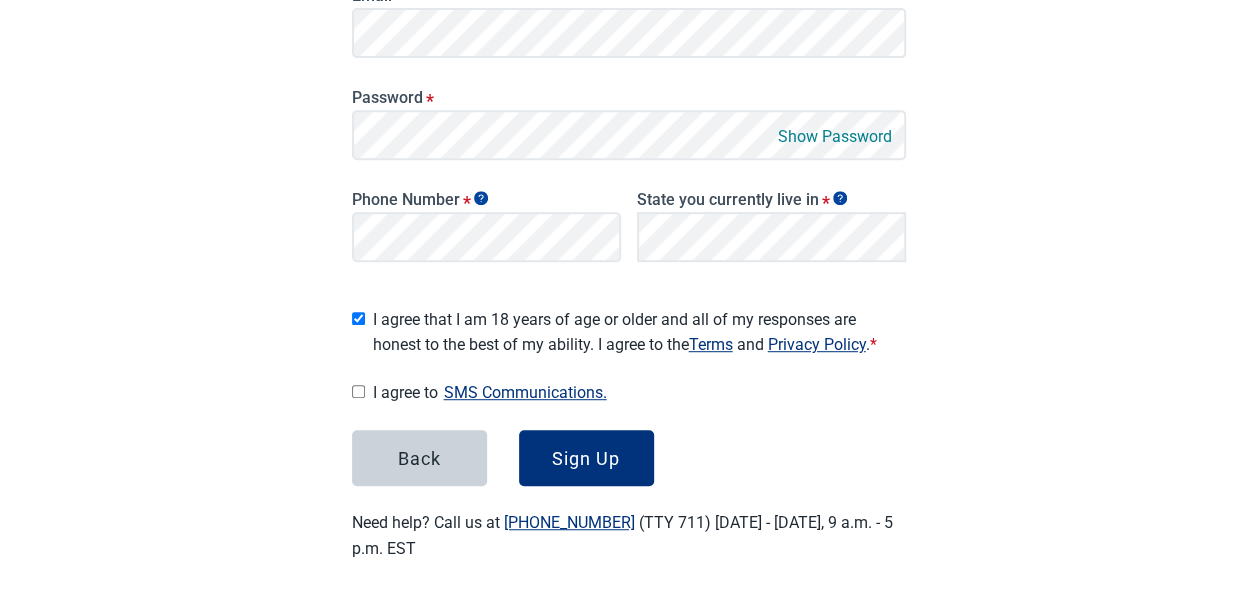 click at bounding box center [358, 392] 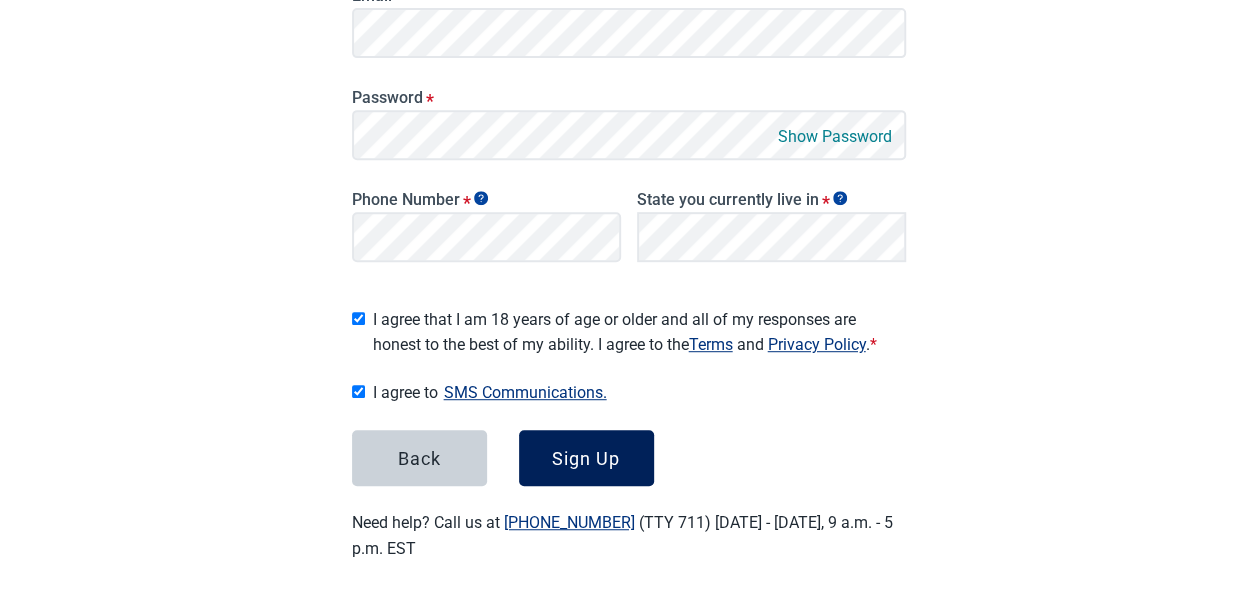 click on "Sign Up" at bounding box center (586, 458) 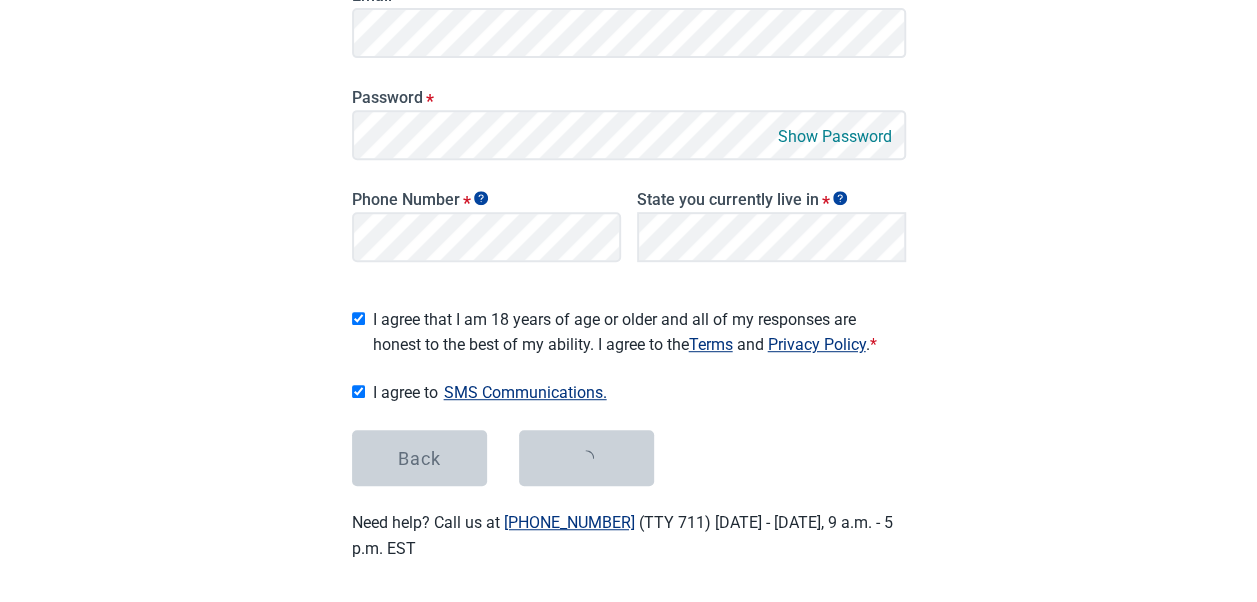 scroll, scrollTop: 0, scrollLeft: 0, axis: both 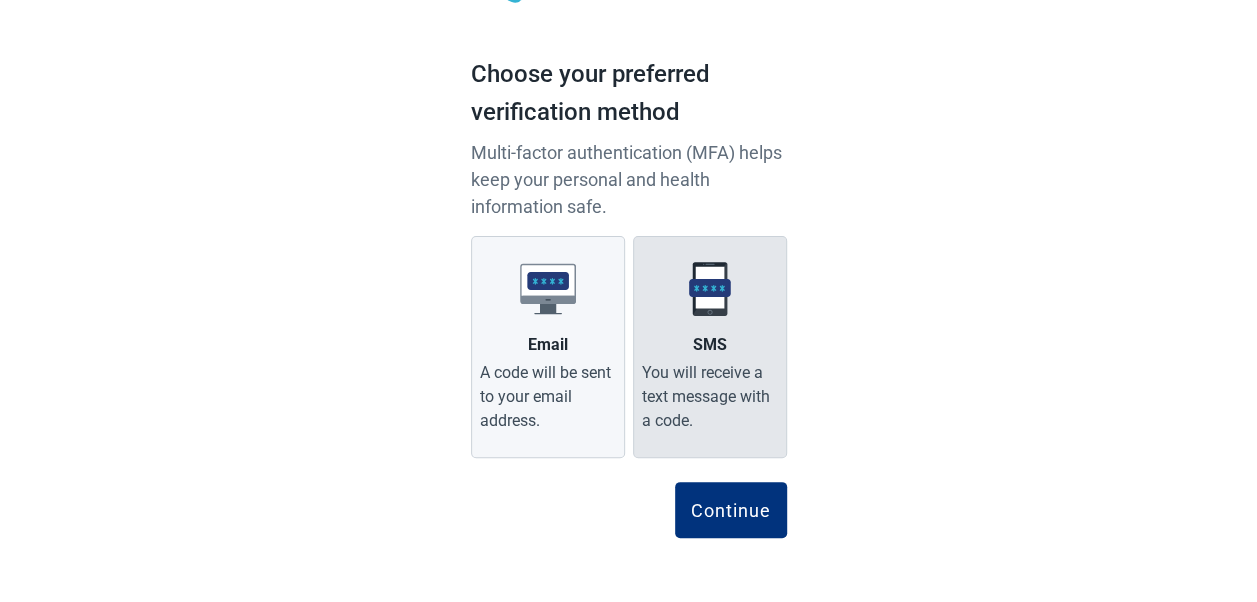 click on "You will receive a text message with a code." at bounding box center [710, 397] 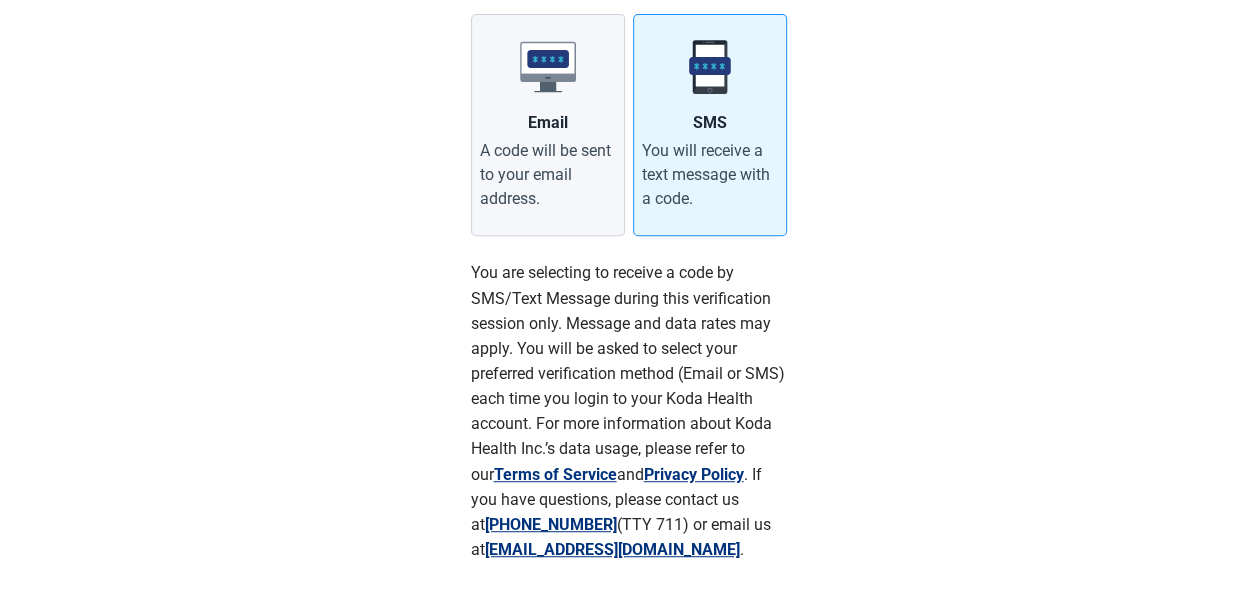 scroll, scrollTop: 439, scrollLeft: 0, axis: vertical 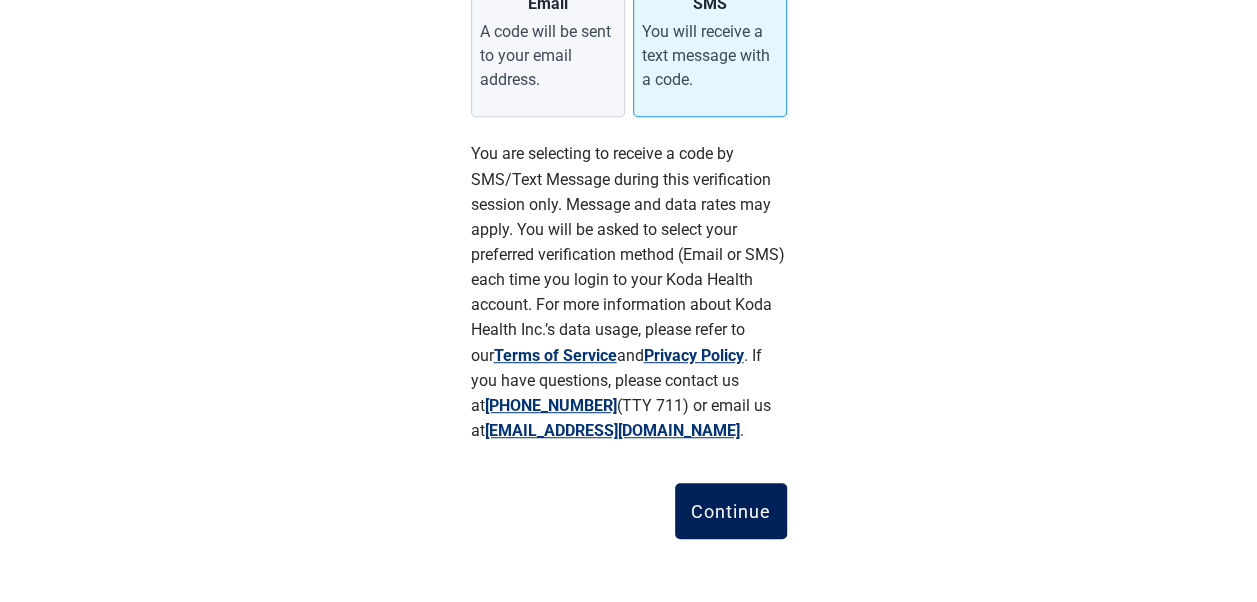 click on "Continue" at bounding box center (731, 511) 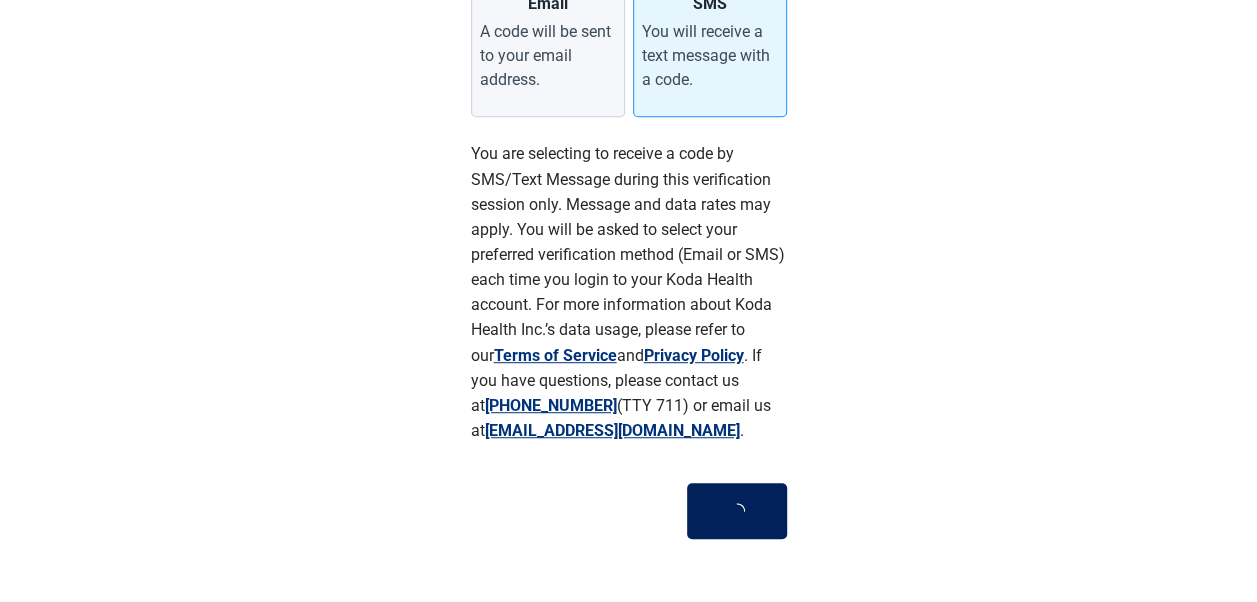 scroll, scrollTop: 164, scrollLeft: 0, axis: vertical 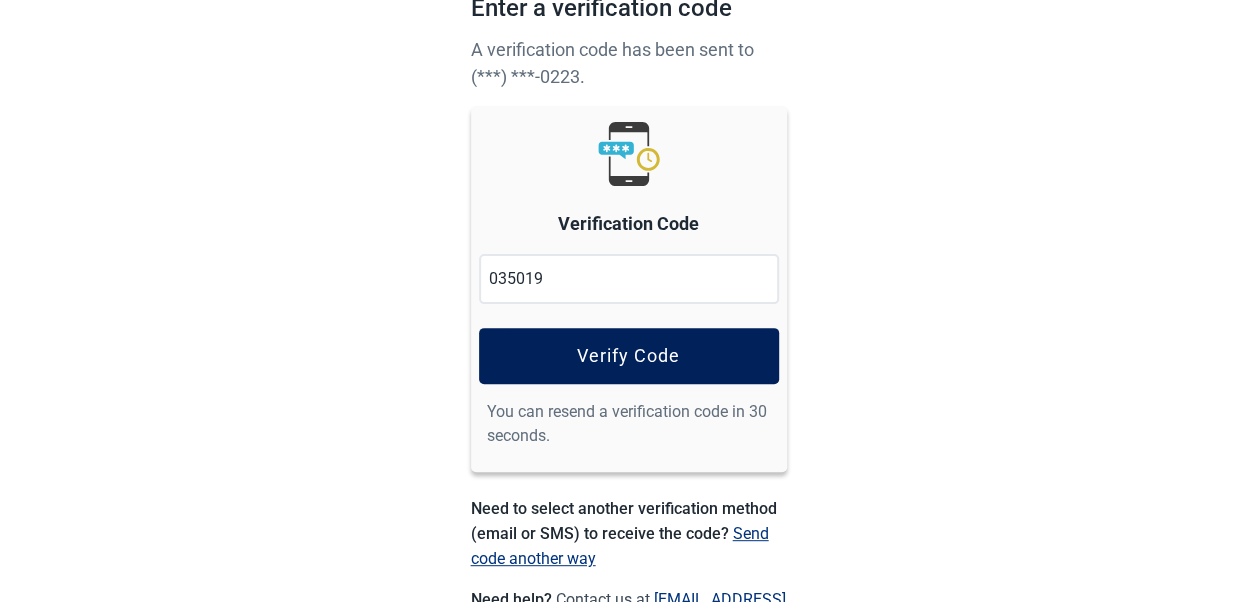 type on "035019" 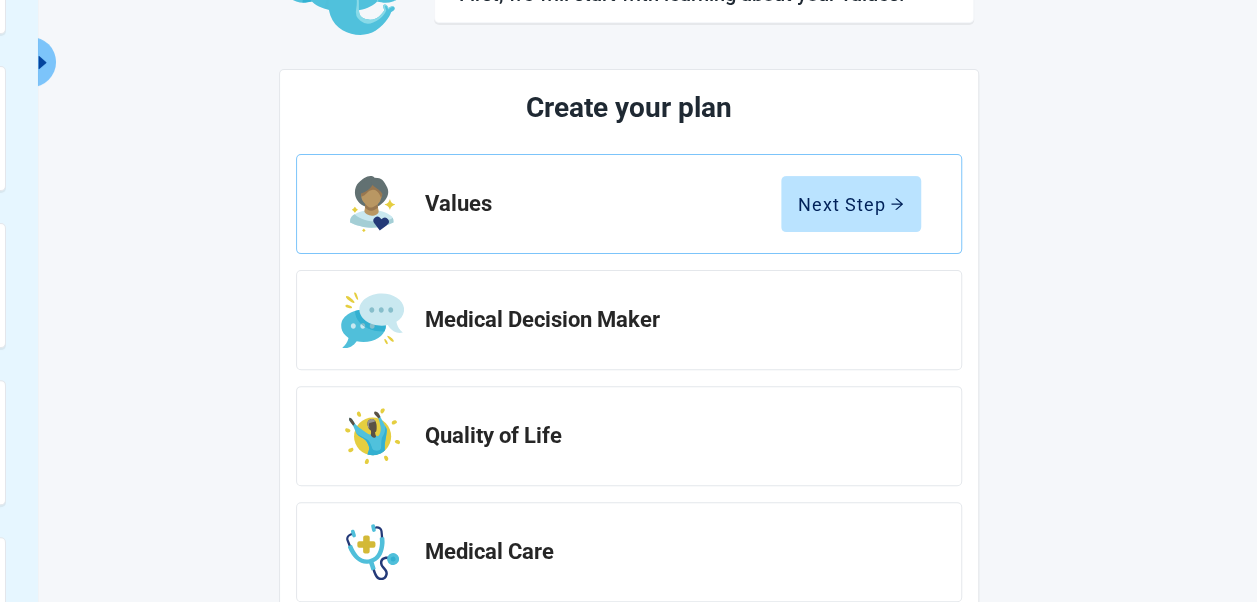 scroll, scrollTop: 177, scrollLeft: 0, axis: vertical 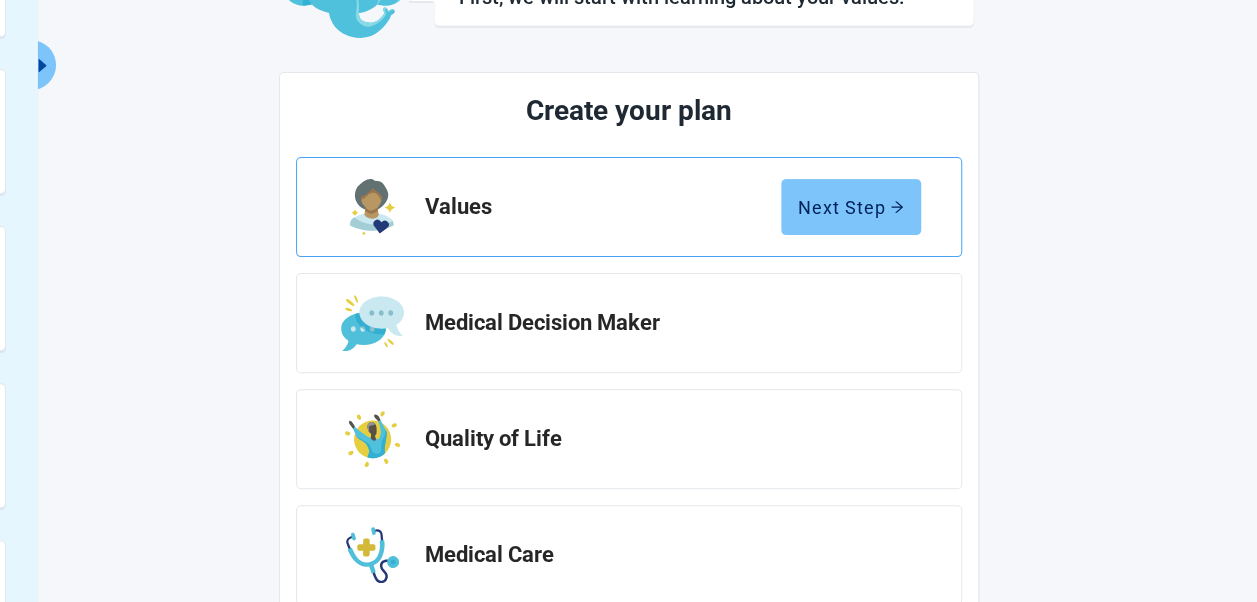 click on "Next Step" at bounding box center (851, 207) 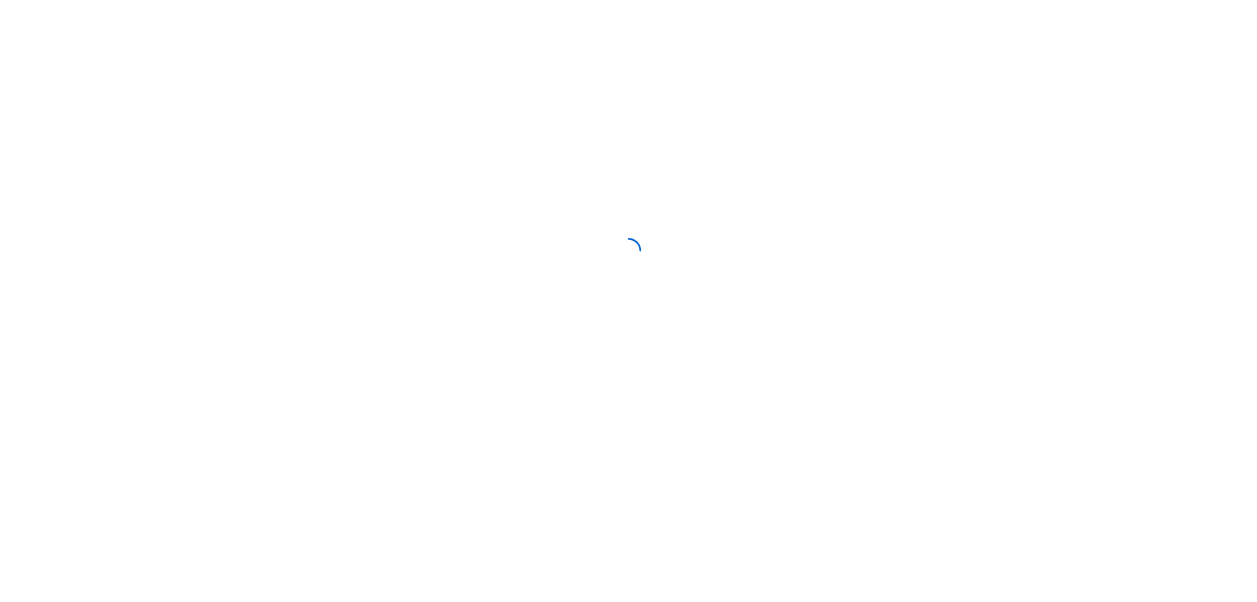 scroll, scrollTop: 0, scrollLeft: 0, axis: both 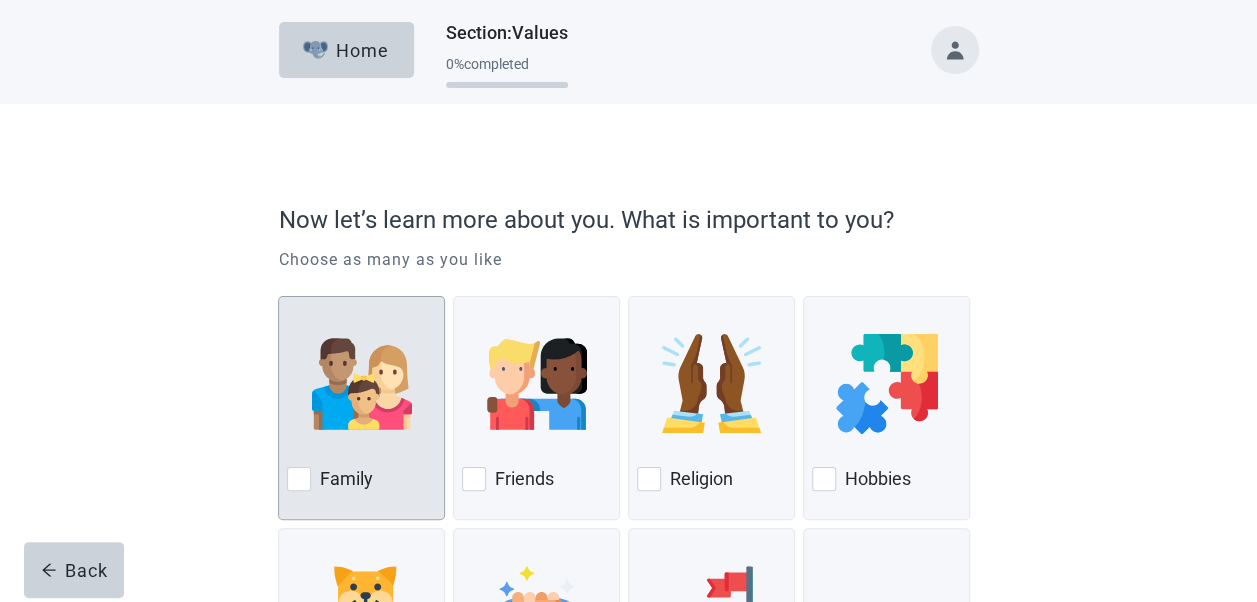 click at bounding box center [299, 479] 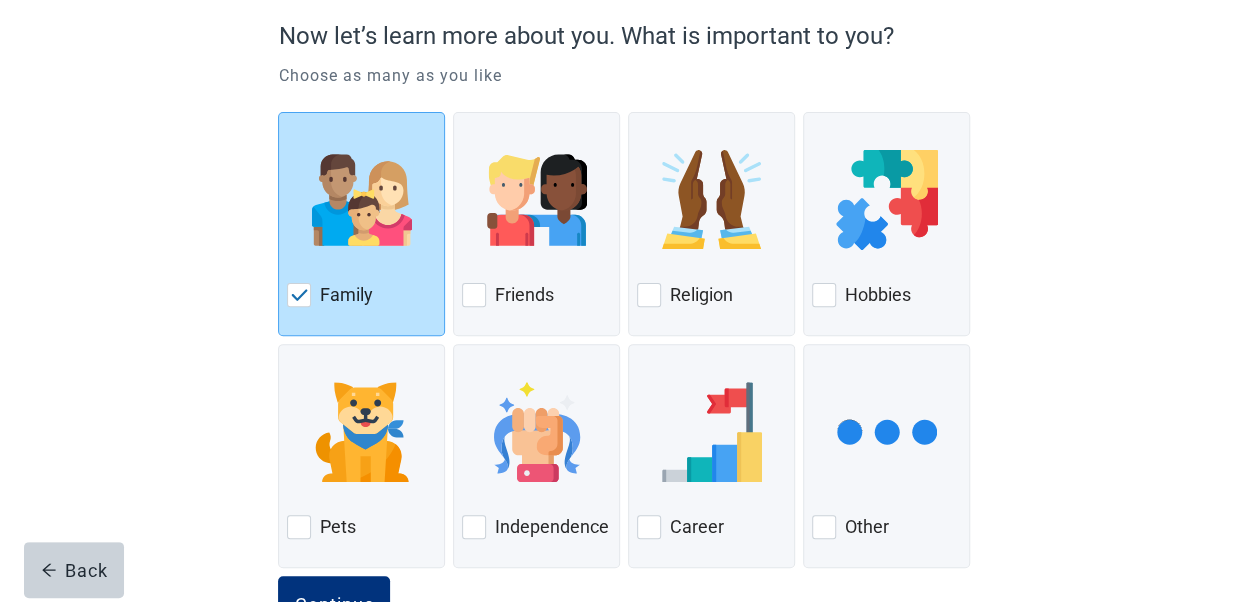 scroll, scrollTop: 187, scrollLeft: 0, axis: vertical 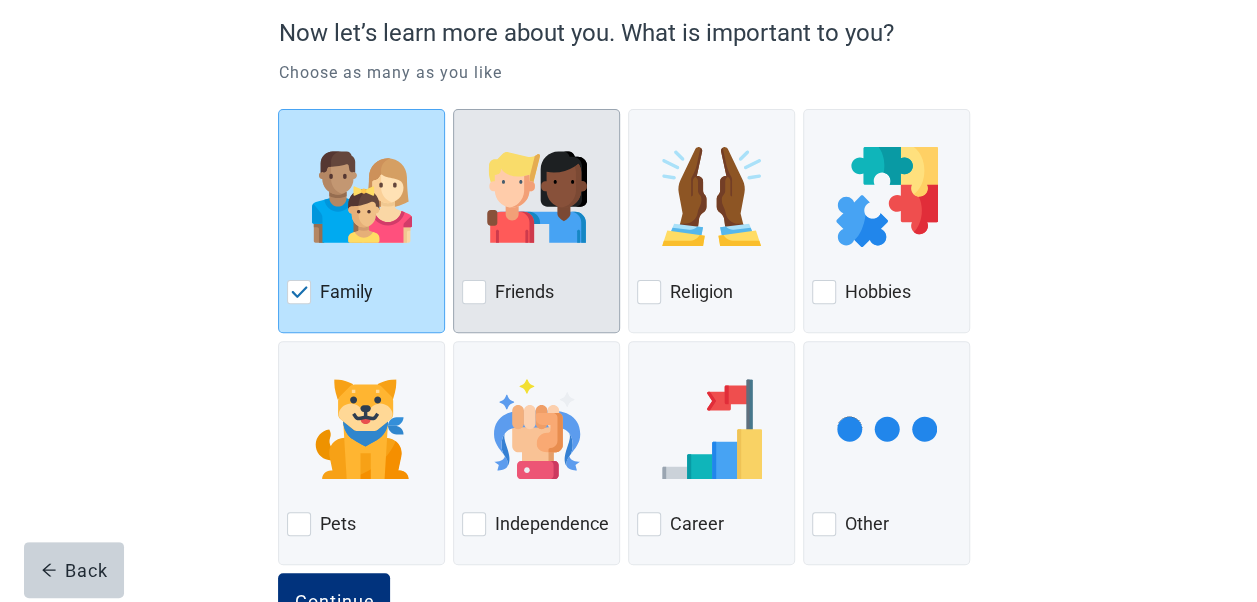 click at bounding box center [474, 292] 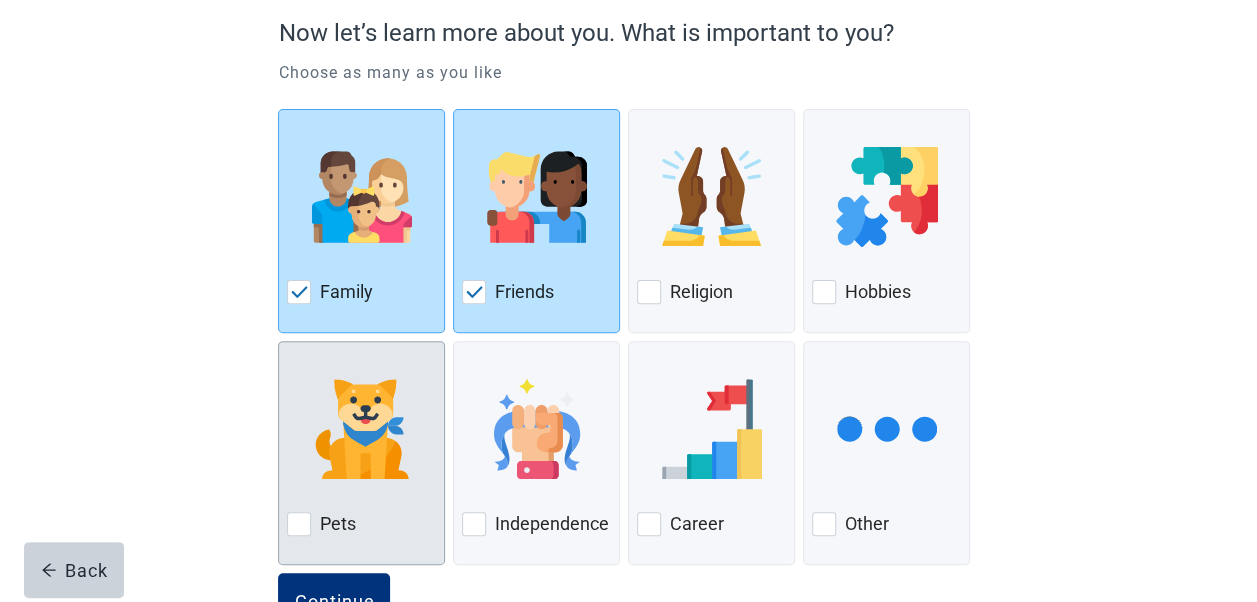 click at bounding box center (299, 524) 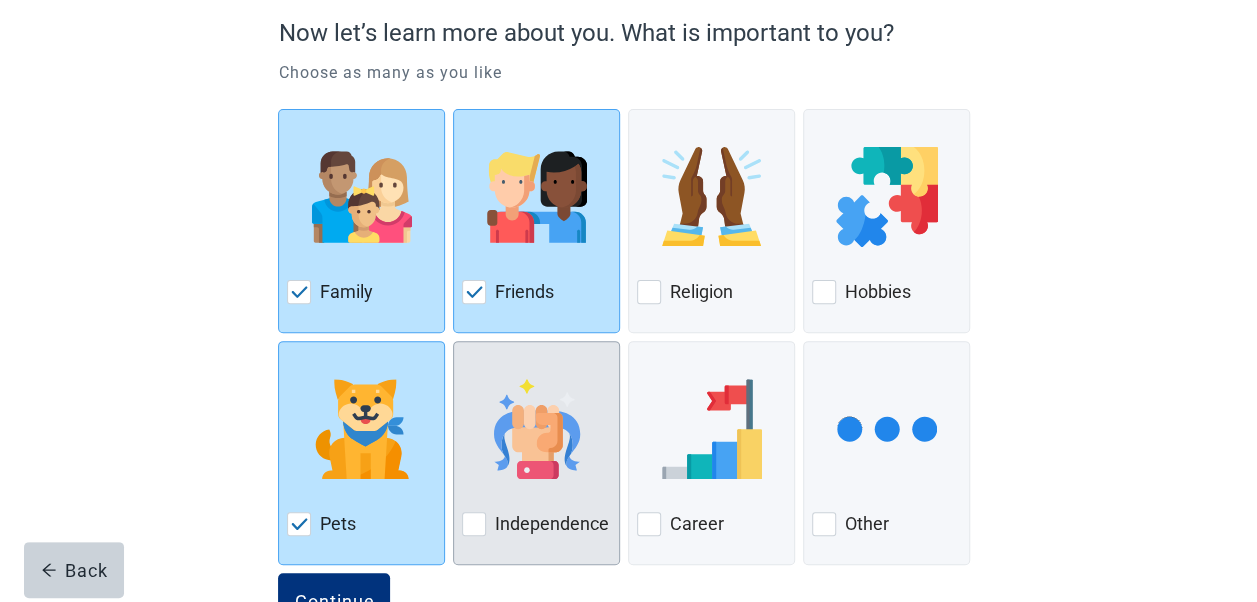 click at bounding box center (474, 524) 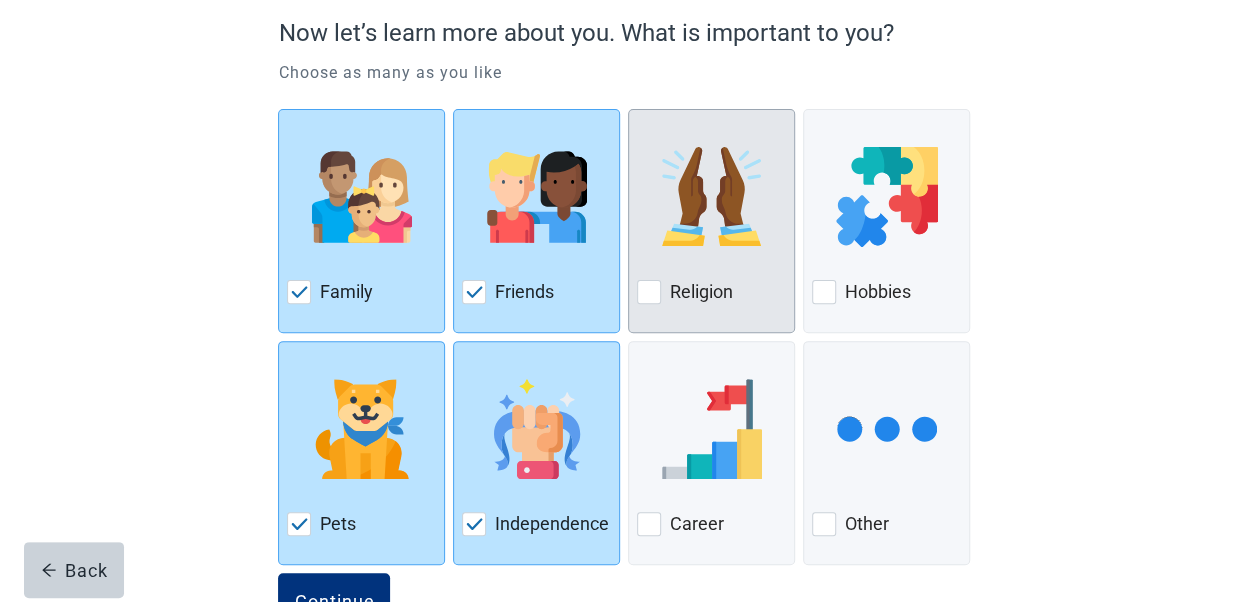 click at bounding box center [649, 292] 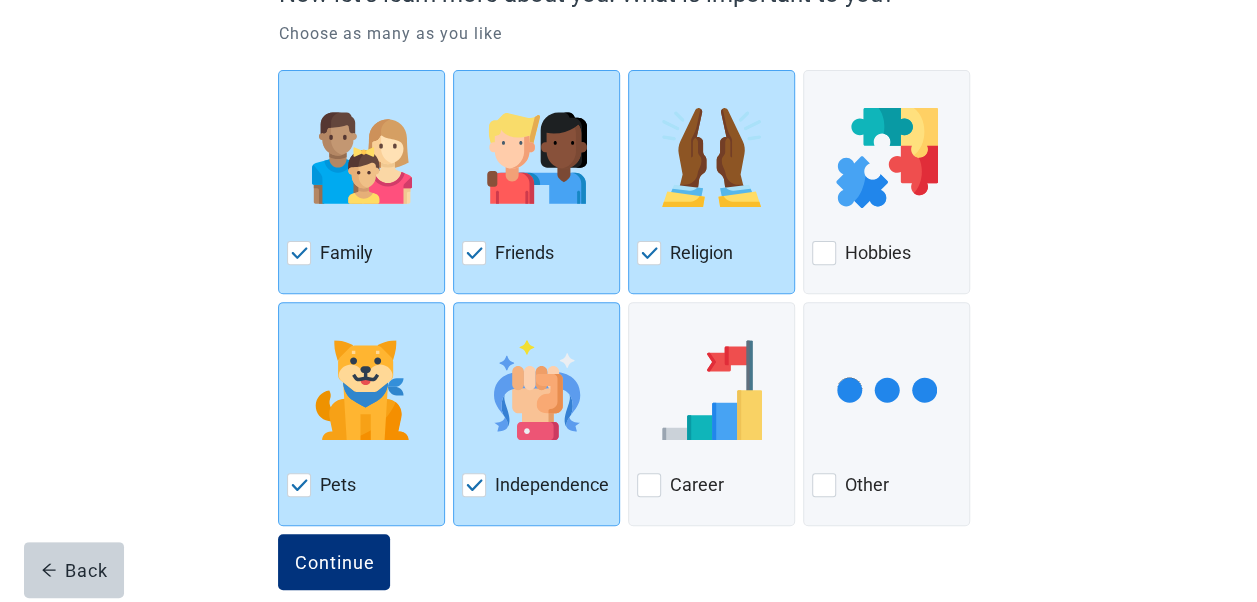 scroll, scrollTop: 256, scrollLeft: 0, axis: vertical 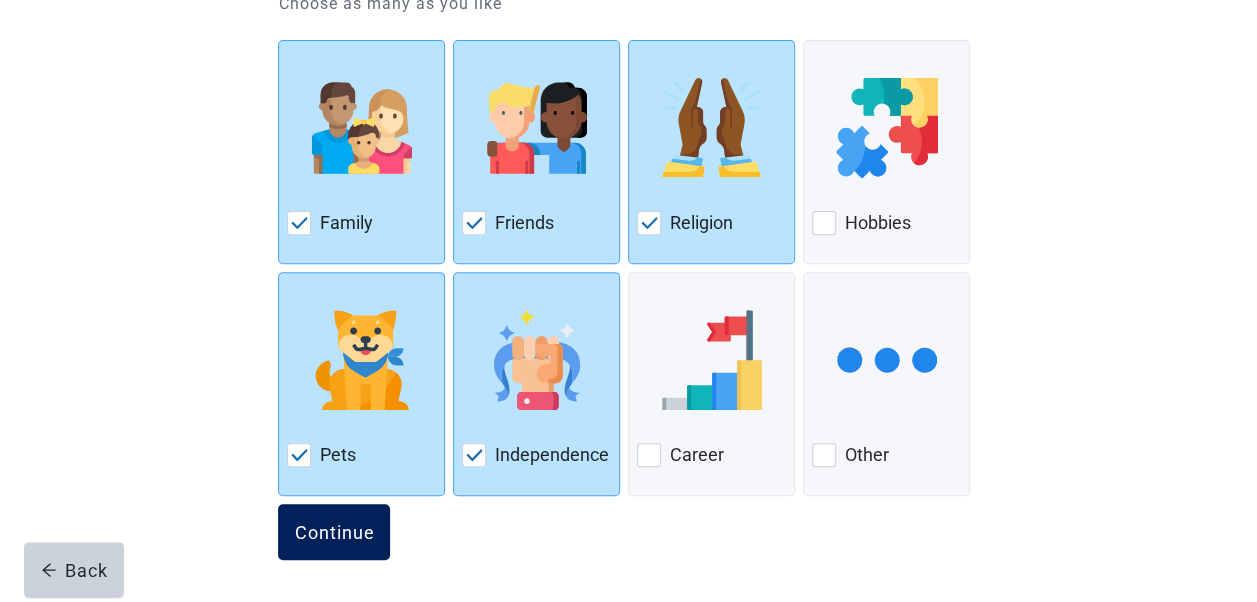 click on "Continue" at bounding box center (334, 532) 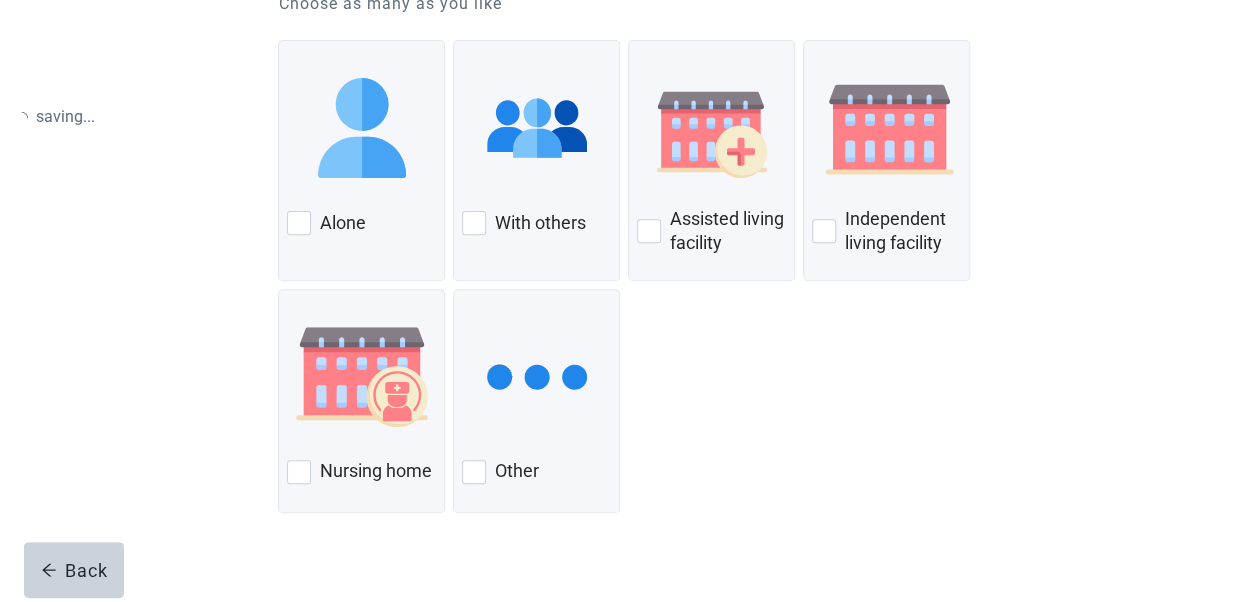 scroll, scrollTop: 0, scrollLeft: 0, axis: both 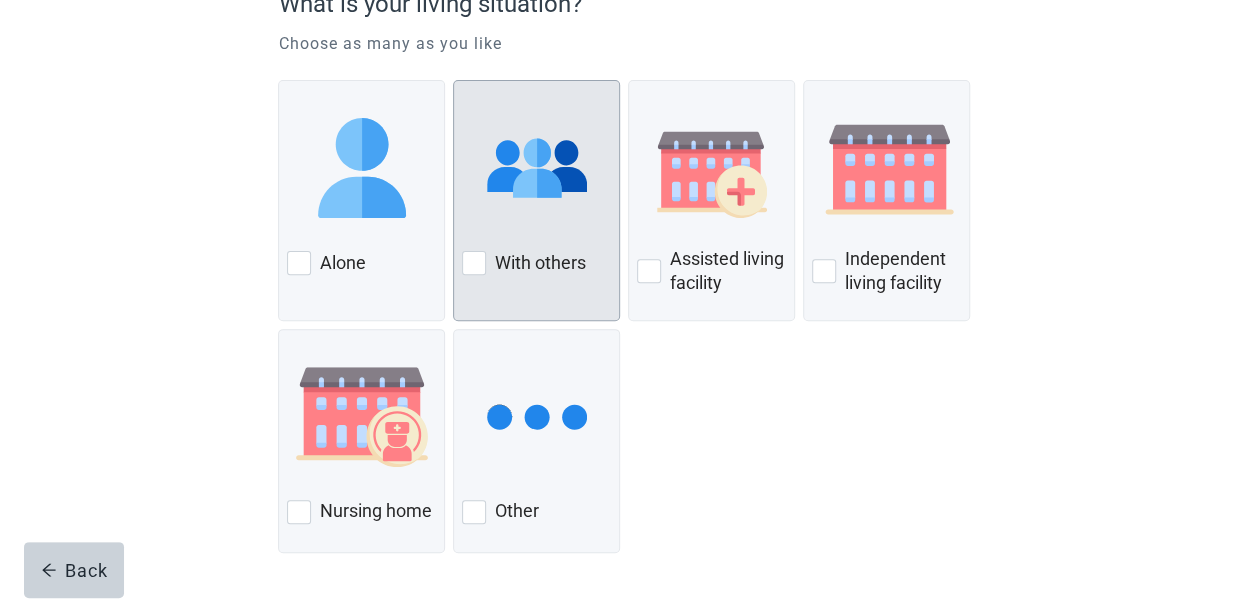 click at bounding box center [474, 263] 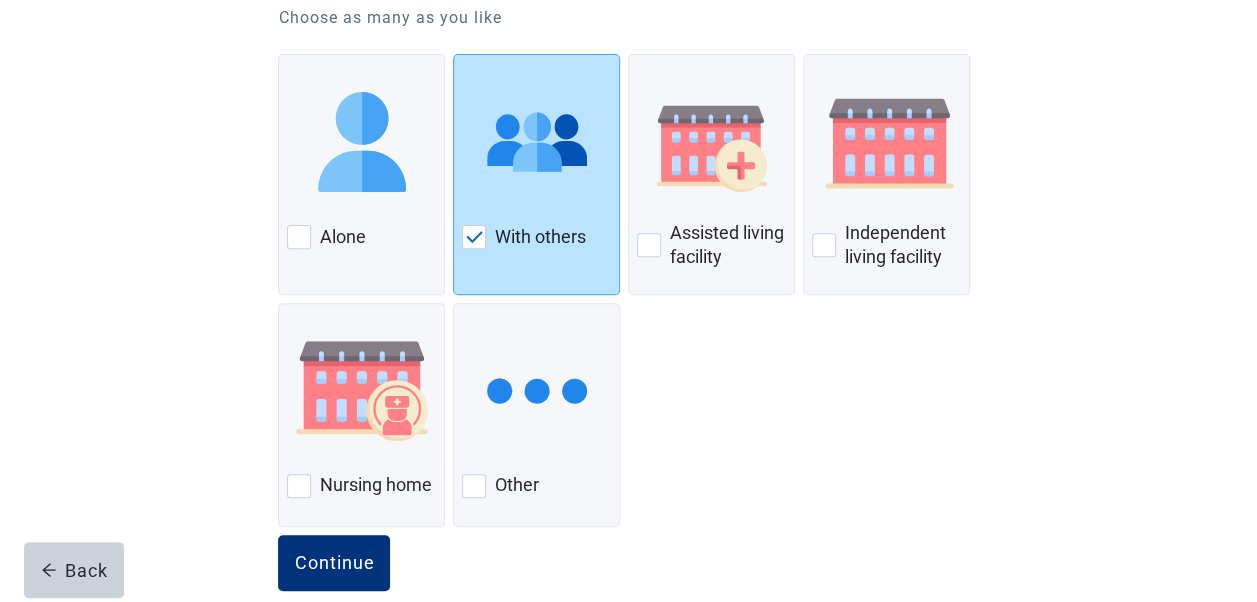 scroll, scrollTop: 273, scrollLeft: 0, axis: vertical 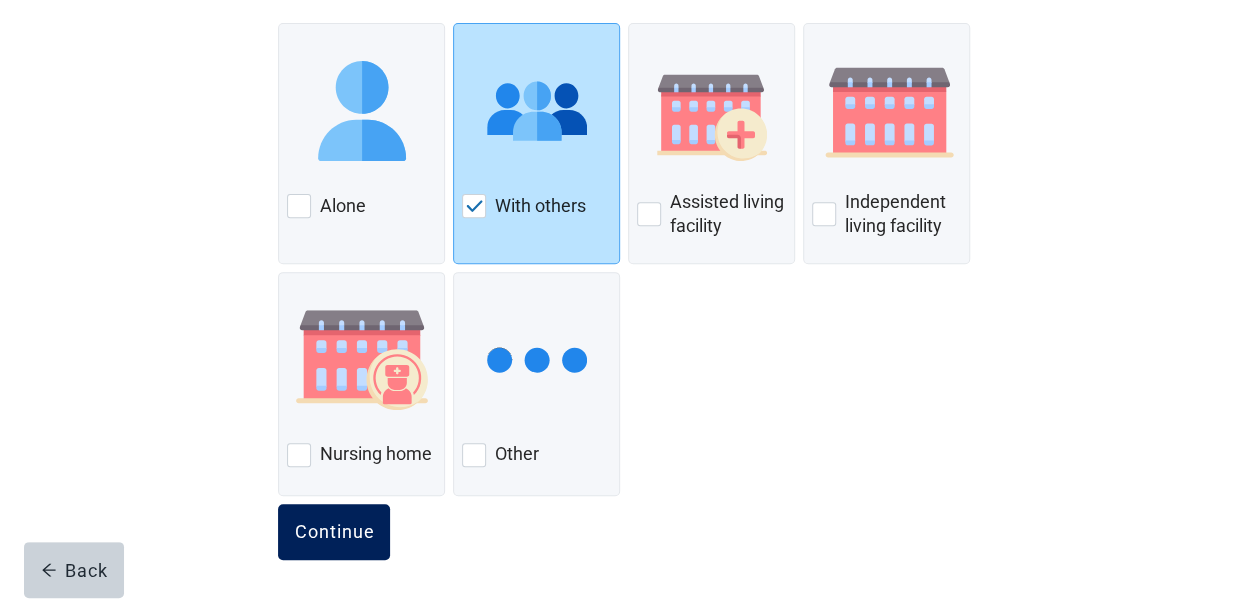 click on "Continue" at bounding box center [334, 532] 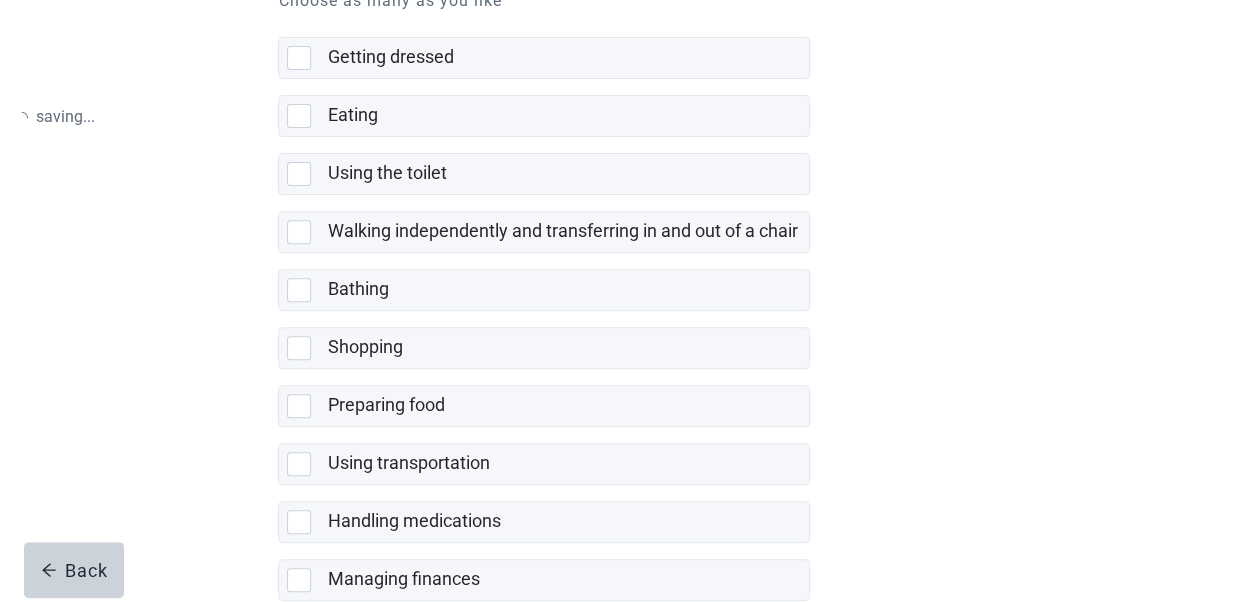scroll, scrollTop: 0, scrollLeft: 0, axis: both 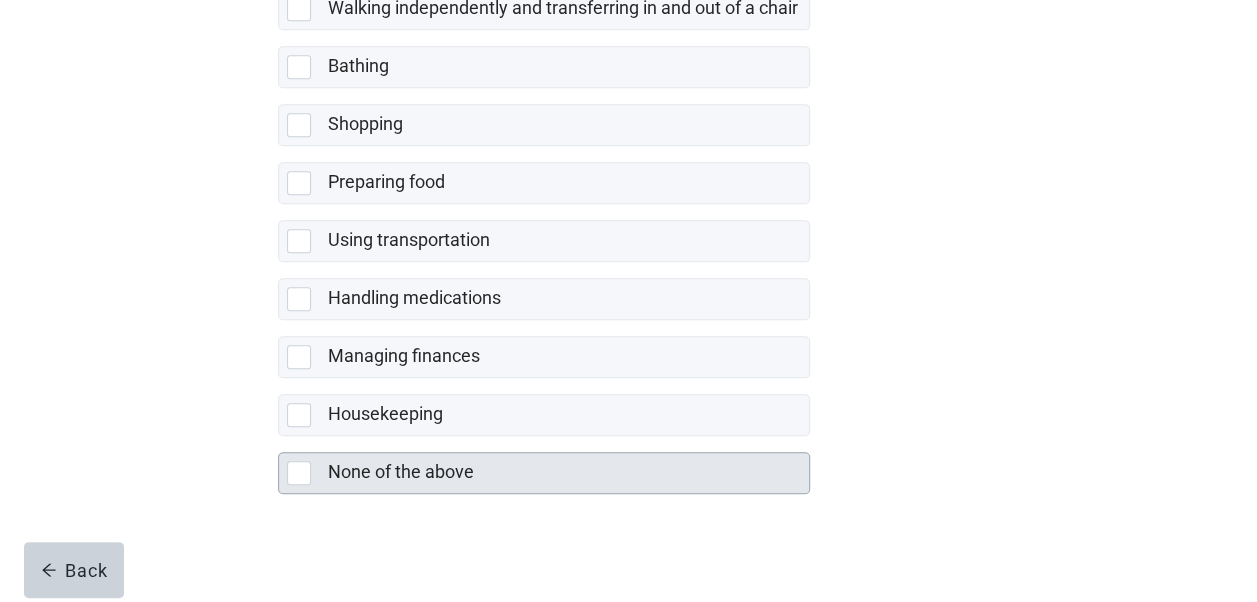 click at bounding box center [299, 473] 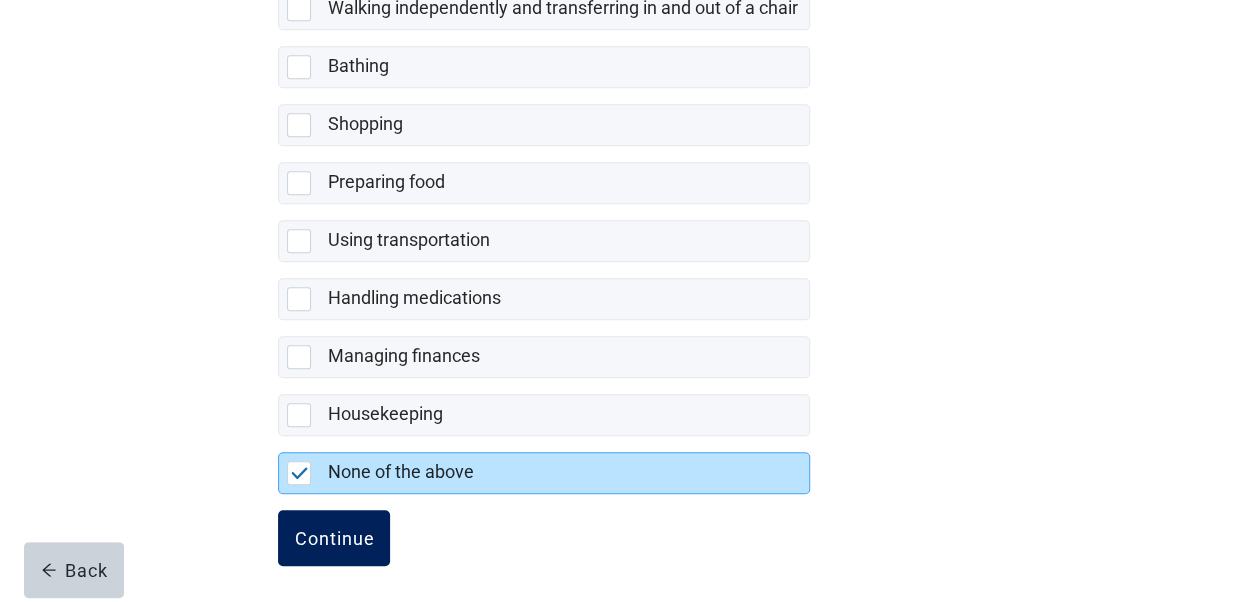 click on "Continue" at bounding box center [334, 538] 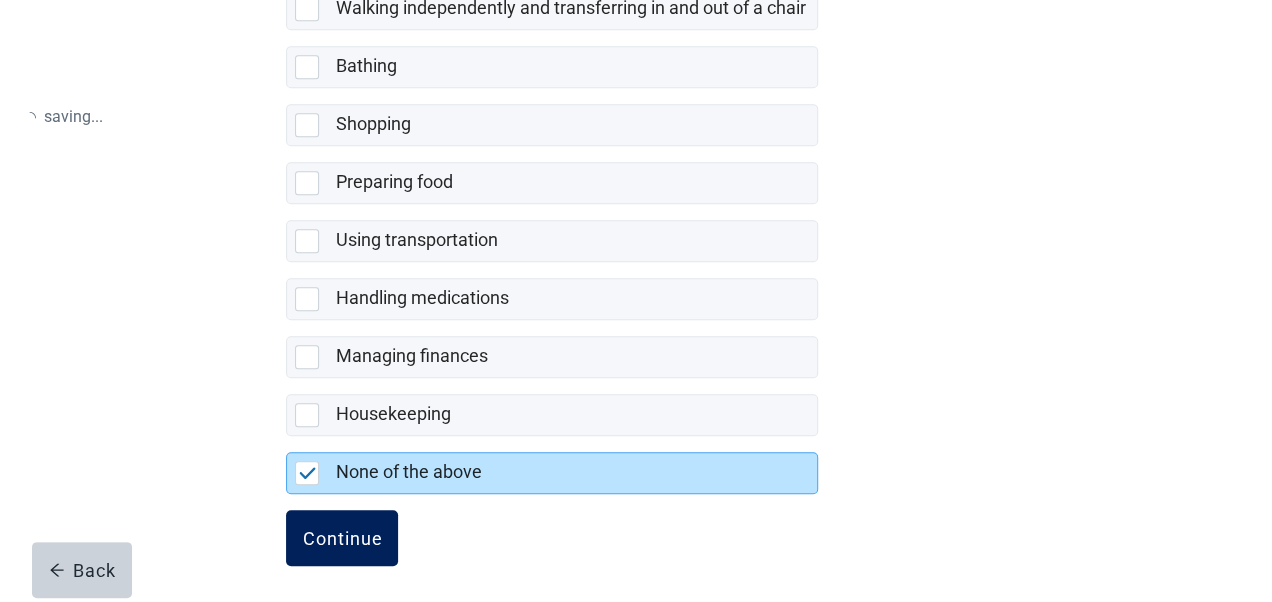 scroll, scrollTop: 0, scrollLeft: 0, axis: both 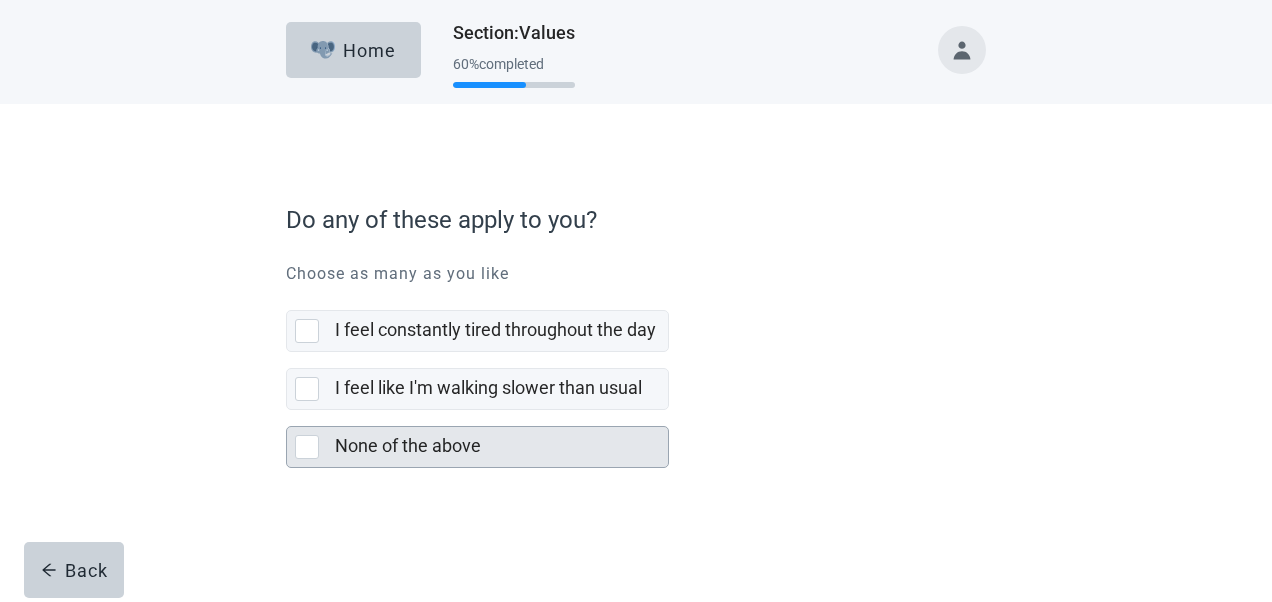 click at bounding box center [307, 447] 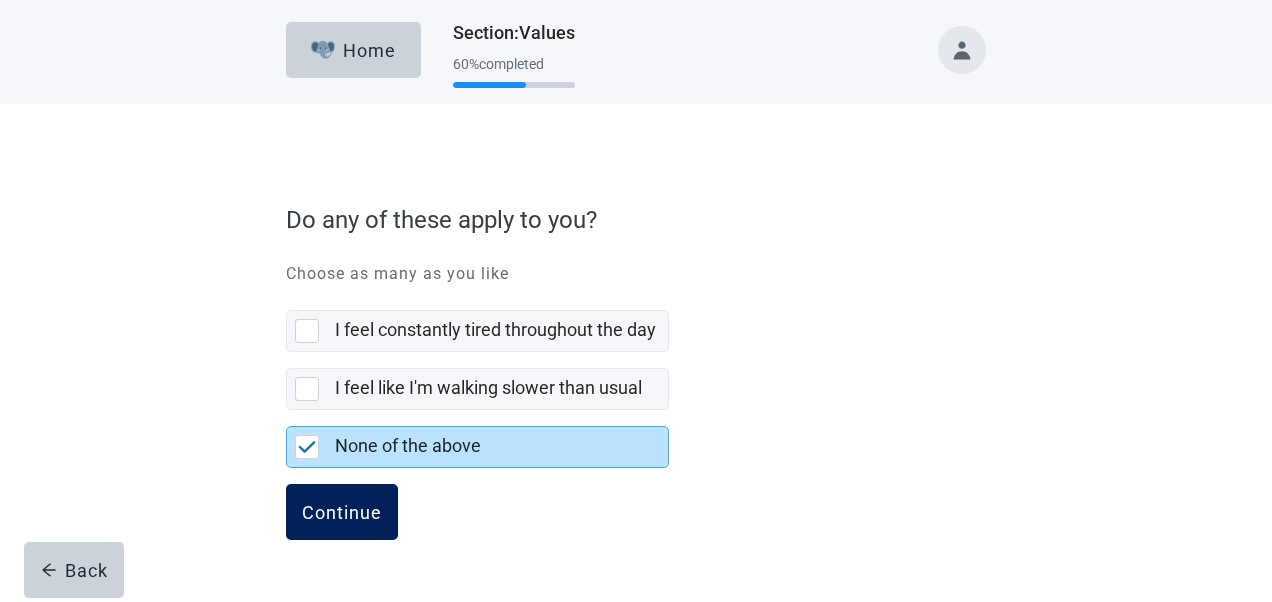 click on "Continue" at bounding box center [342, 512] 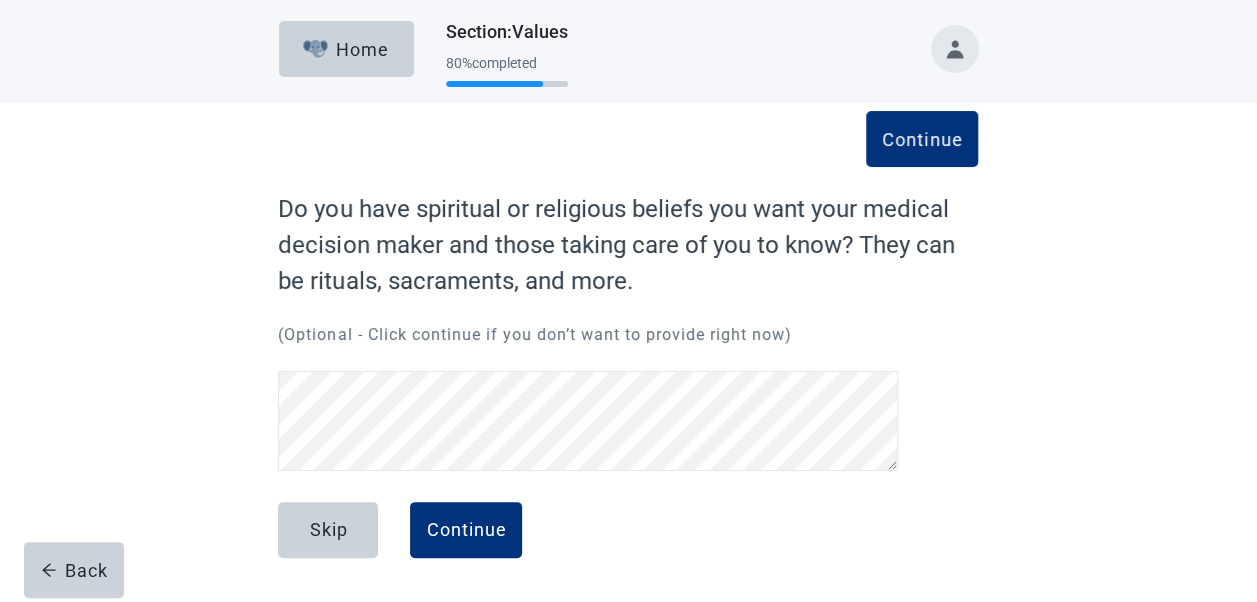 scroll, scrollTop: 0, scrollLeft: 0, axis: both 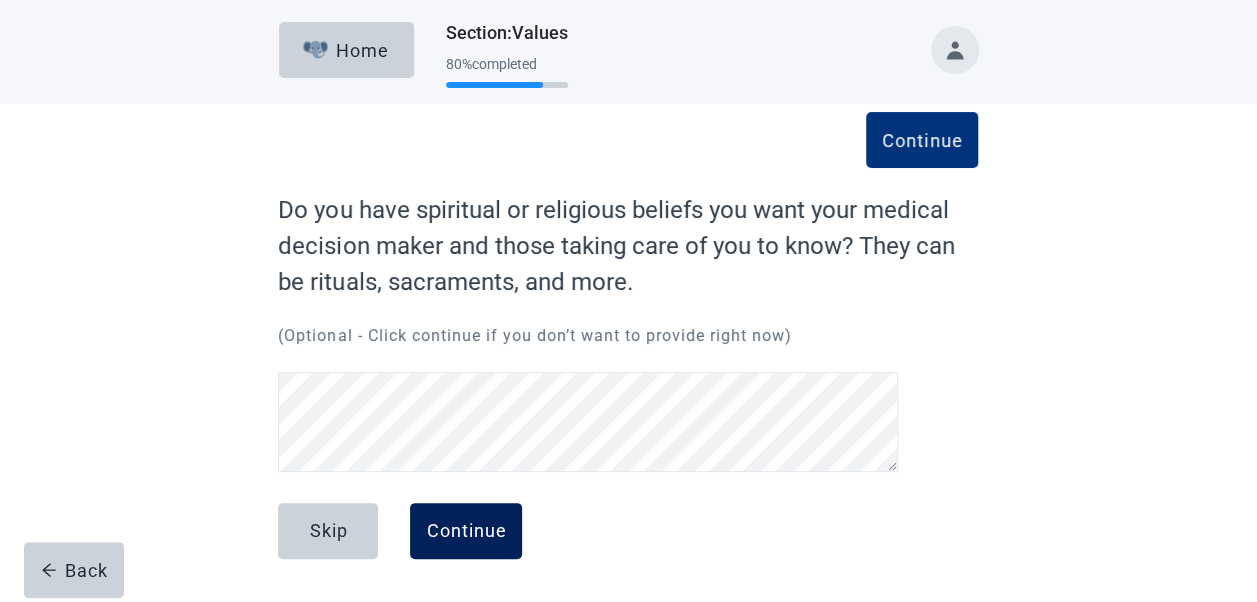 click on "Continue" at bounding box center (466, 531) 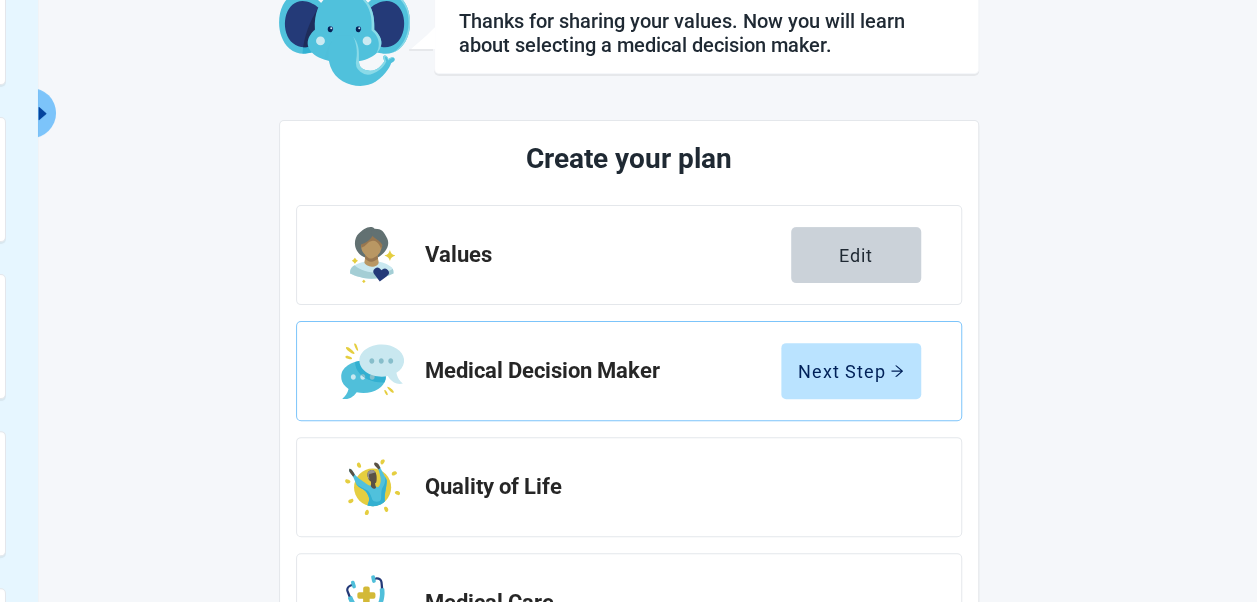 scroll, scrollTop: 214, scrollLeft: 0, axis: vertical 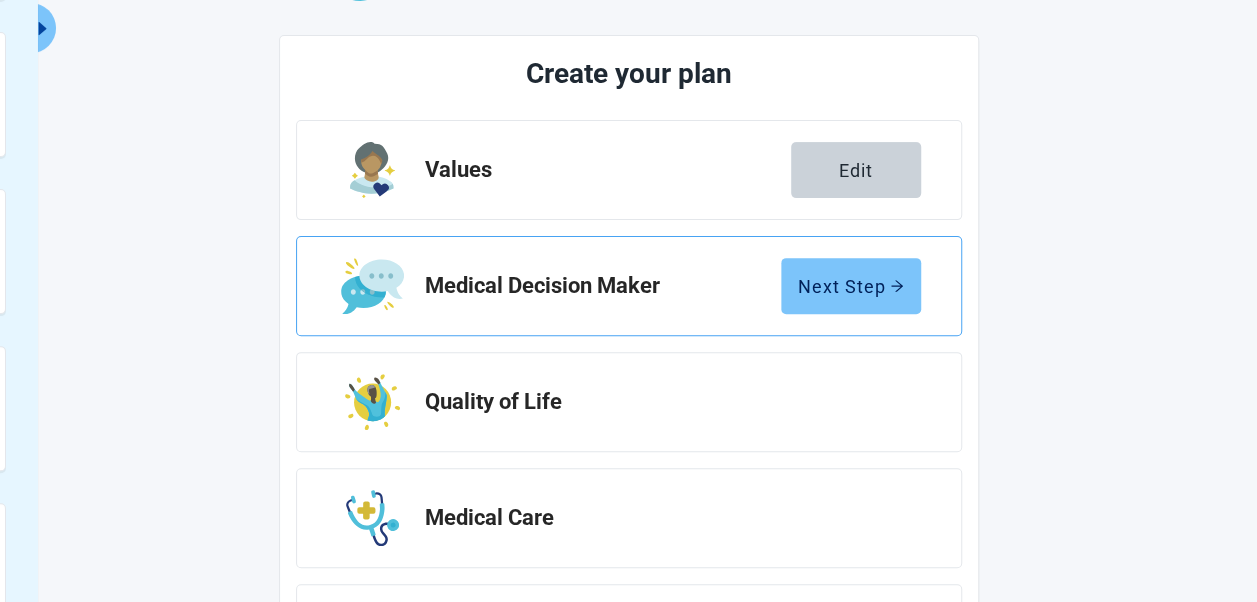click on "Next Step" at bounding box center (851, 286) 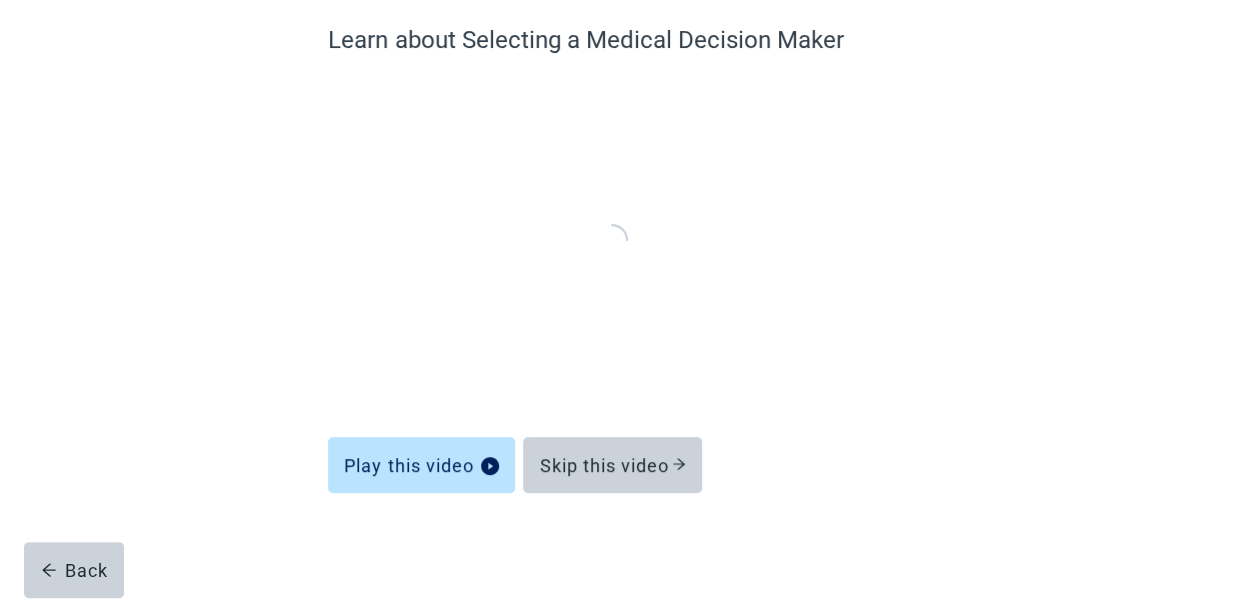 scroll, scrollTop: 169, scrollLeft: 0, axis: vertical 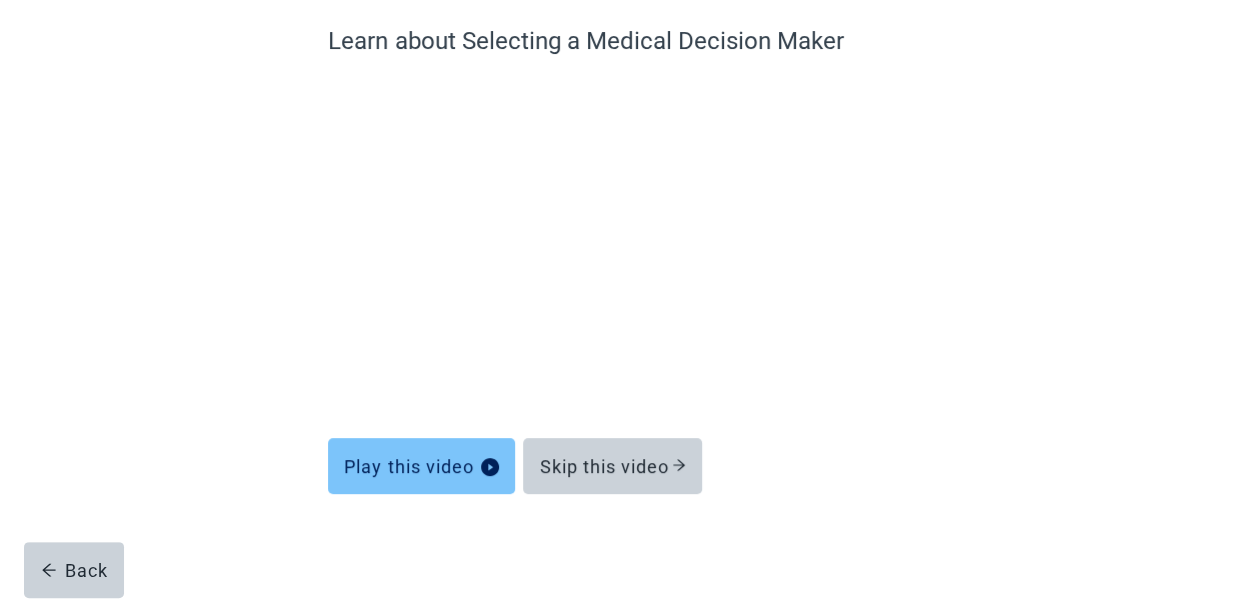 click on "Play this video" at bounding box center (421, 466) 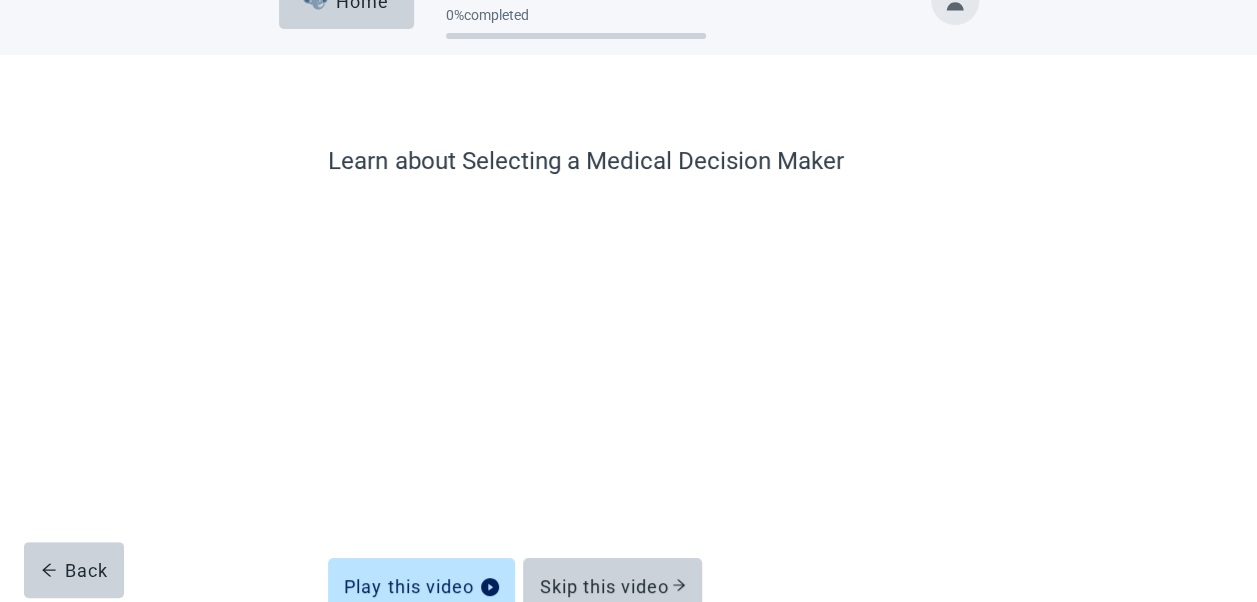 scroll, scrollTop: 22, scrollLeft: 0, axis: vertical 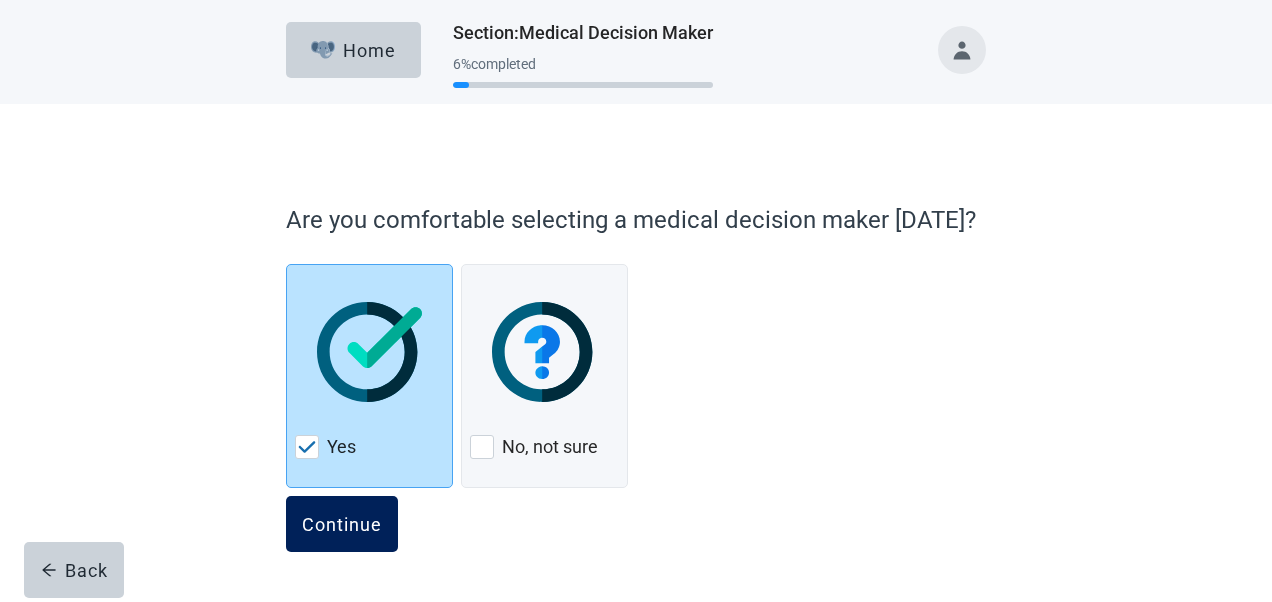 click on "Continue" at bounding box center (342, 524) 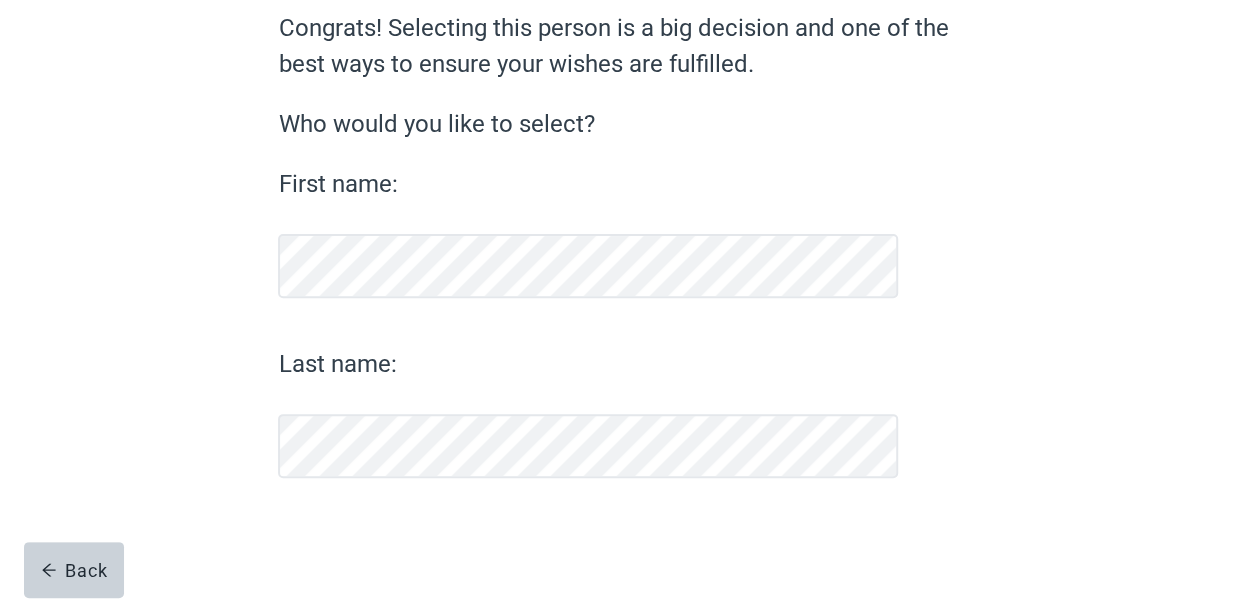 scroll, scrollTop: 182, scrollLeft: 0, axis: vertical 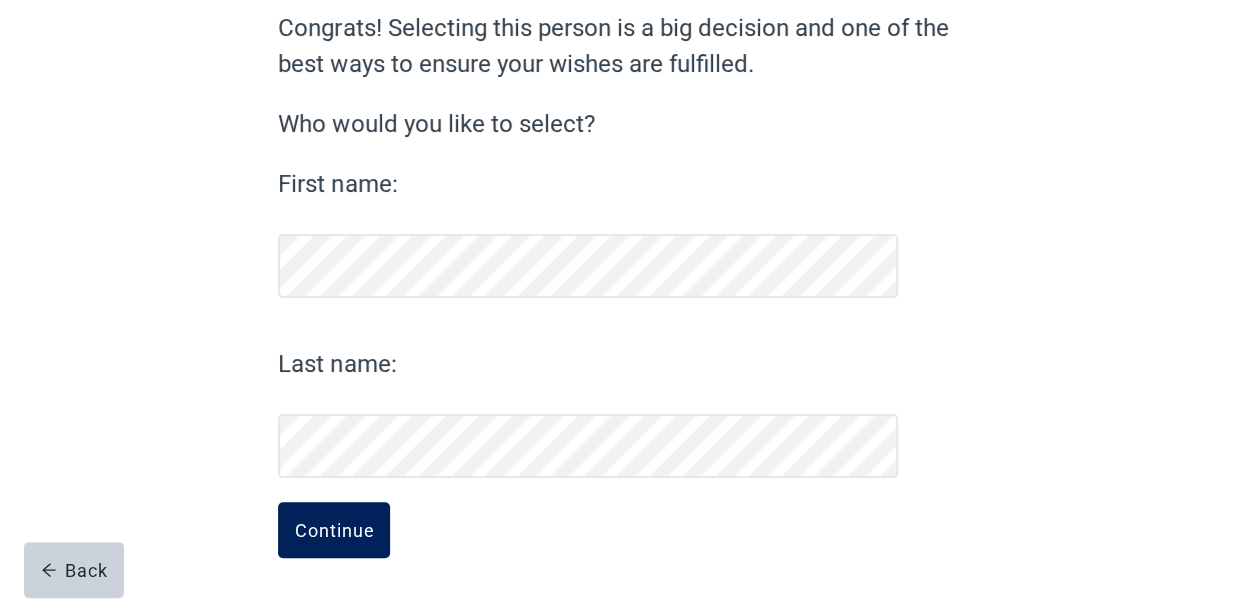click on "Continue" at bounding box center [334, 530] 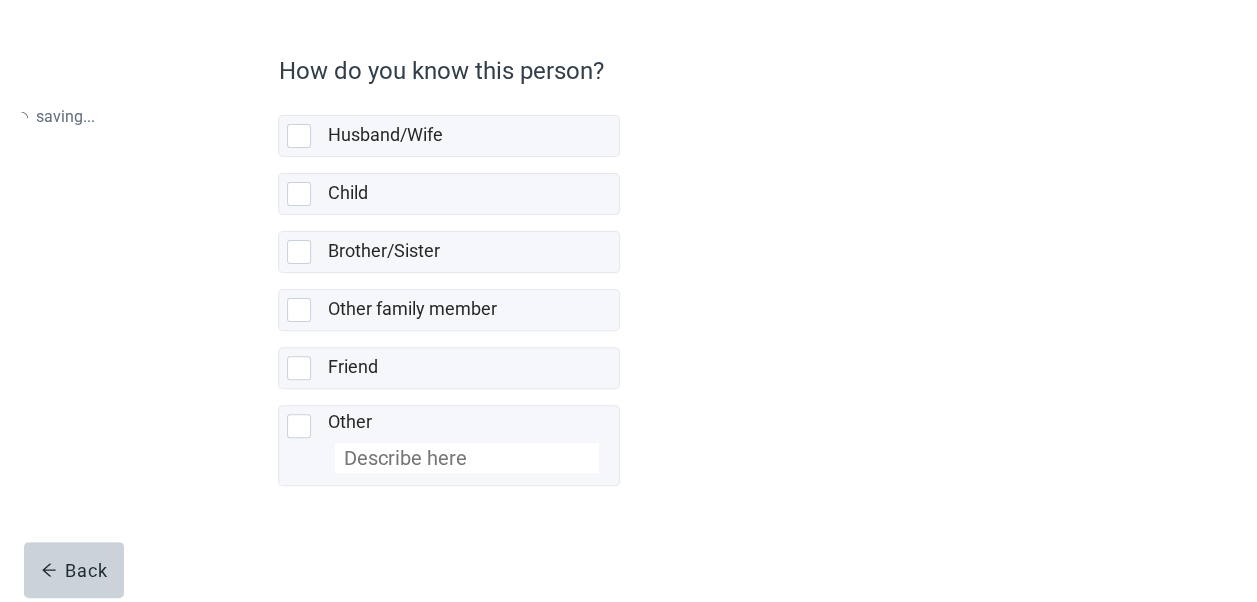 scroll, scrollTop: 0, scrollLeft: 0, axis: both 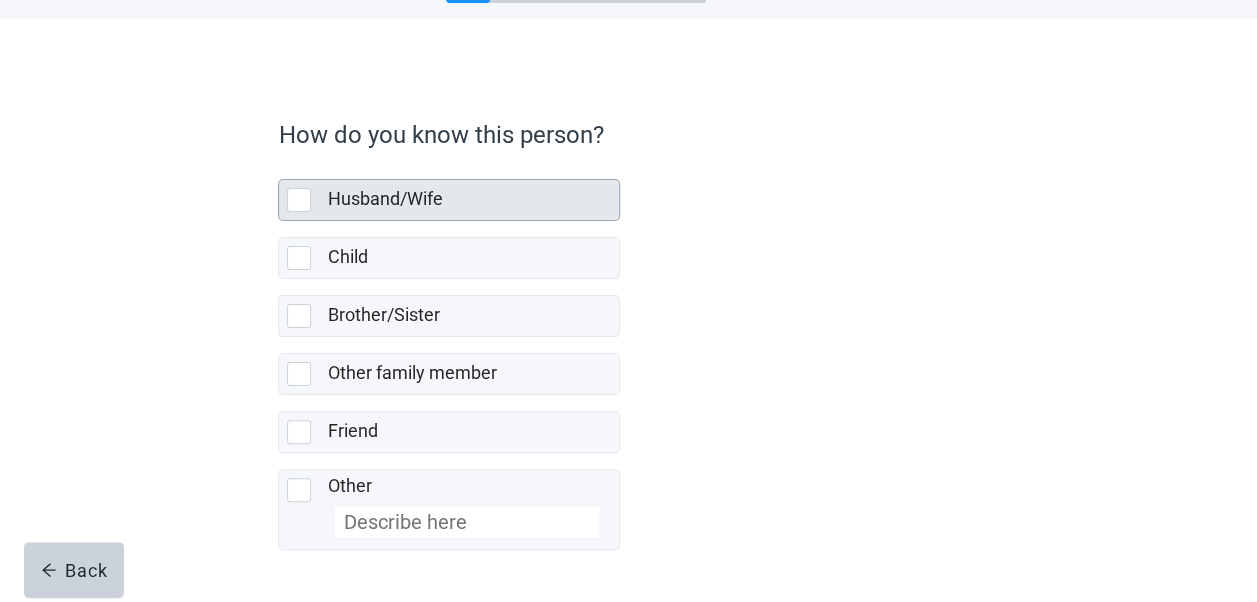 click at bounding box center (299, 200) 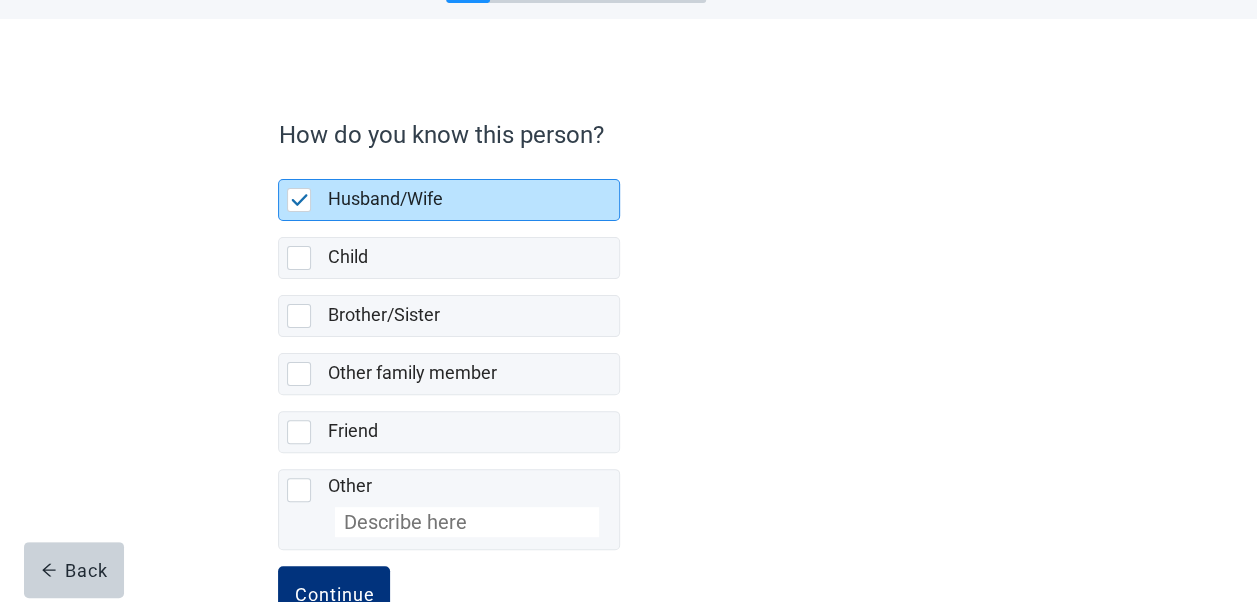 click at bounding box center [300, 200] 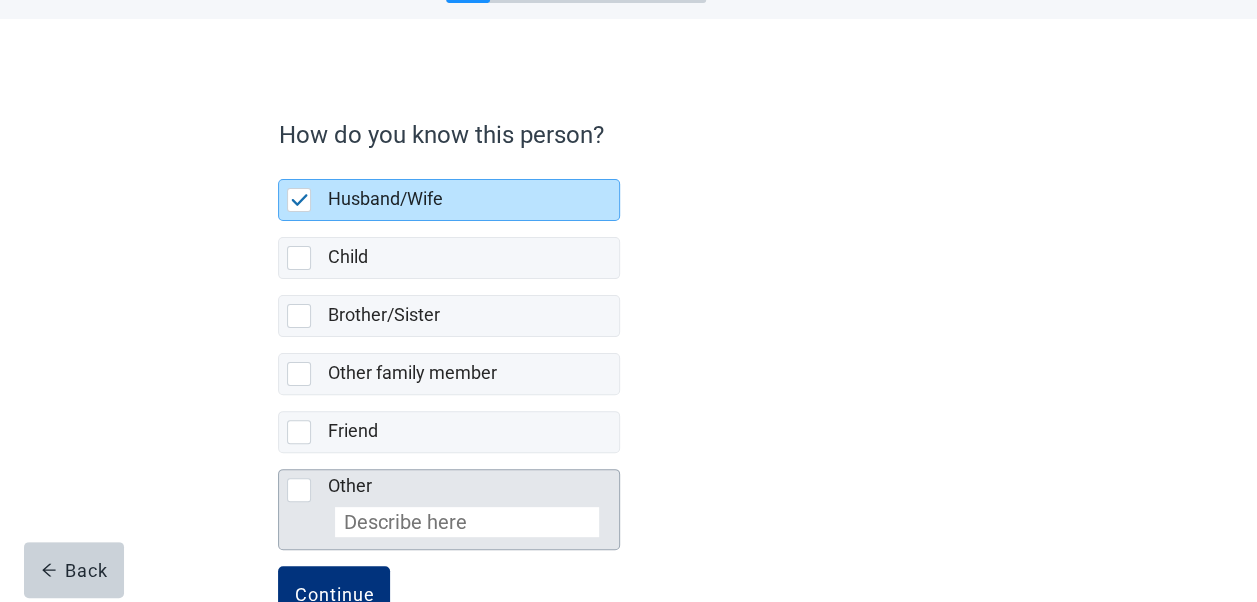 click at bounding box center (299, 490) 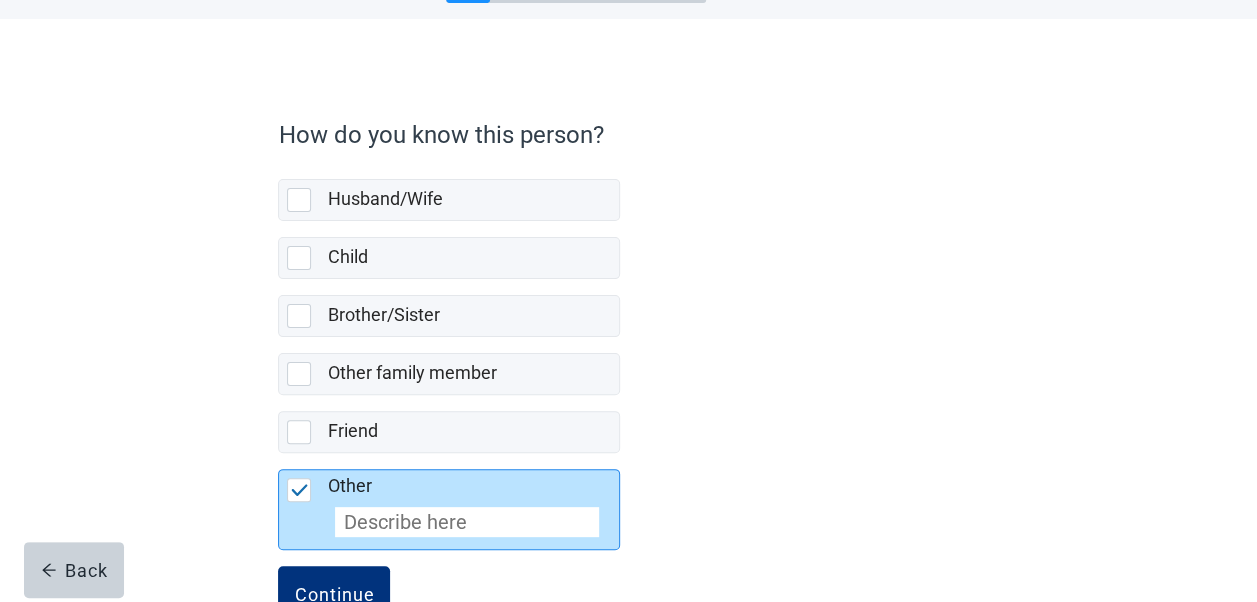 click at bounding box center (467, 522) 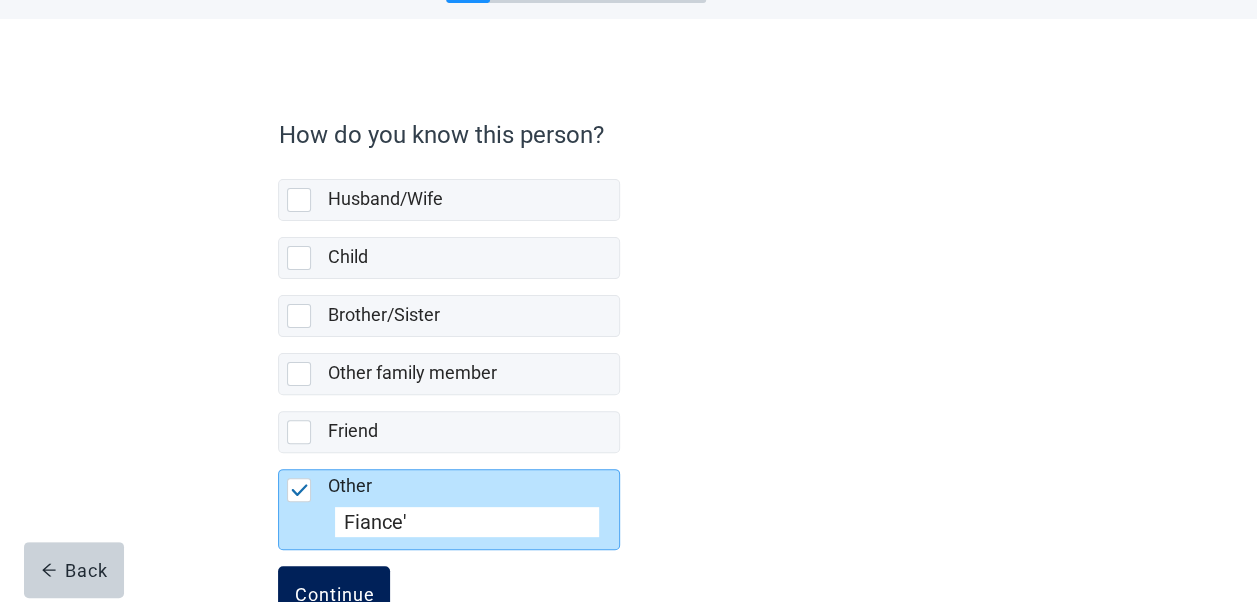 type on "Fiance'" 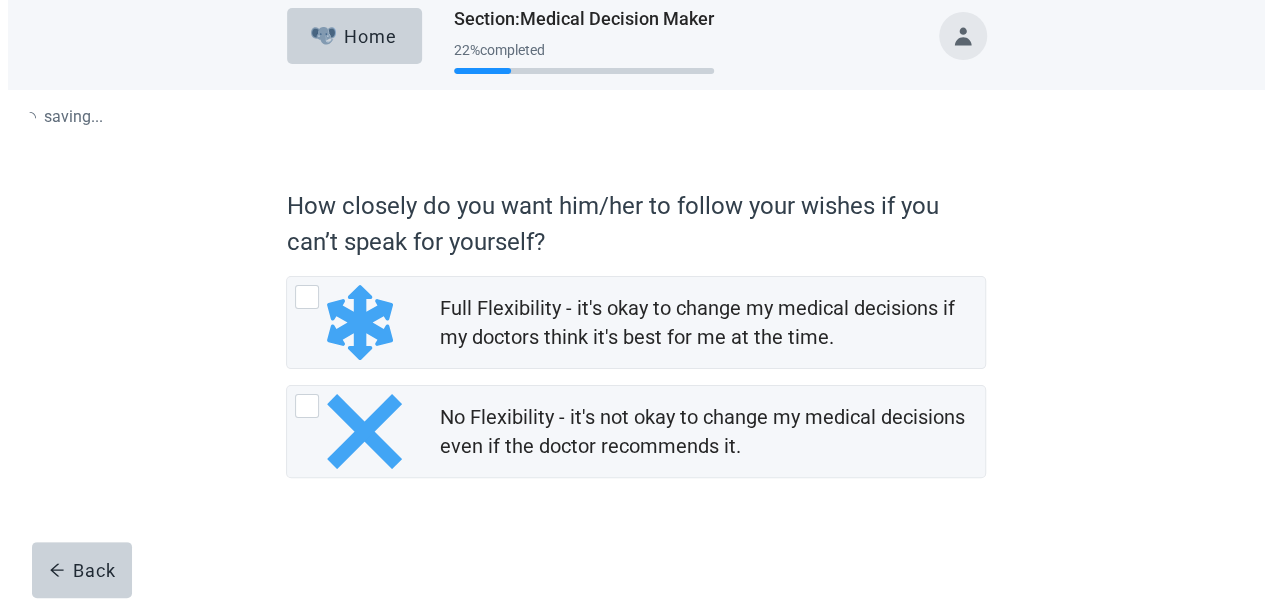 scroll, scrollTop: 0, scrollLeft: 0, axis: both 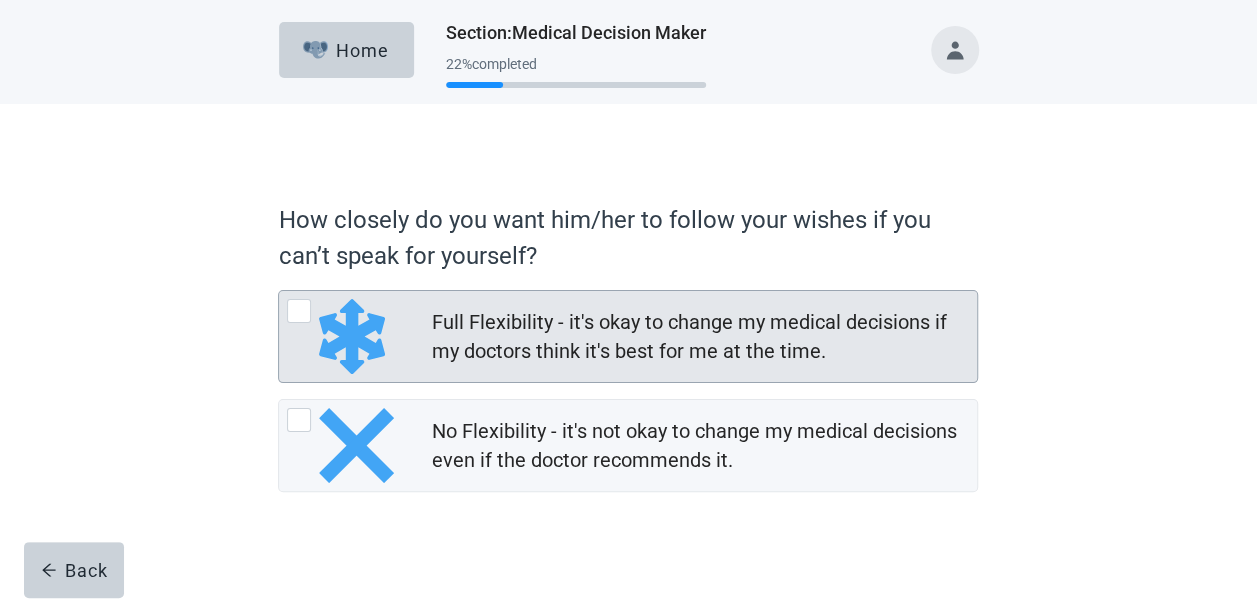 click at bounding box center [299, 311] 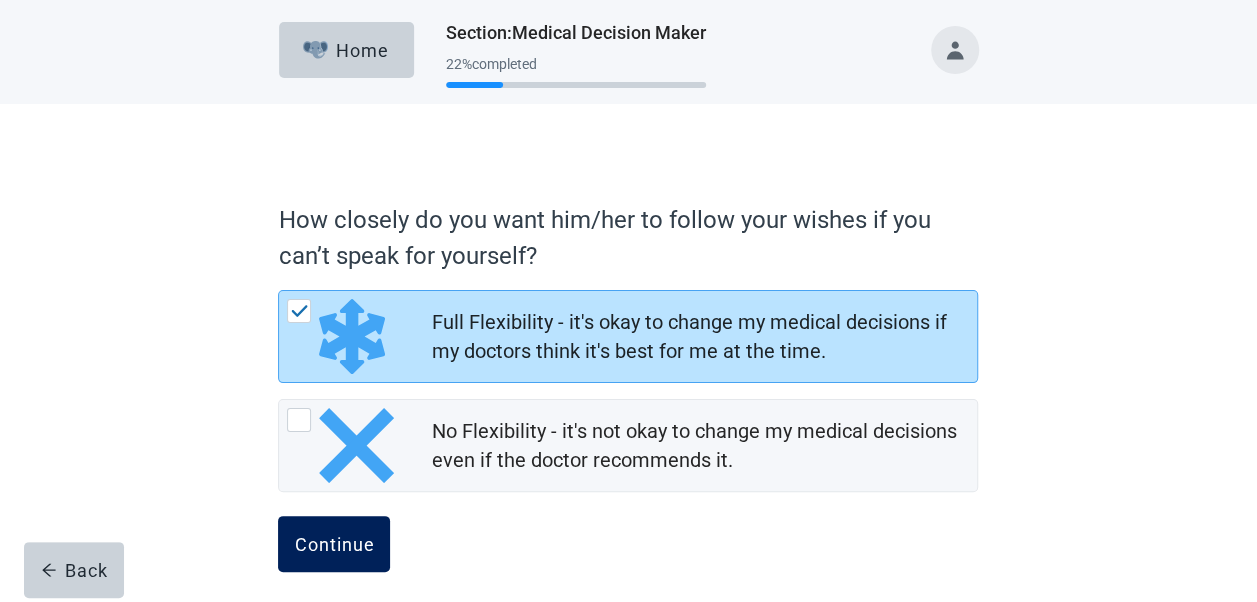 click on "Continue" at bounding box center (334, 544) 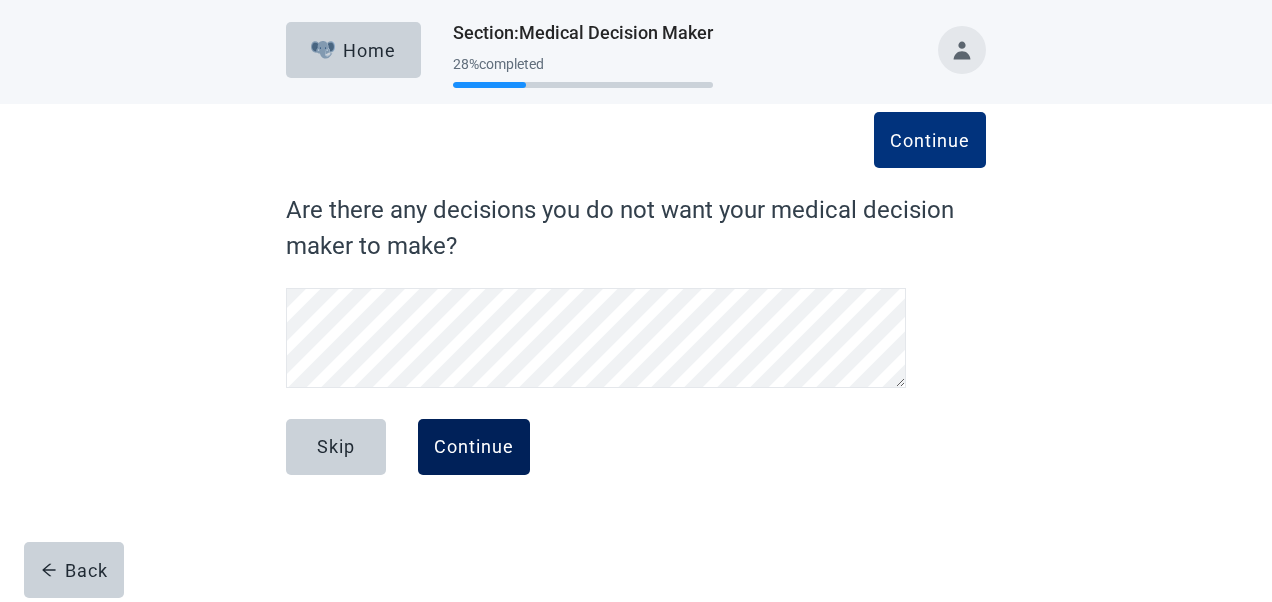click on "Continue" at bounding box center (474, 447) 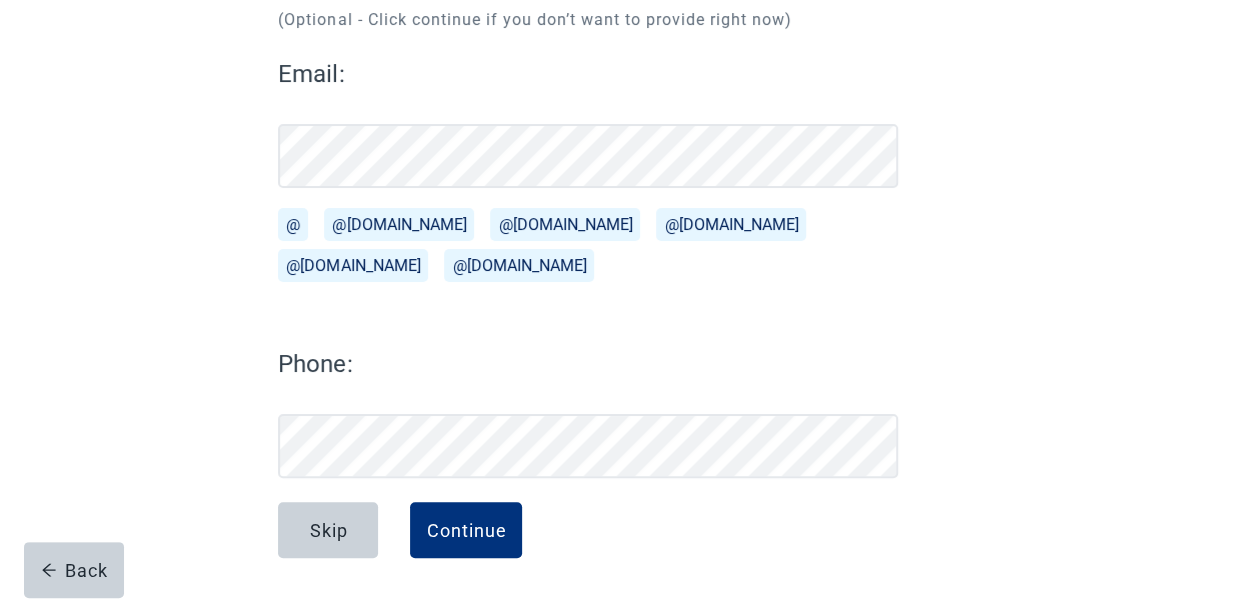 scroll, scrollTop: 244, scrollLeft: 0, axis: vertical 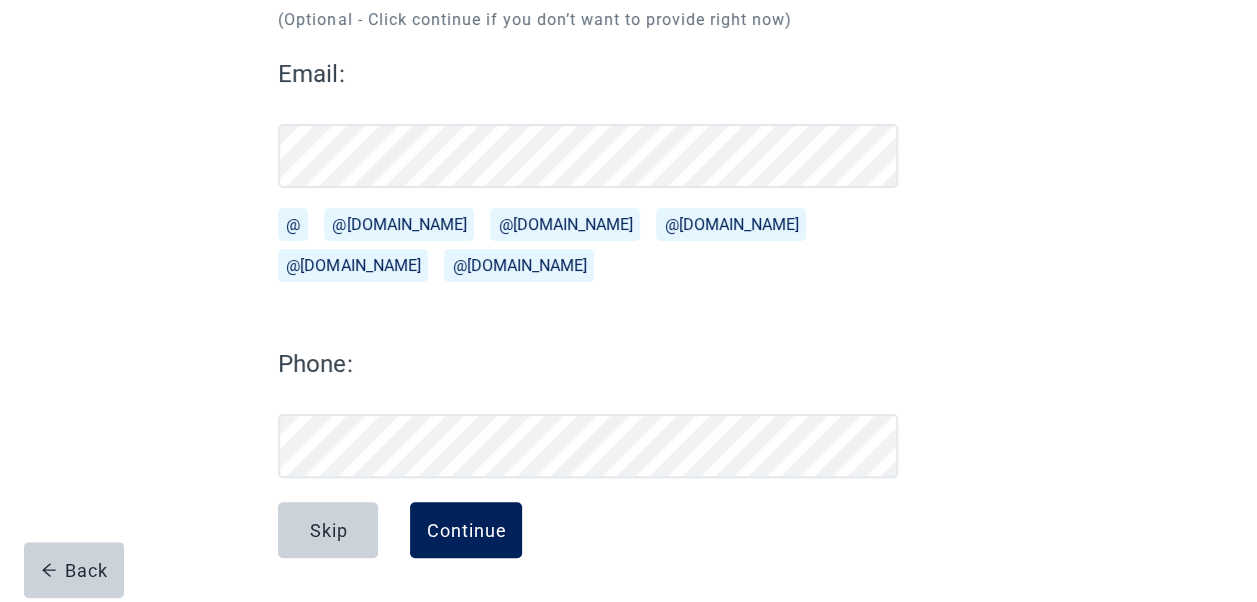 click on "Continue" at bounding box center [466, 530] 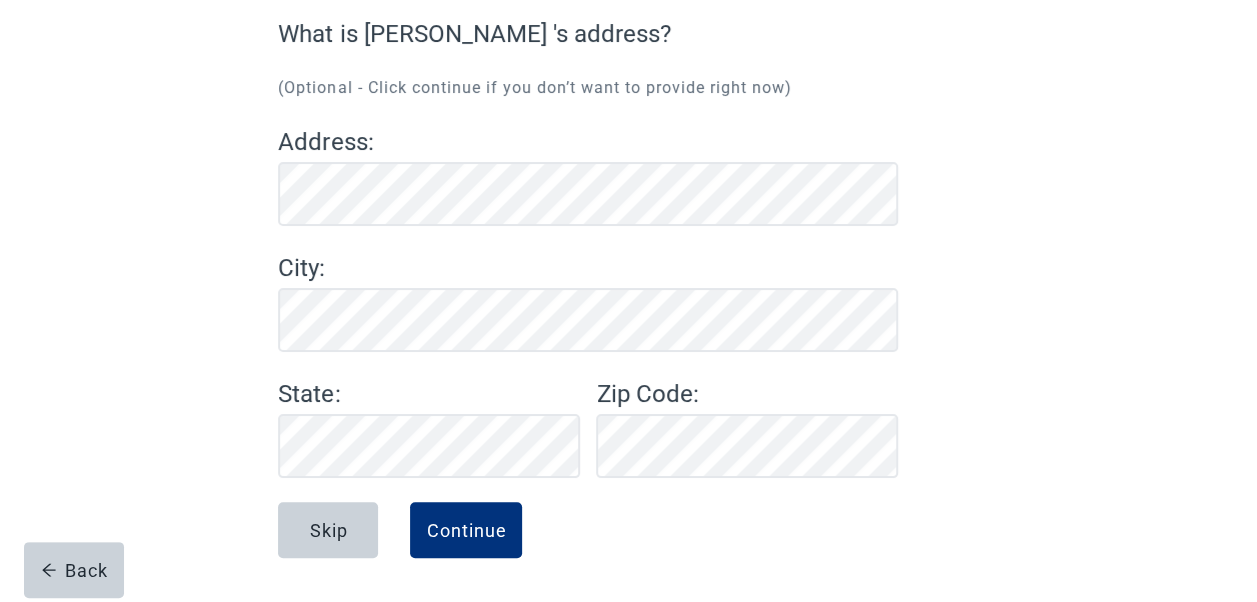 scroll, scrollTop: 176, scrollLeft: 0, axis: vertical 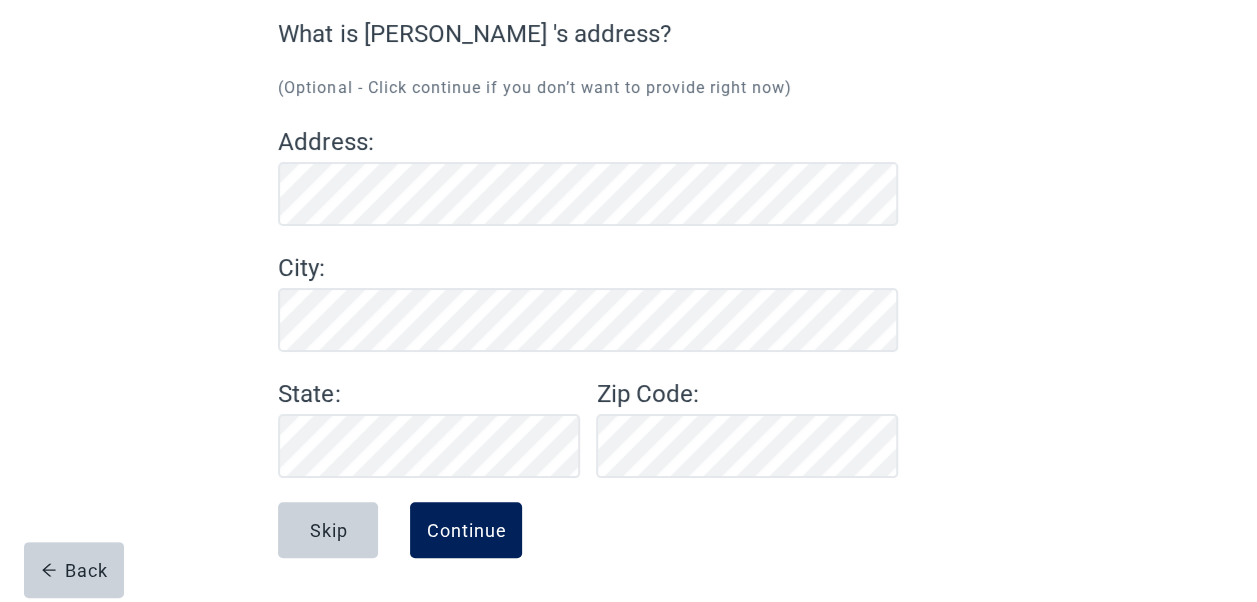 click on "Continue" at bounding box center [466, 530] 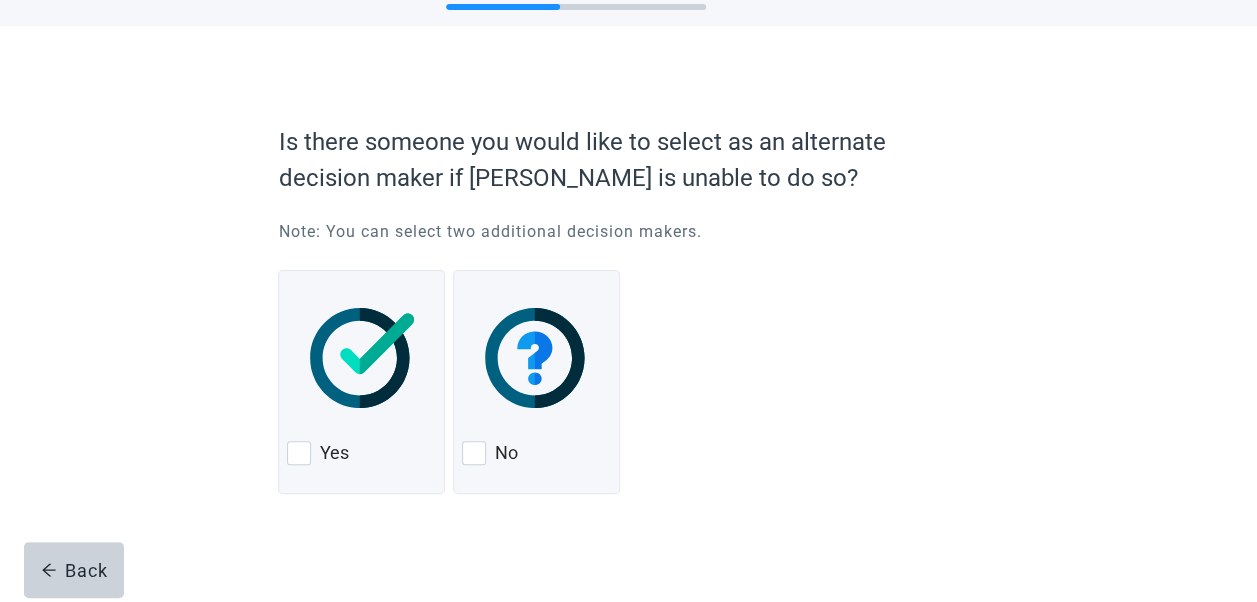 scroll, scrollTop: 0, scrollLeft: 0, axis: both 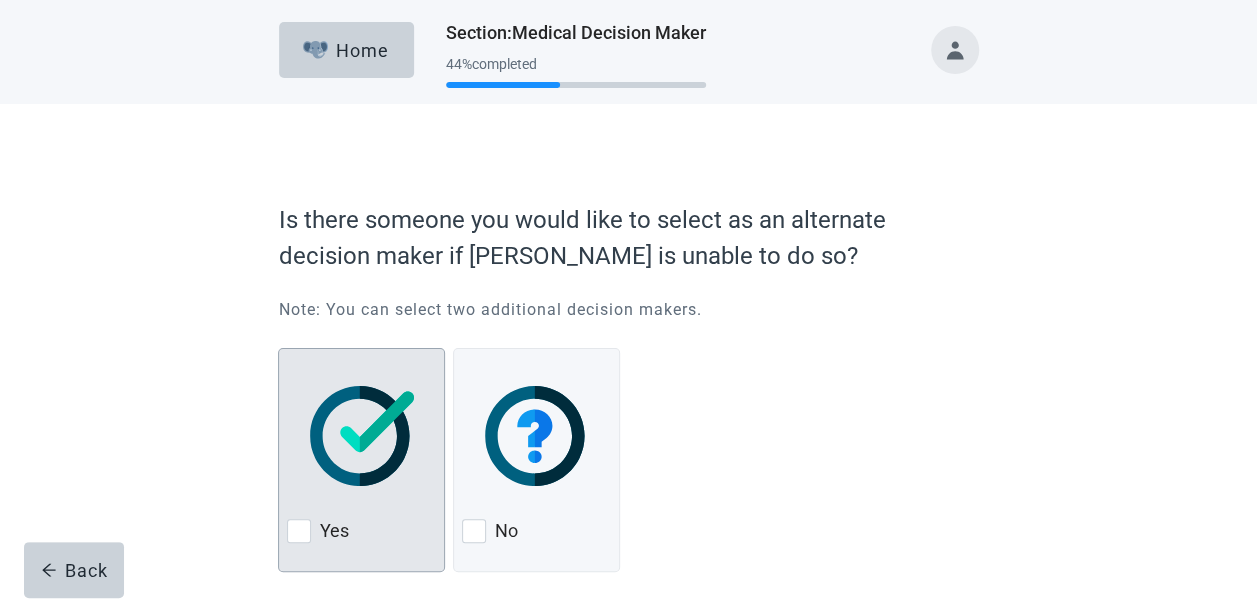 click at bounding box center (299, 531) 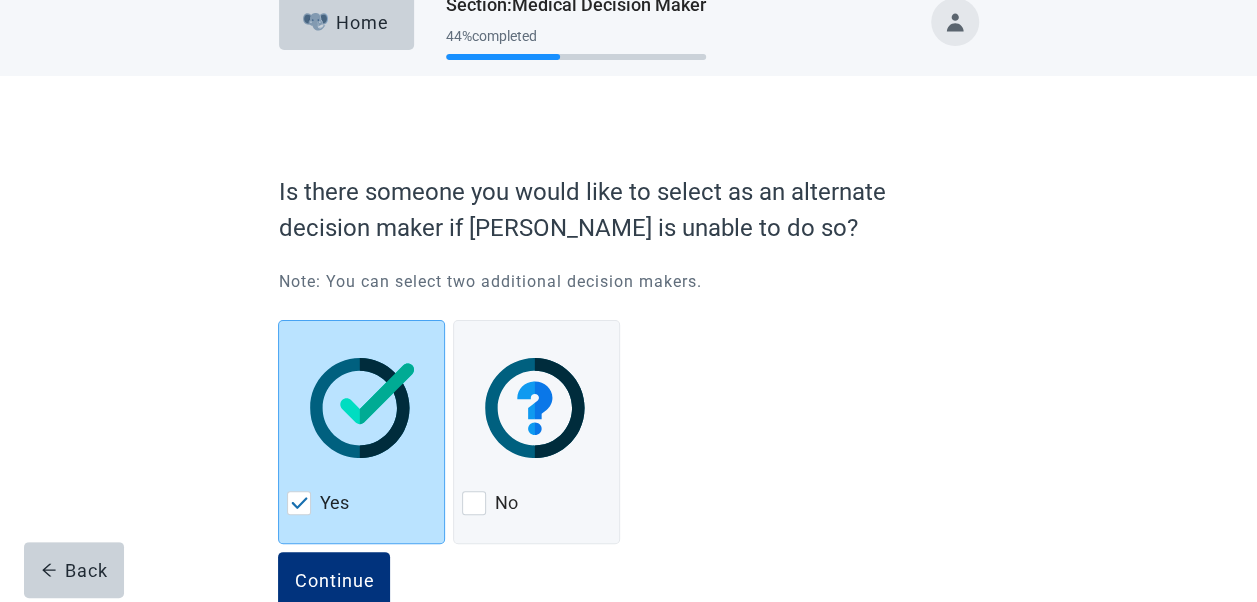 scroll, scrollTop: 77, scrollLeft: 0, axis: vertical 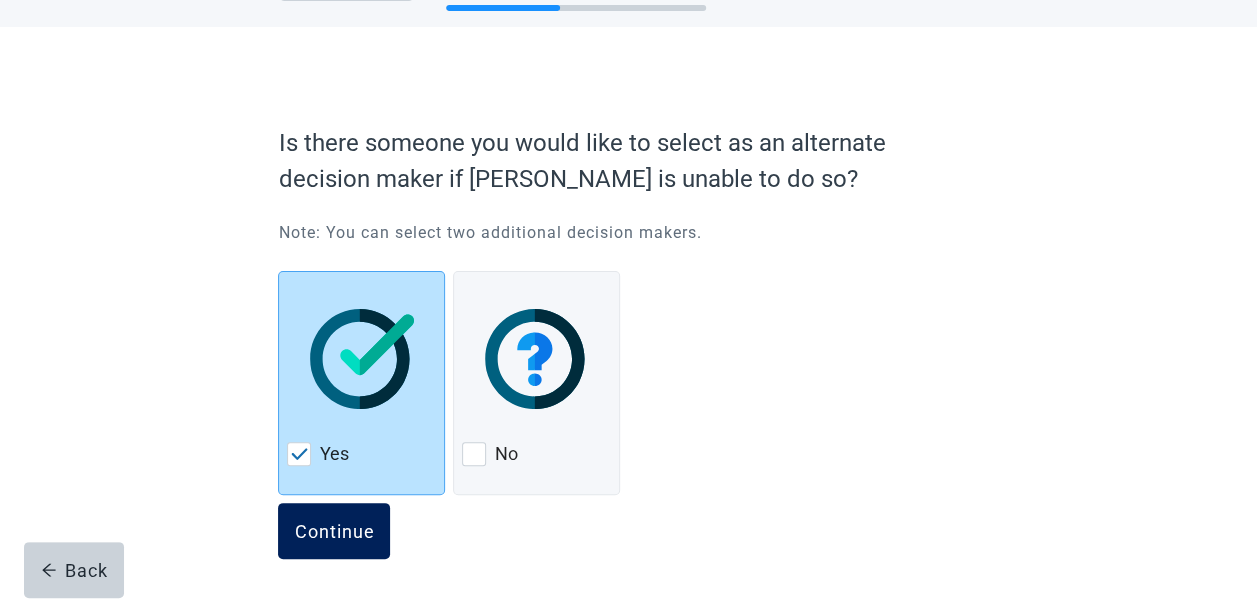 click on "Continue" at bounding box center [334, 531] 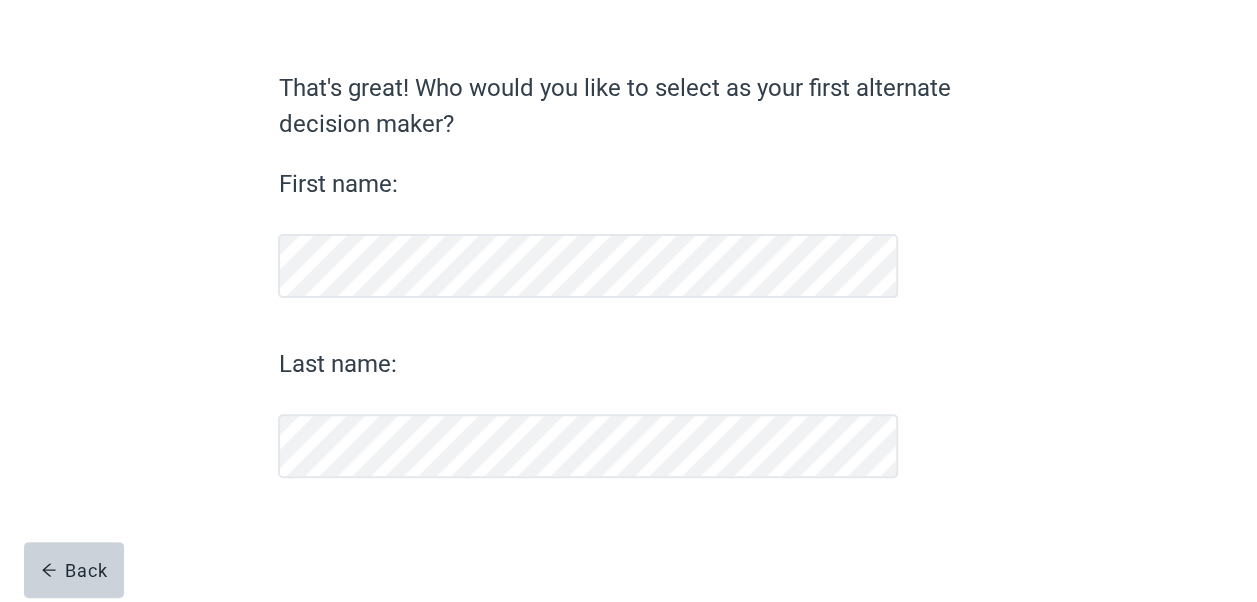 scroll, scrollTop: 122, scrollLeft: 0, axis: vertical 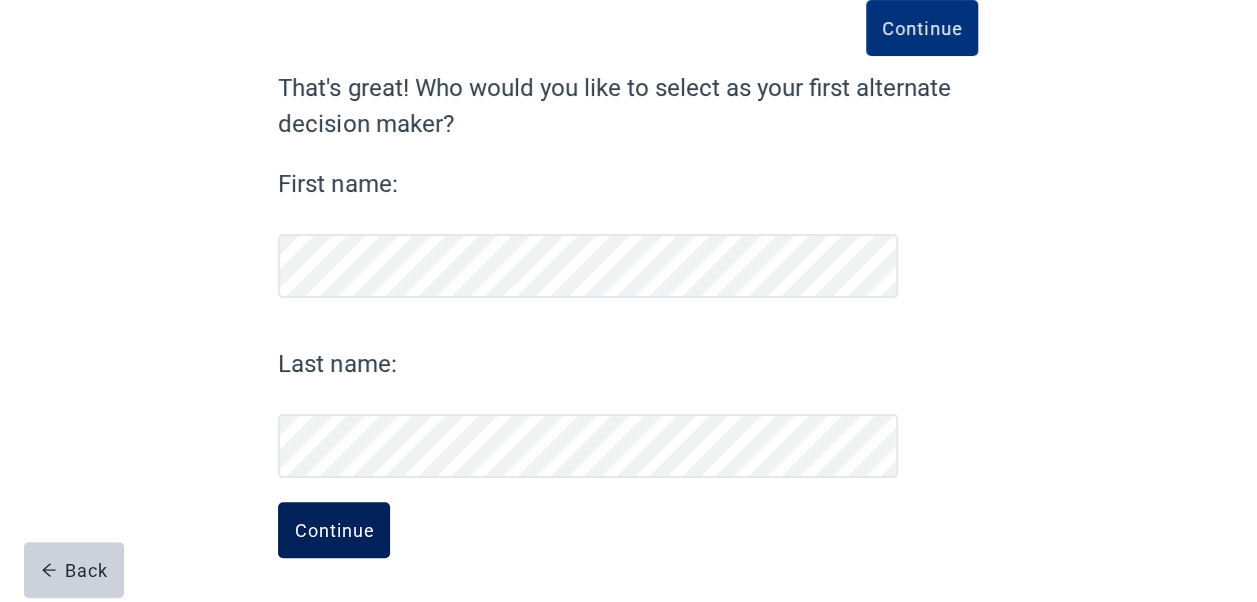 click on "Continue" at bounding box center (334, 530) 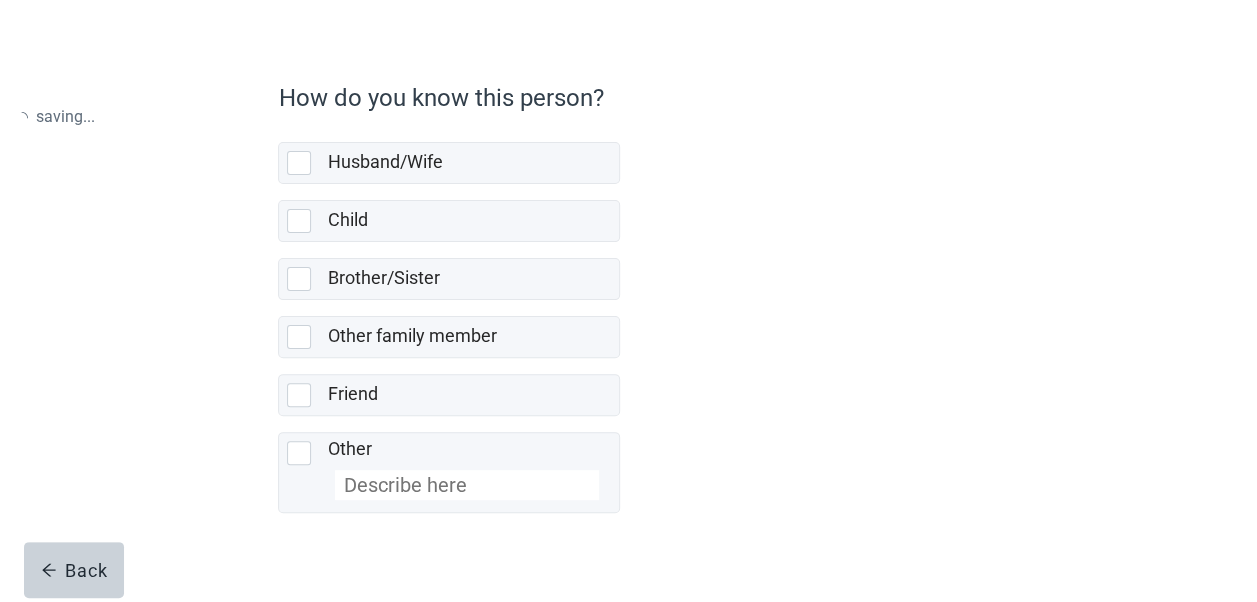 scroll, scrollTop: 0, scrollLeft: 0, axis: both 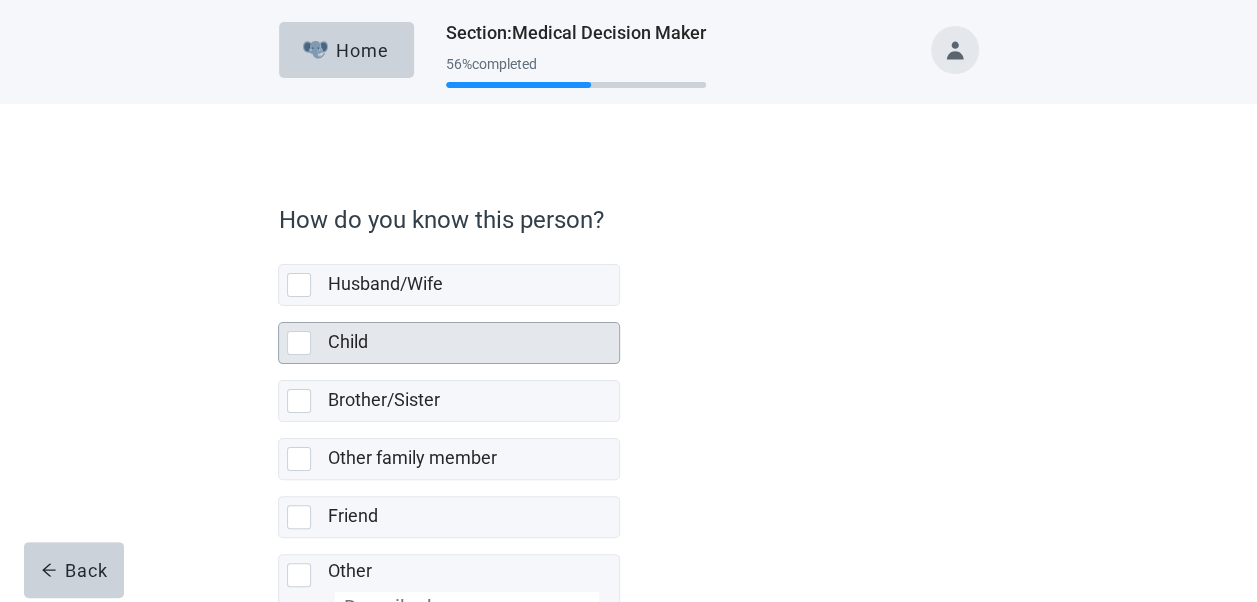 click at bounding box center [299, 343] 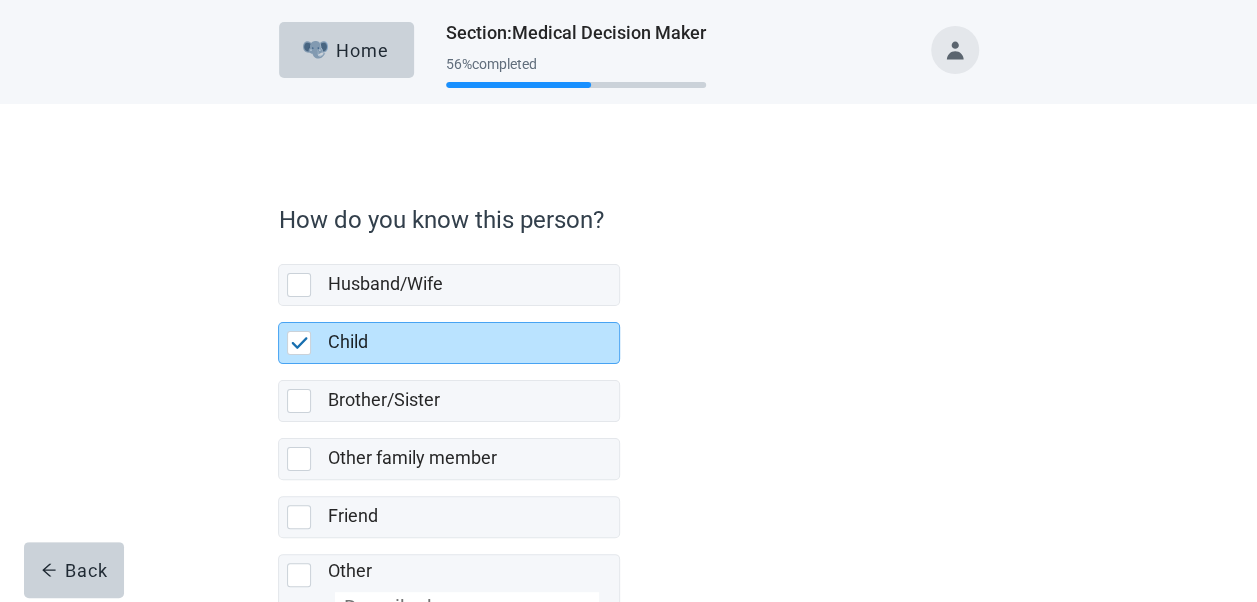 scroll, scrollTop: 145, scrollLeft: 0, axis: vertical 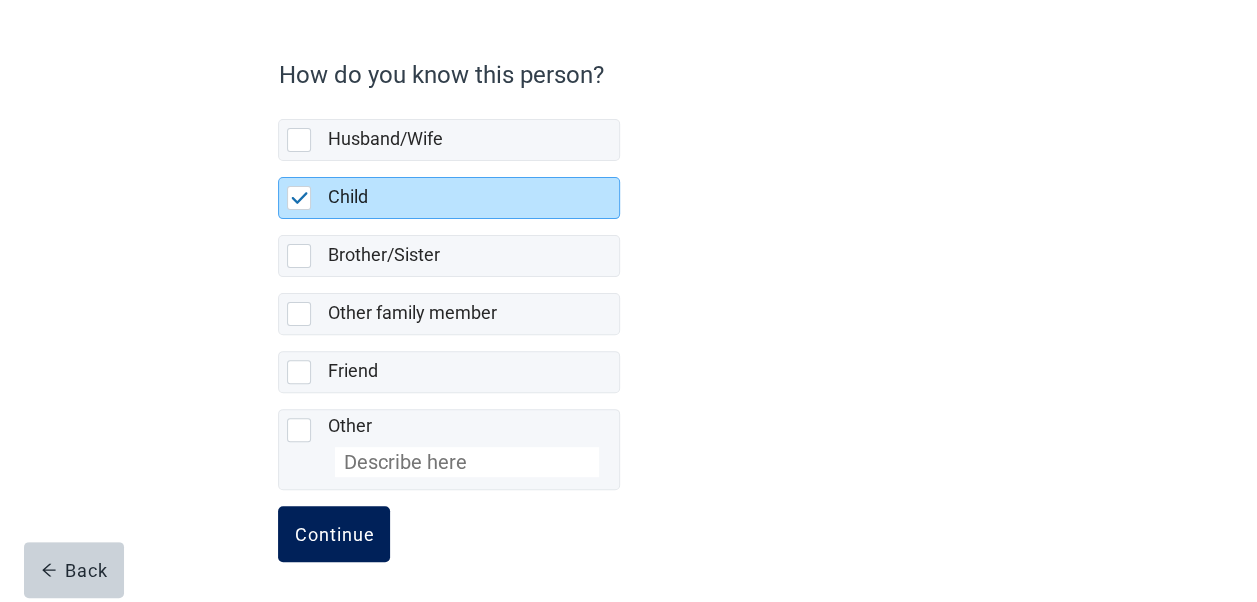 click on "Continue" at bounding box center [334, 534] 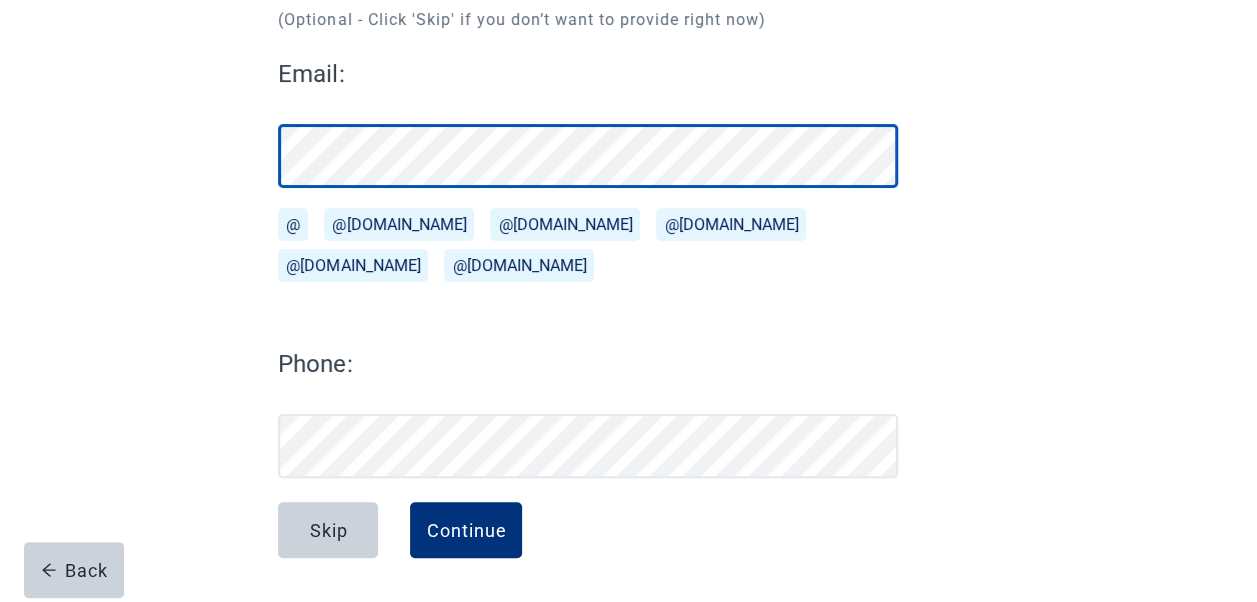 scroll, scrollTop: 244, scrollLeft: 0, axis: vertical 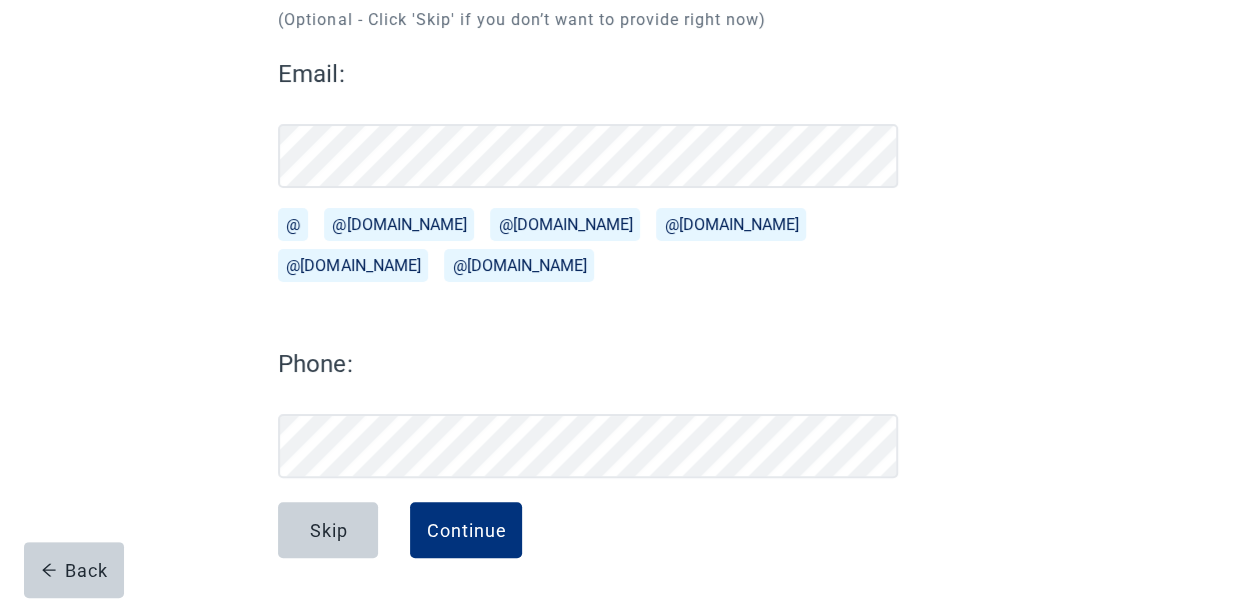 click on "@[DOMAIN_NAME]" at bounding box center (399, 224) 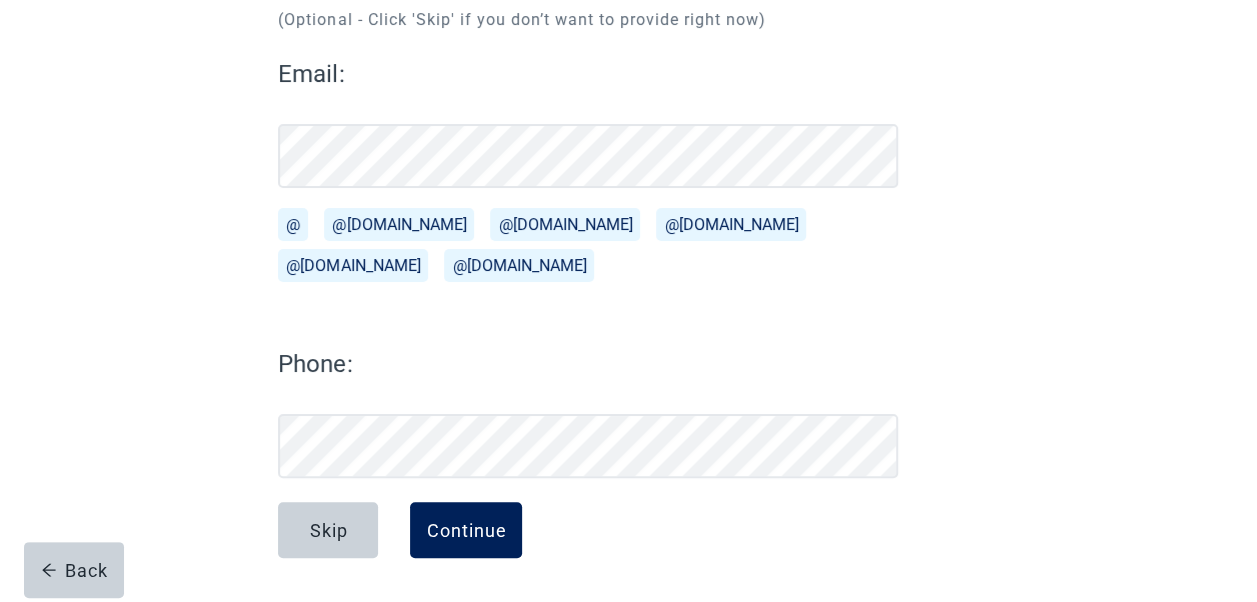 click on "Continue" at bounding box center [466, 530] 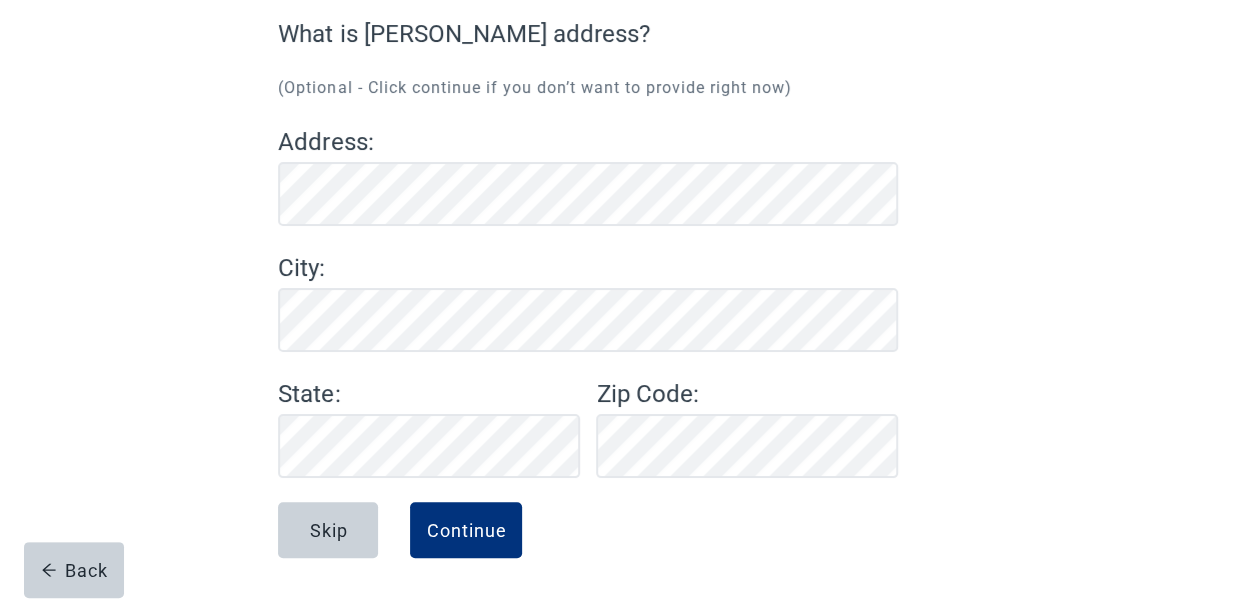 scroll, scrollTop: 176, scrollLeft: 0, axis: vertical 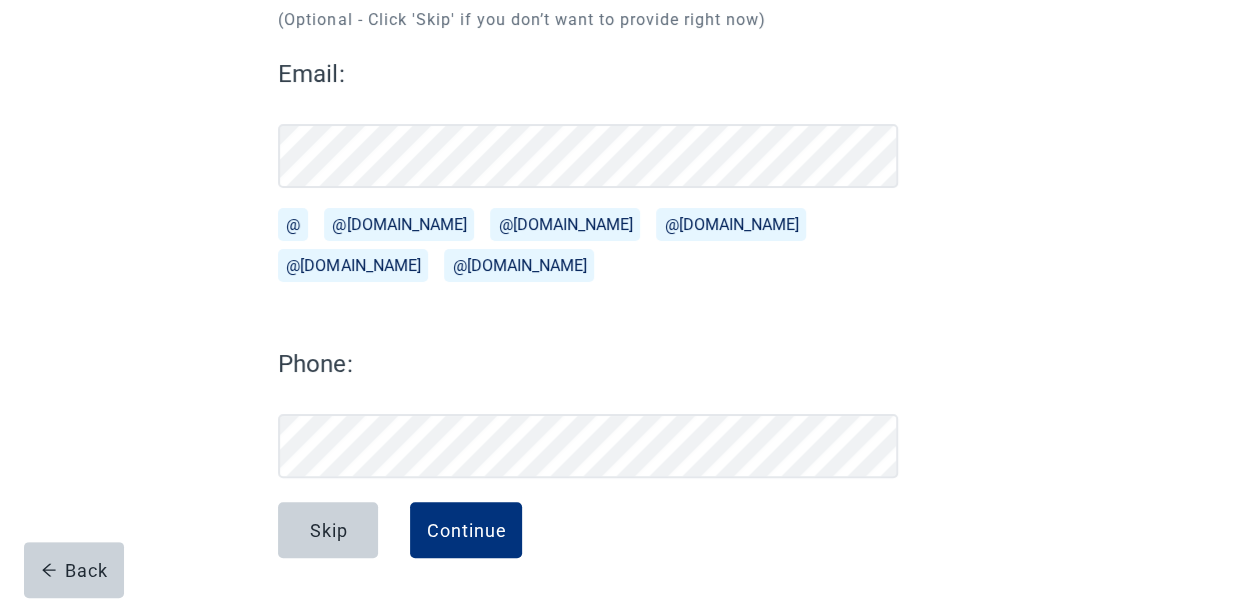click on "Skip Continue" at bounding box center [598, 552] 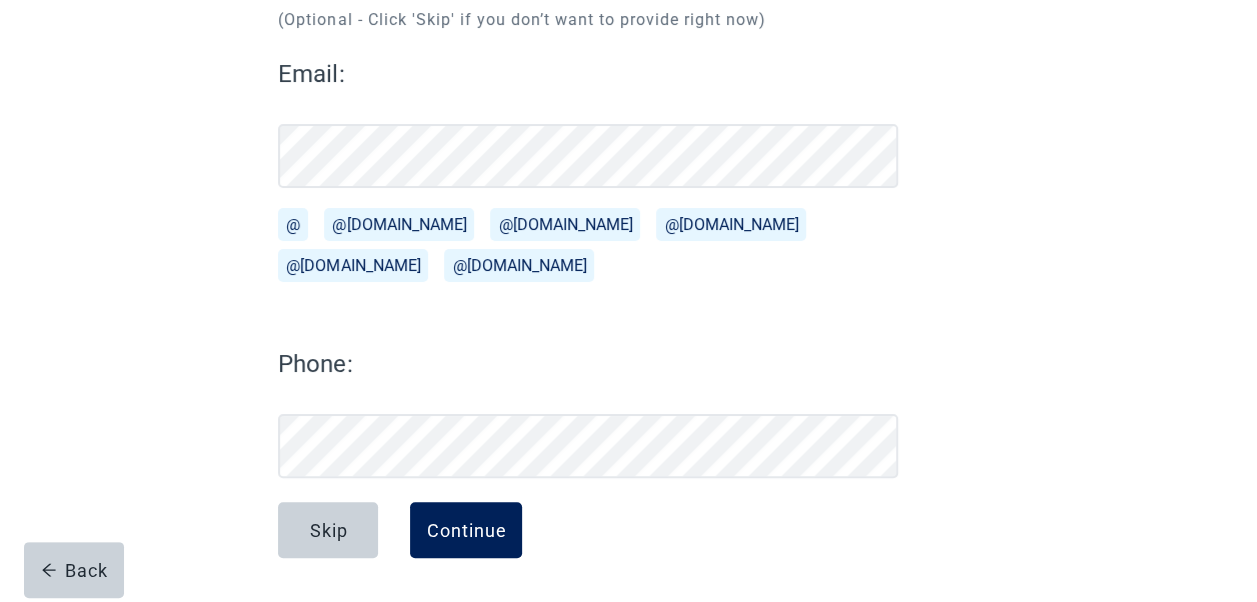 click on "Continue" at bounding box center [466, 530] 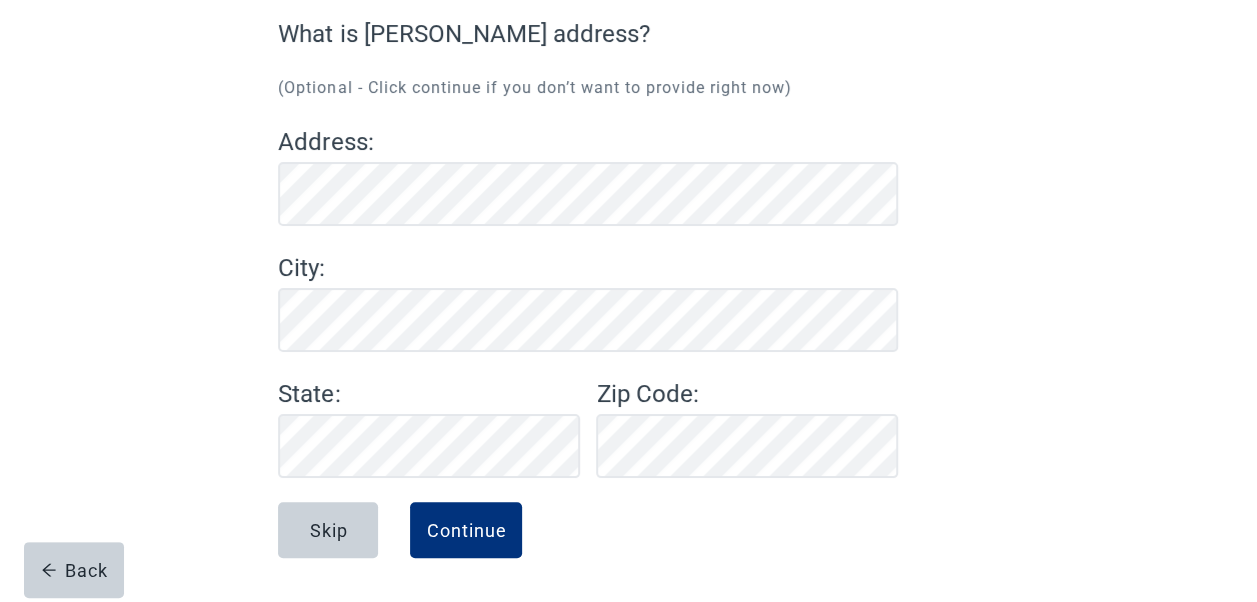 scroll, scrollTop: 176, scrollLeft: 0, axis: vertical 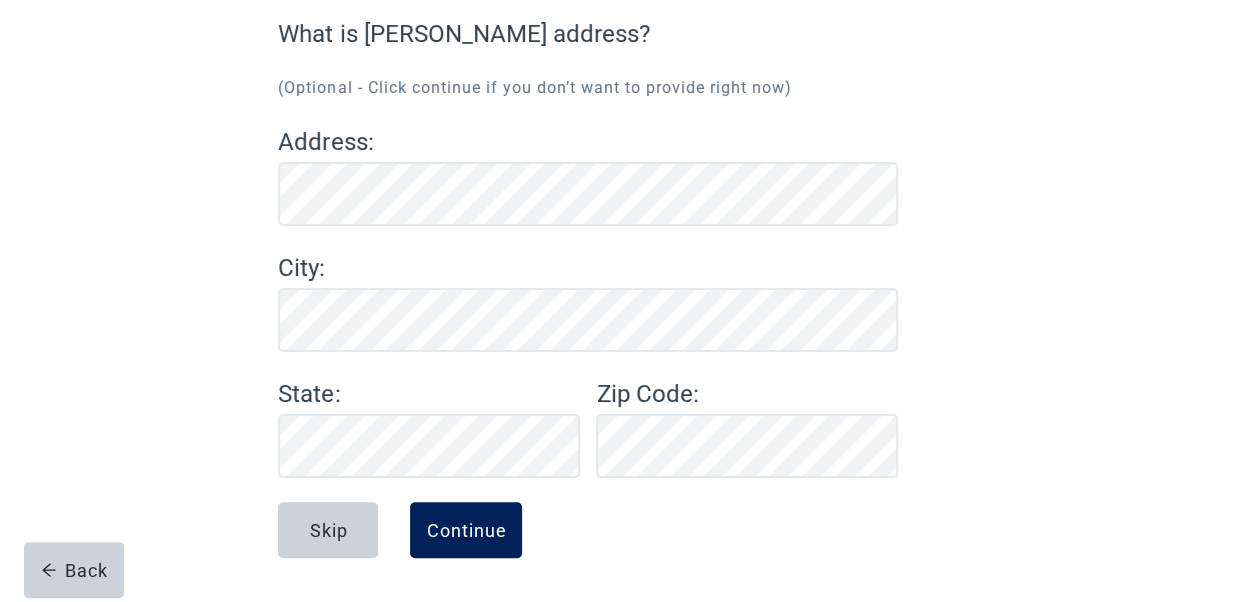 click on "Continue" at bounding box center (466, 530) 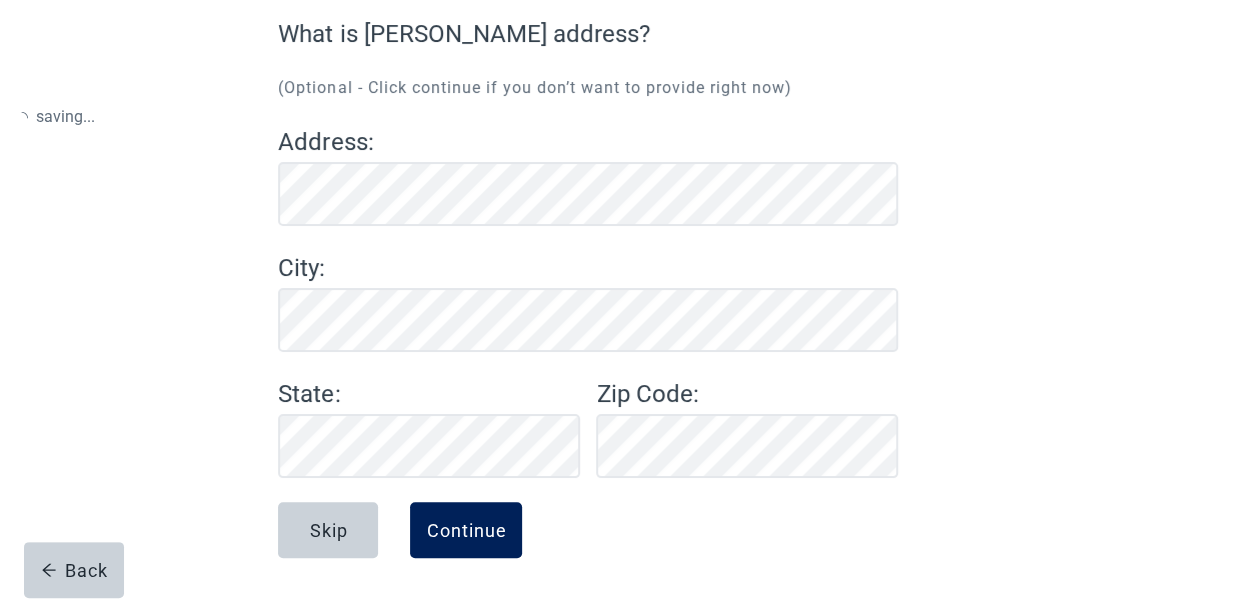 scroll, scrollTop: 0, scrollLeft: 0, axis: both 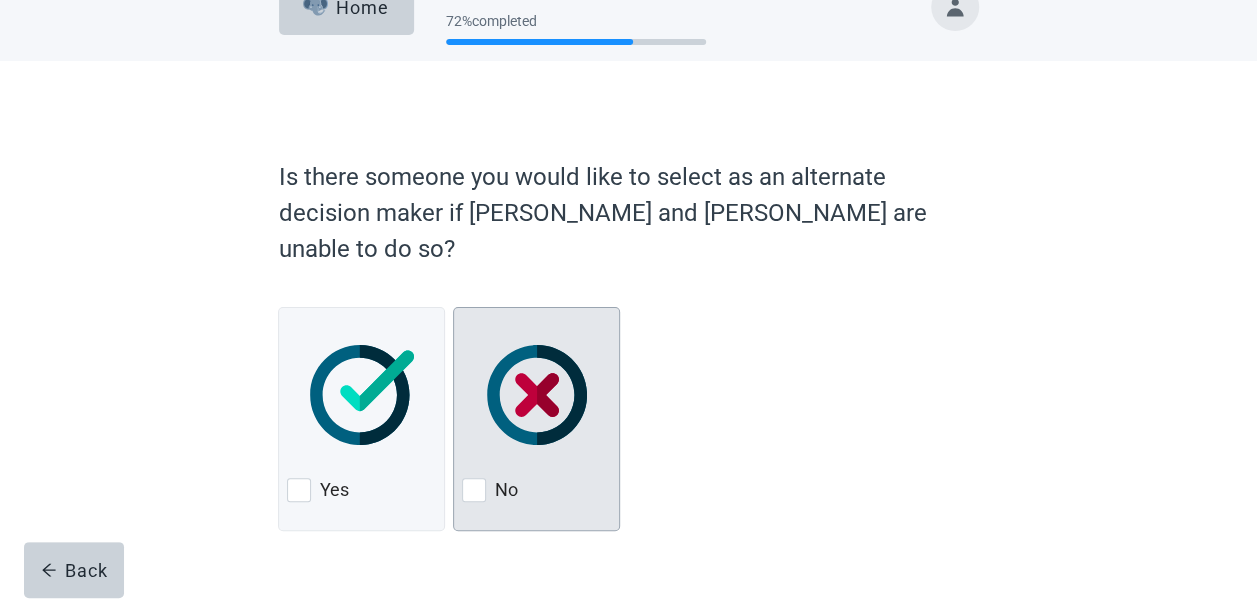 click at bounding box center (474, 490) 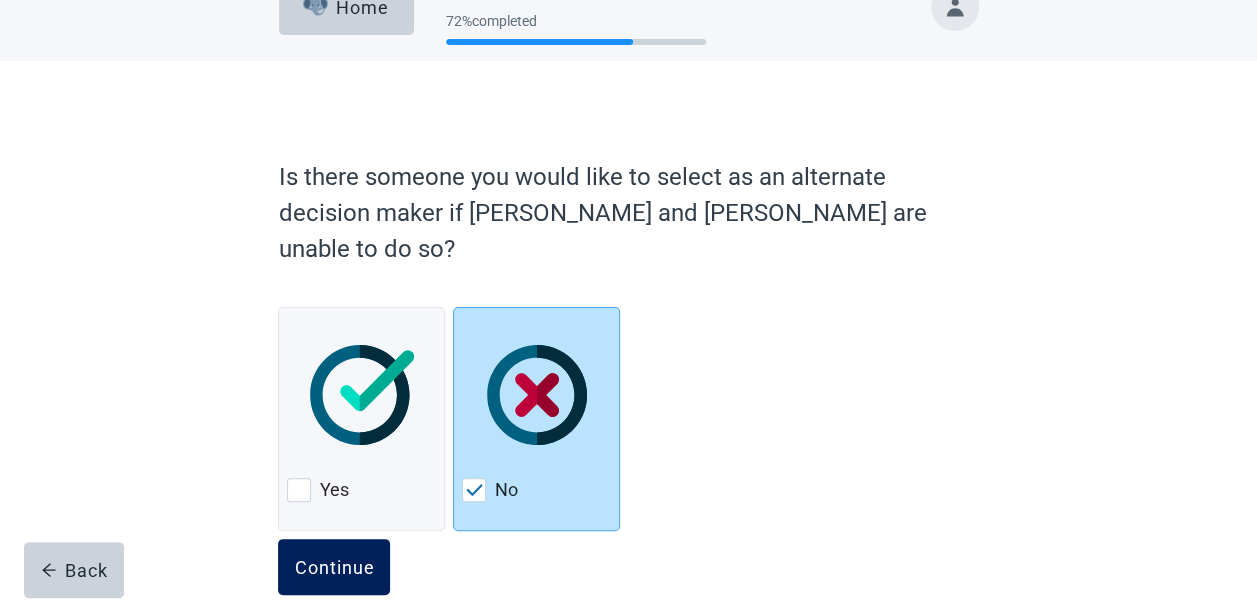 click on "Continue" at bounding box center (334, 567) 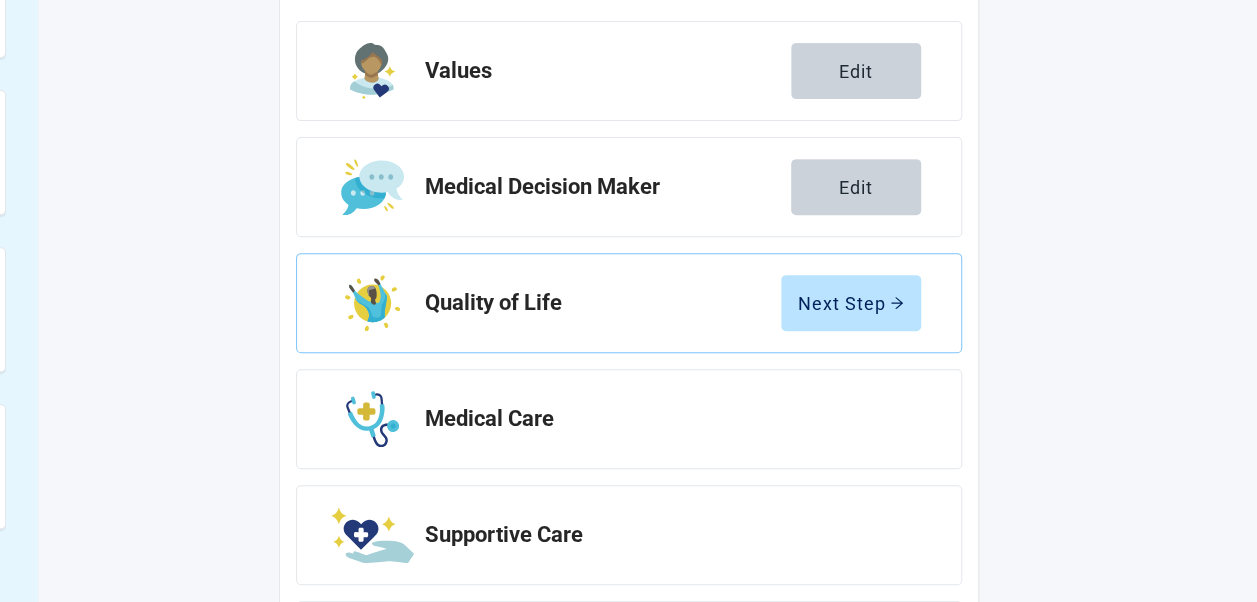 scroll, scrollTop: 316, scrollLeft: 0, axis: vertical 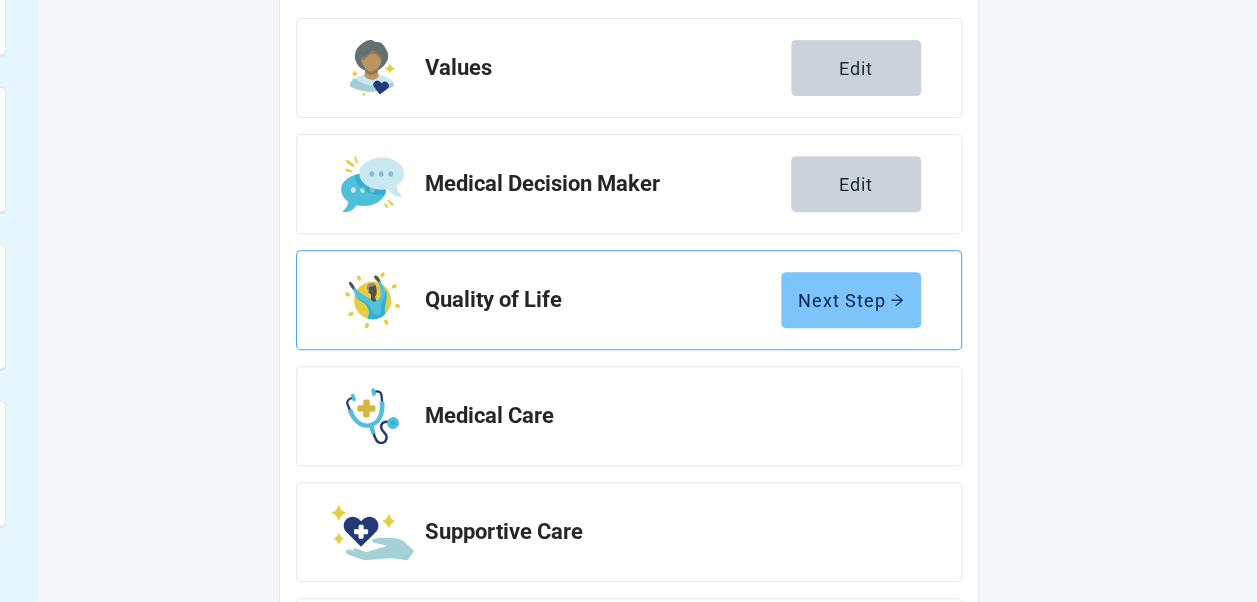 click on "Next Step" at bounding box center [851, 300] 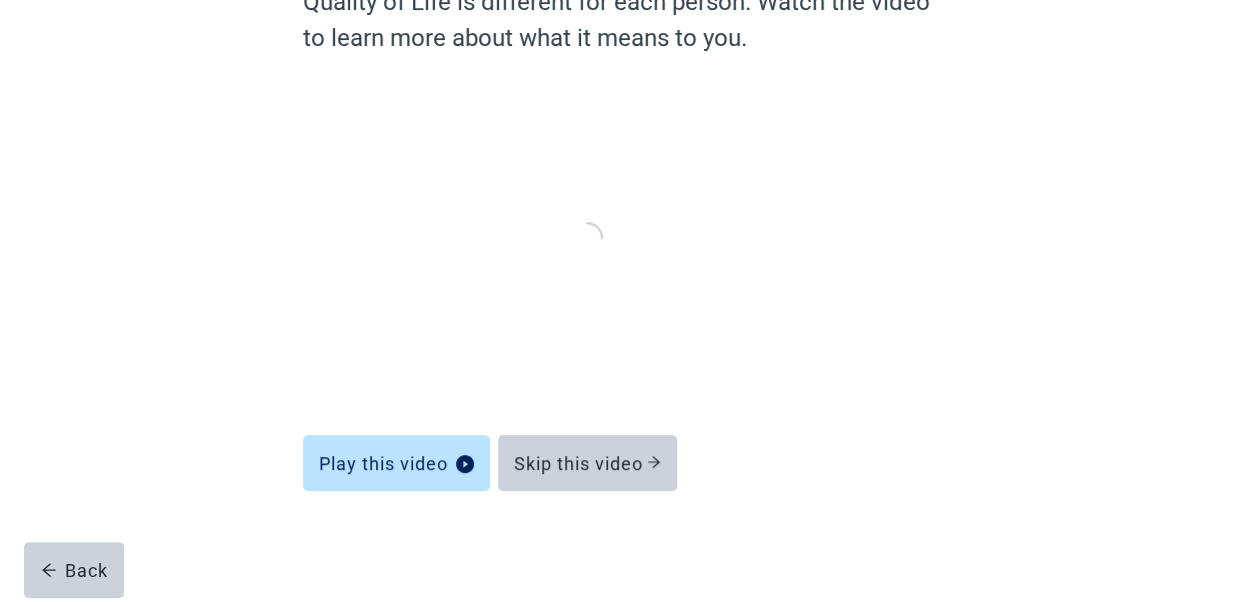 scroll, scrollTop: 205, scrollLeft: 0, axis: vertical 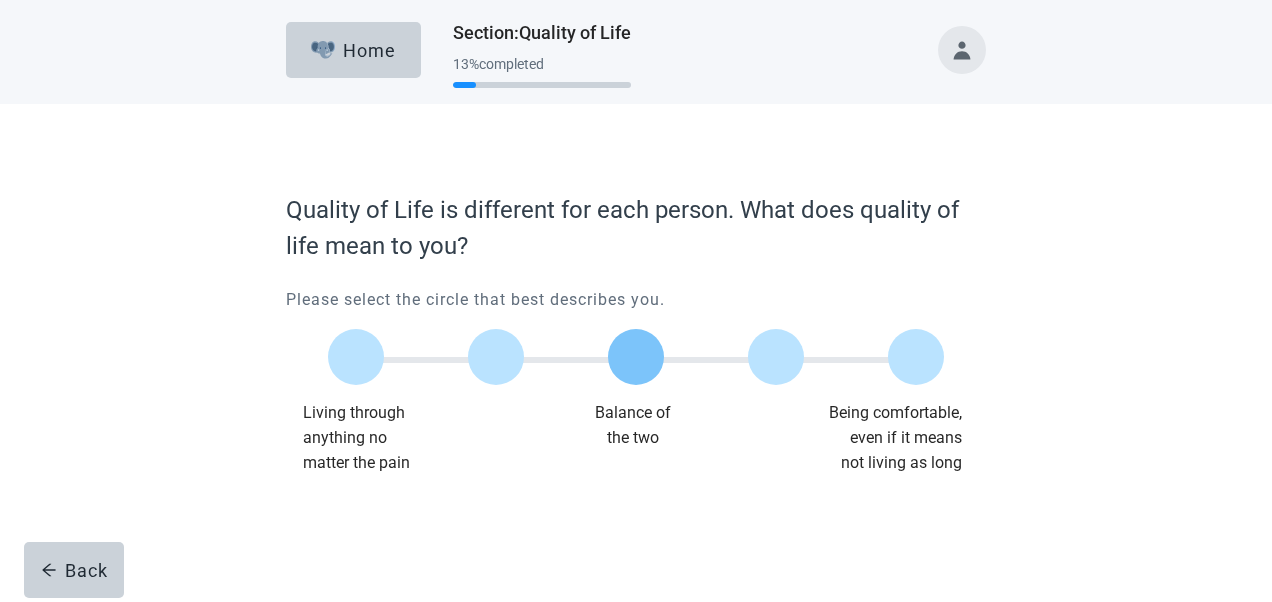 click at bounding box center (636, 357) 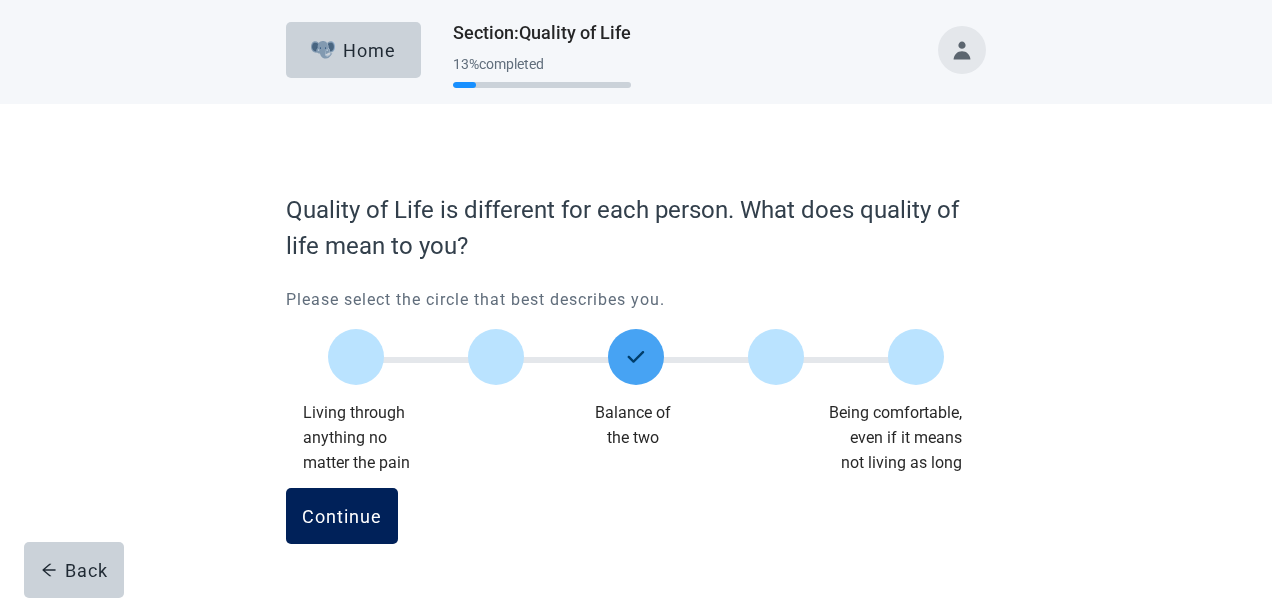 click on "Continue" at bounding box center [342, 516] 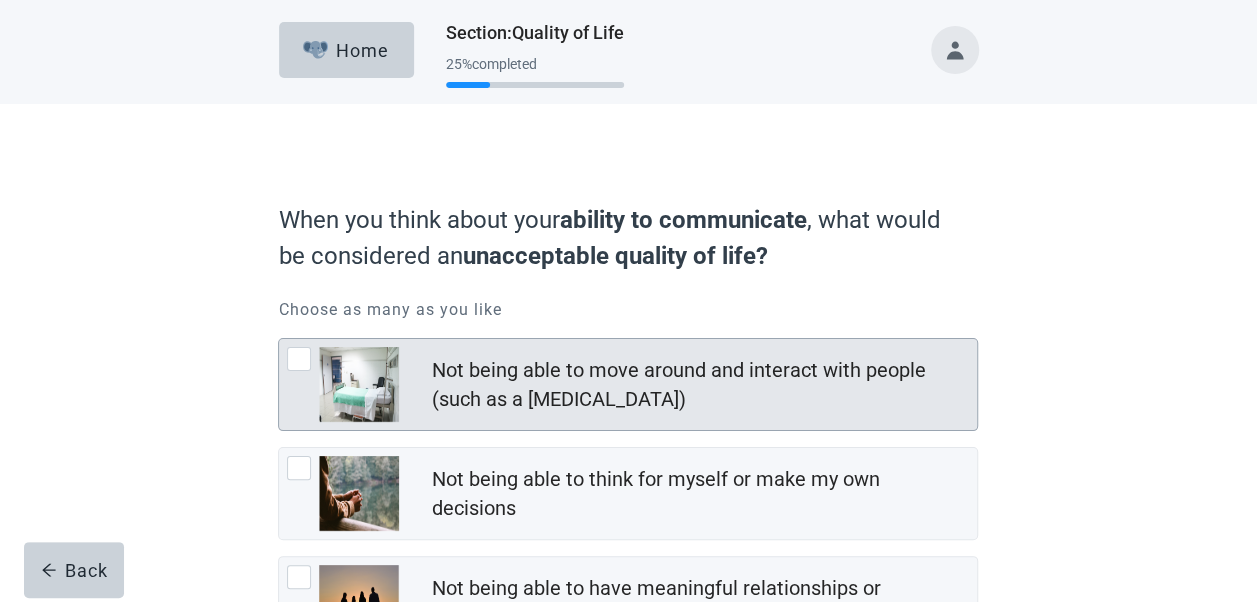 click at bounding box center [299, 359] 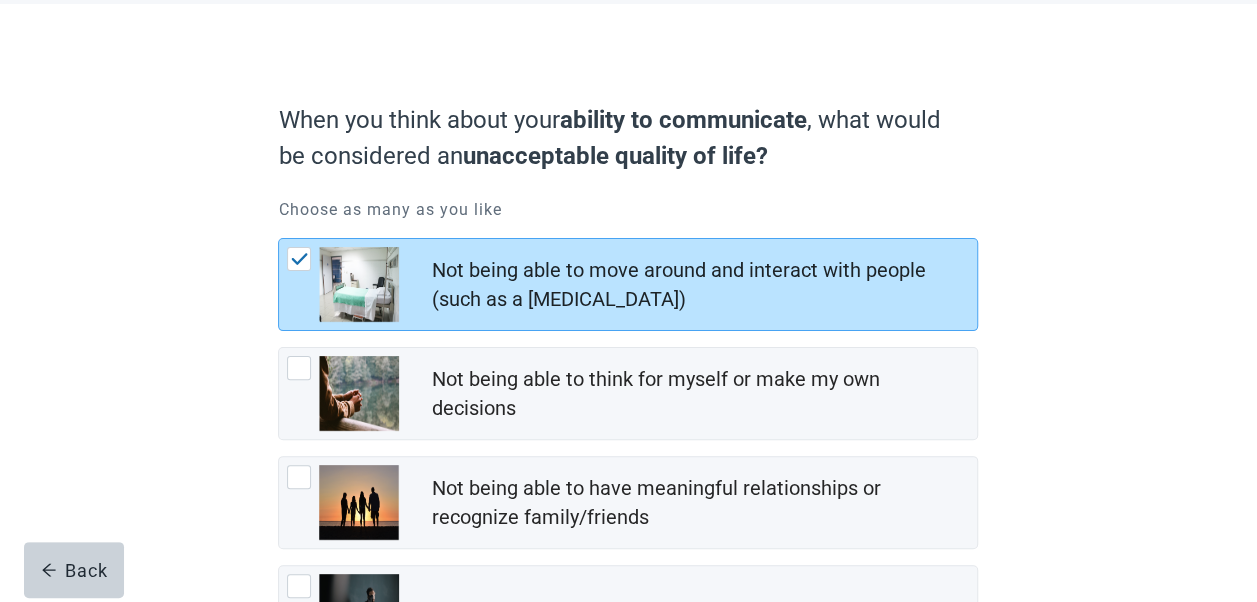 scroll, scrollTop: 223, scrollLeft: 0, axis: vertical 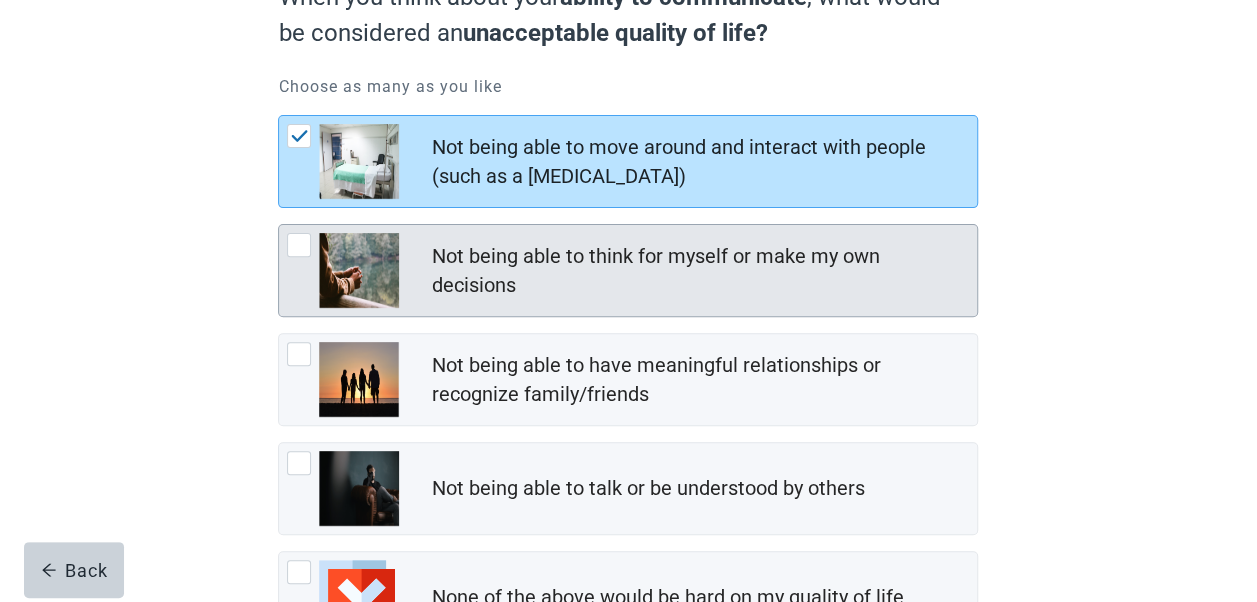 click at bounding box center (299, 245) 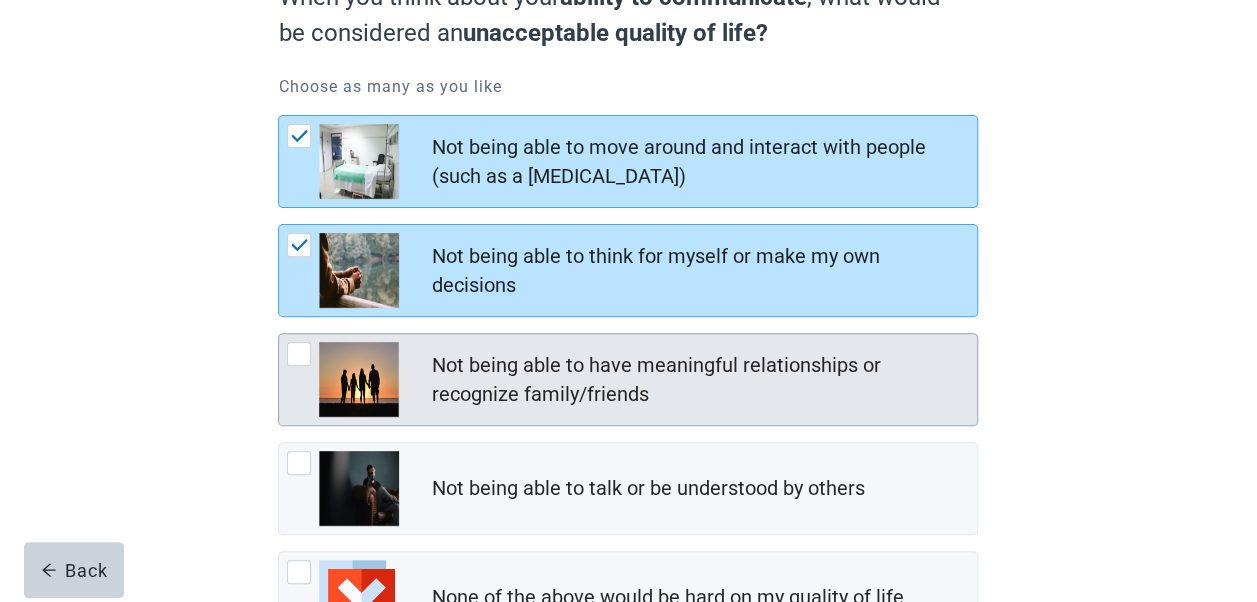 click at bounding box center [299, 354] 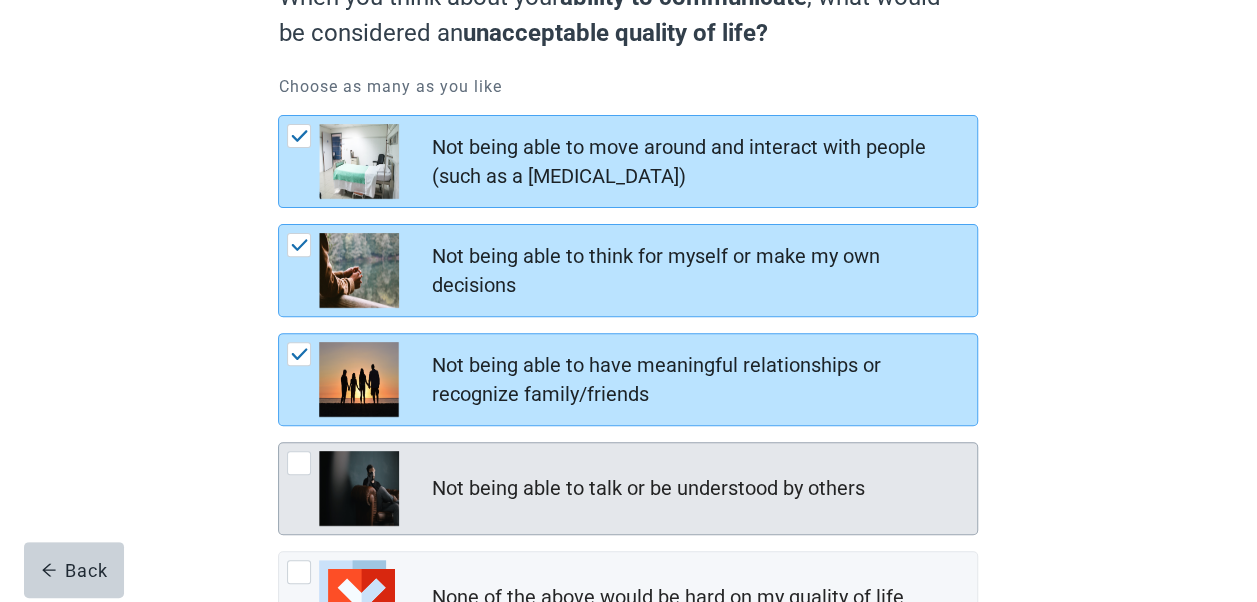 click at bounding box center (299, 463) 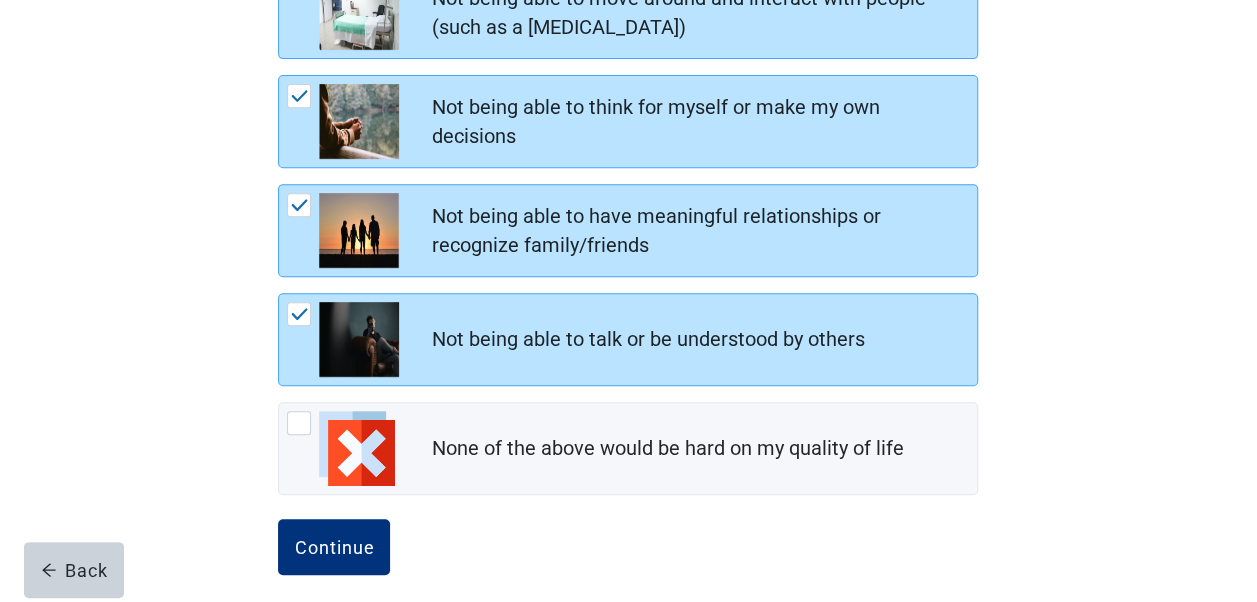 scroll, scrollTop: 386, scrollLeft: 0, axis: vertical 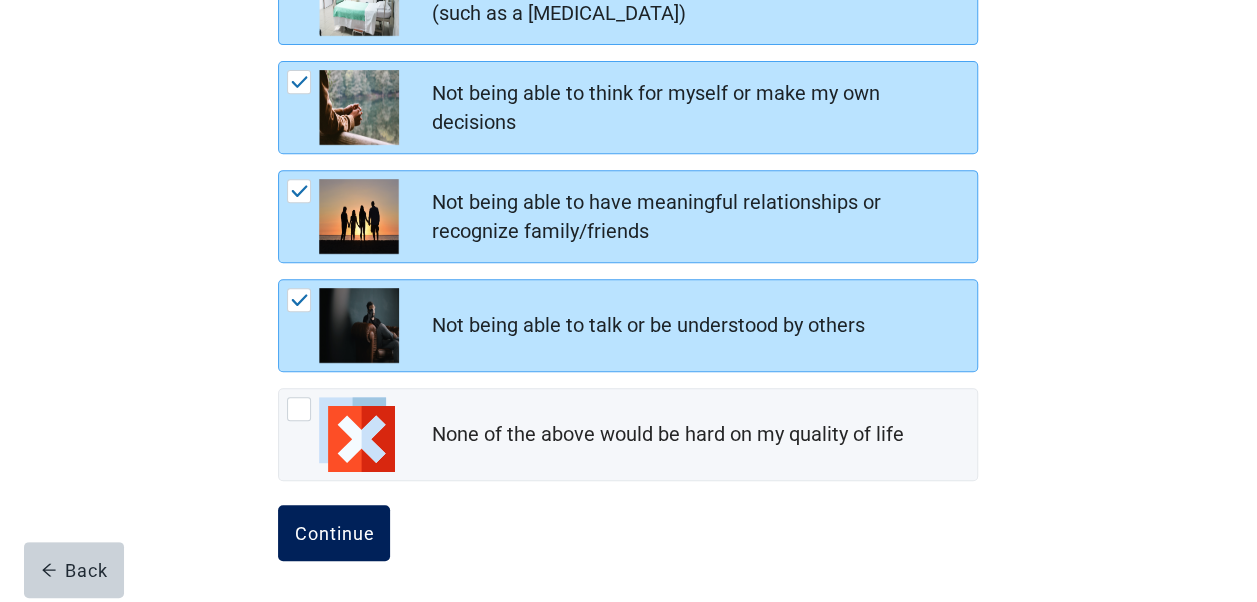 click on "Continue" at bounding box center (334, 533) 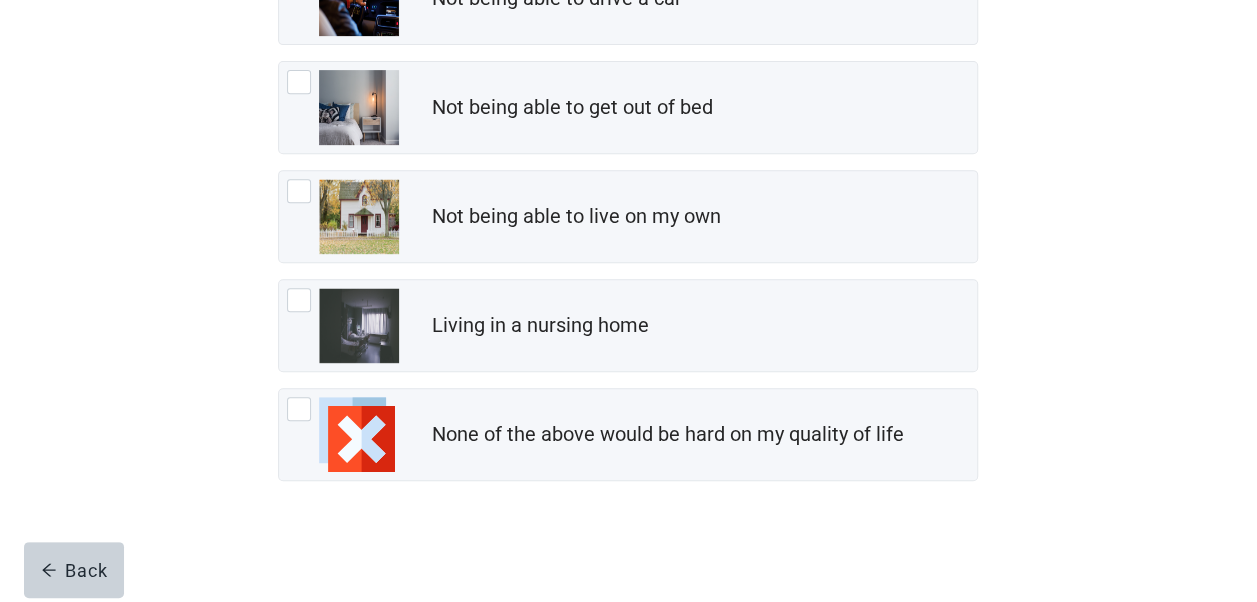 scroll, scrollTop: 0, scrollLeft: 0, axis: both 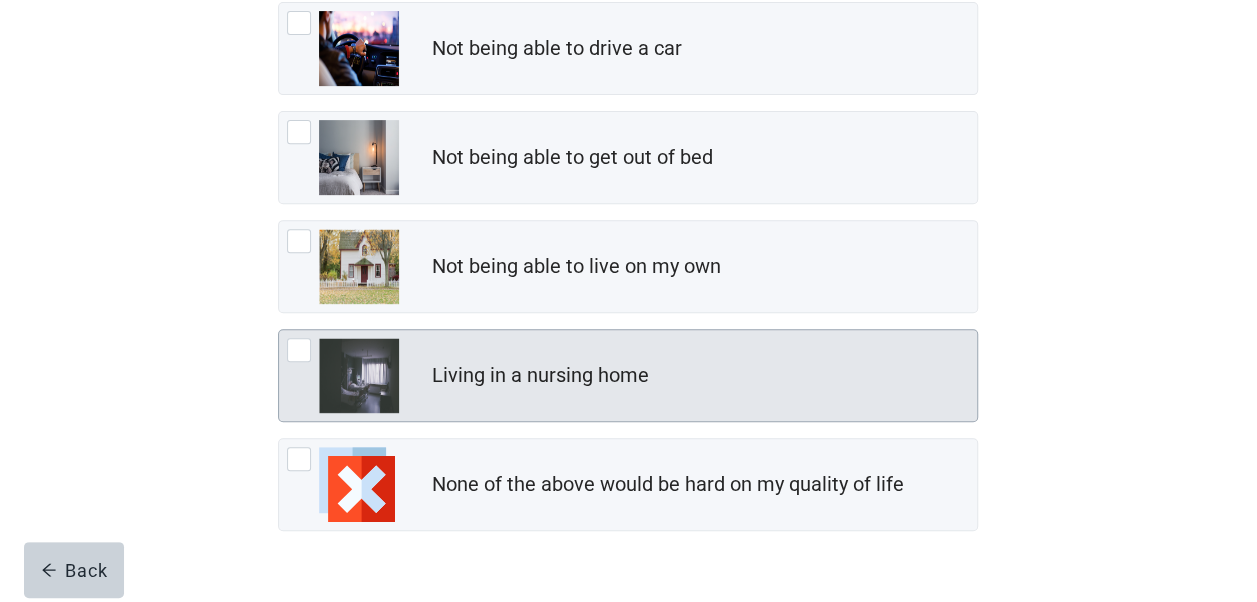 click at bounding box center [299, 350] 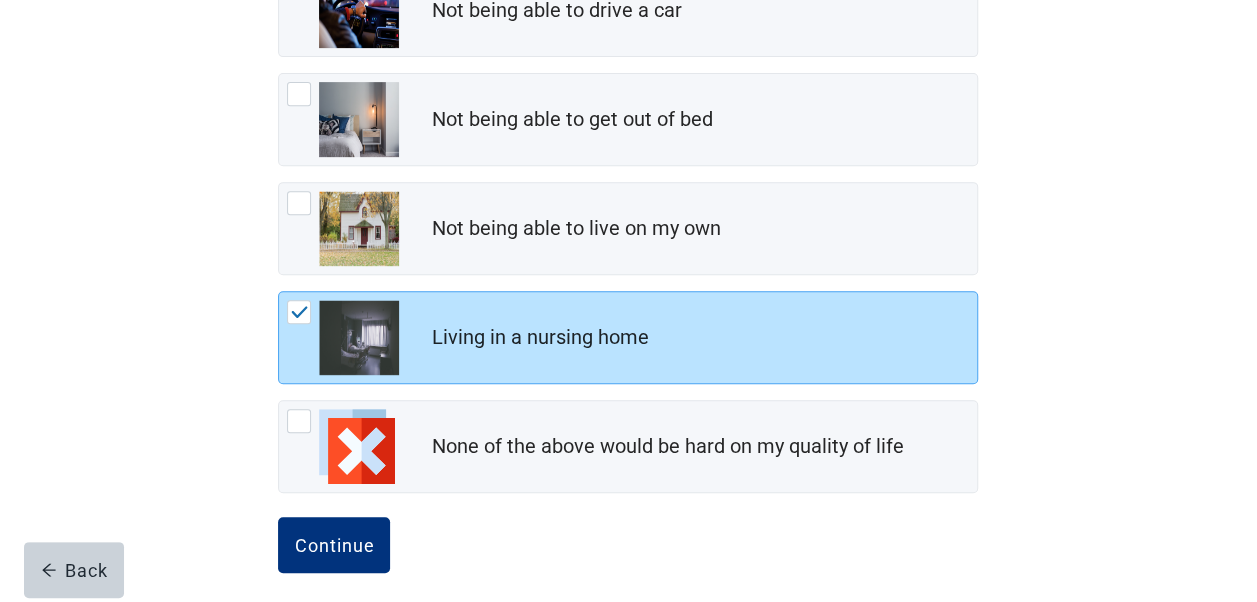 scroll, scrollTop: 386, scrollLeft: 0, axis: vertical 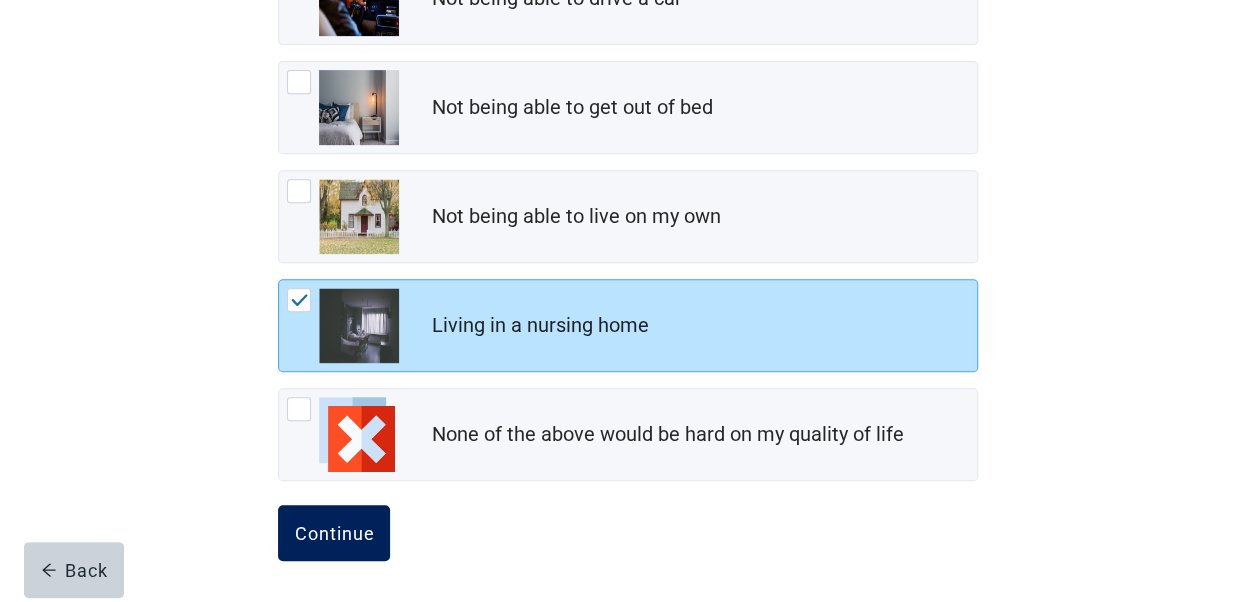 click on "Continue" at bounding box center [334, 533] 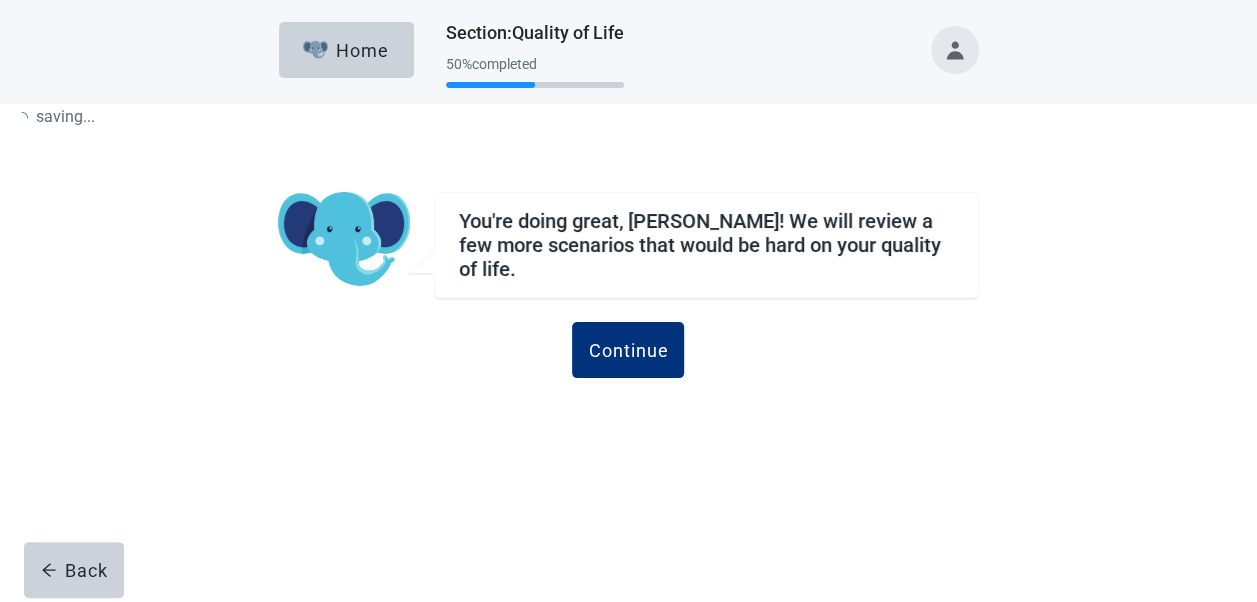scroll, scrollTop: 0, scrollLeft: 0, axis: both 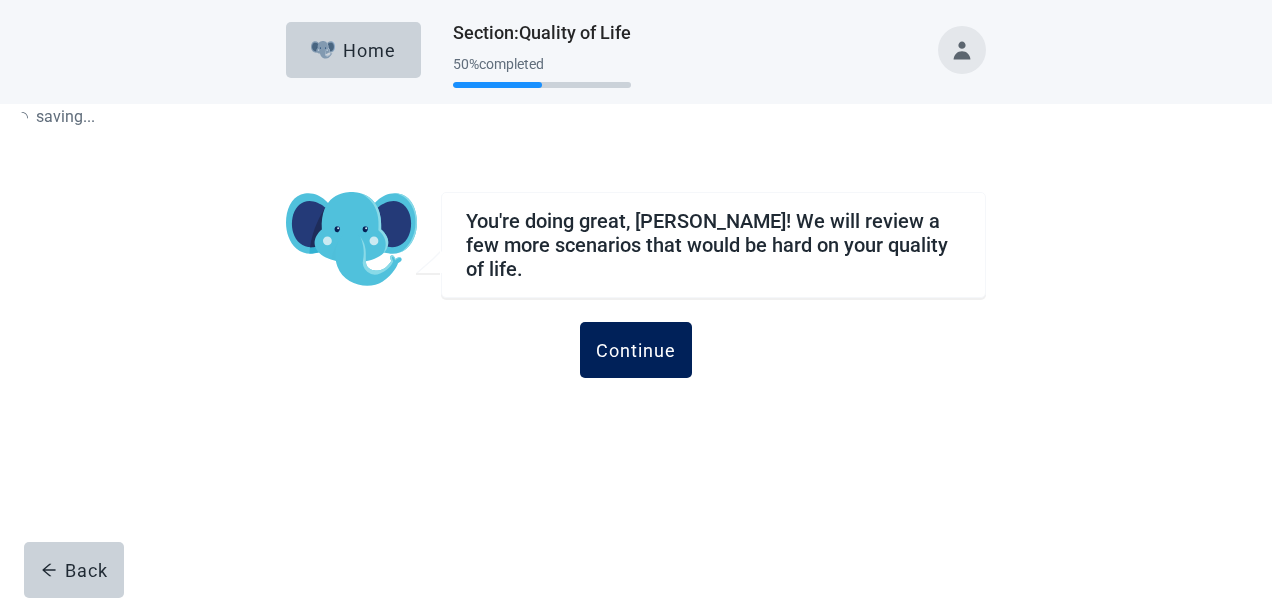 click on "Continue" at bounding box center (636, 350) 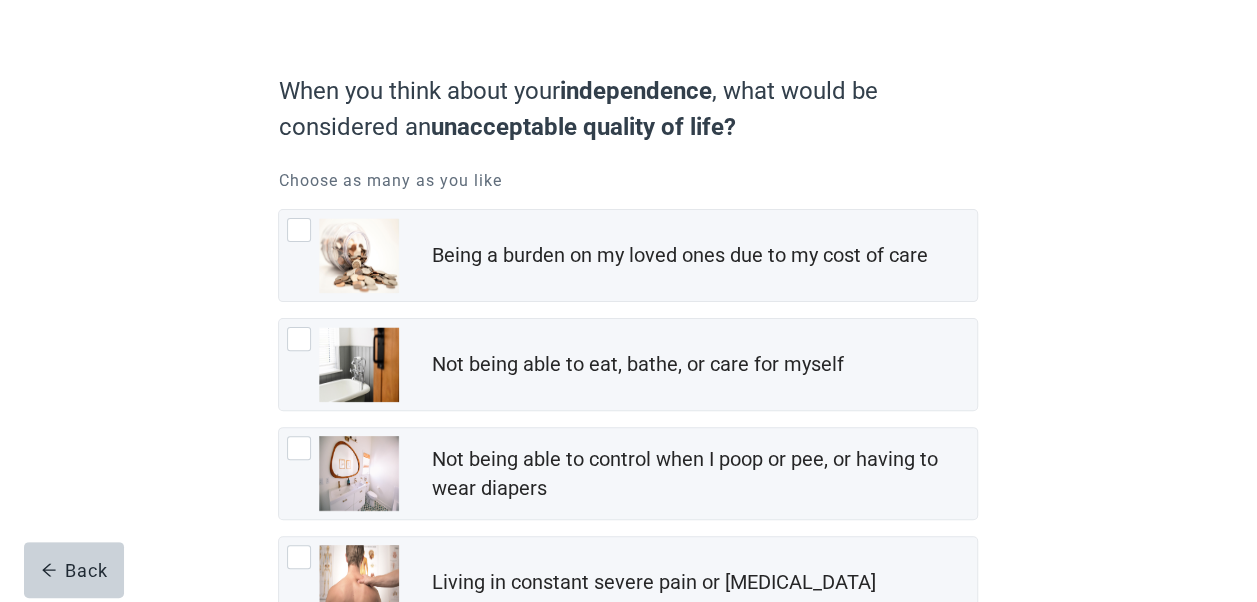 scroll, scrollTop: 152, scrollLeft: 0, axis: vertical 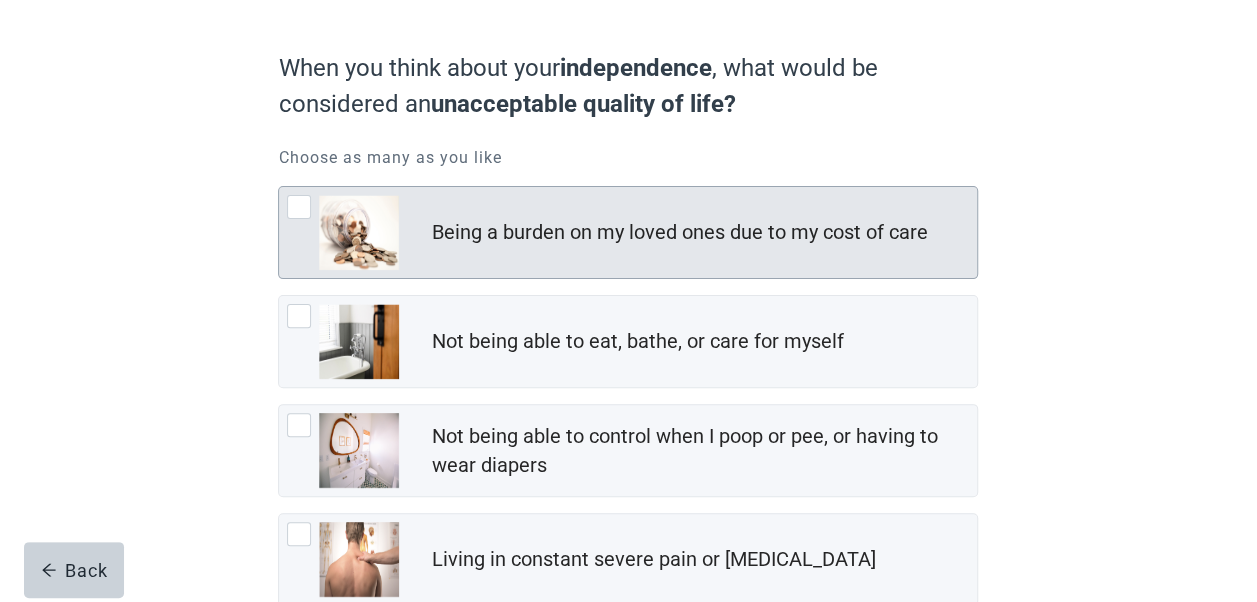 click at bounding box center [299, 207] 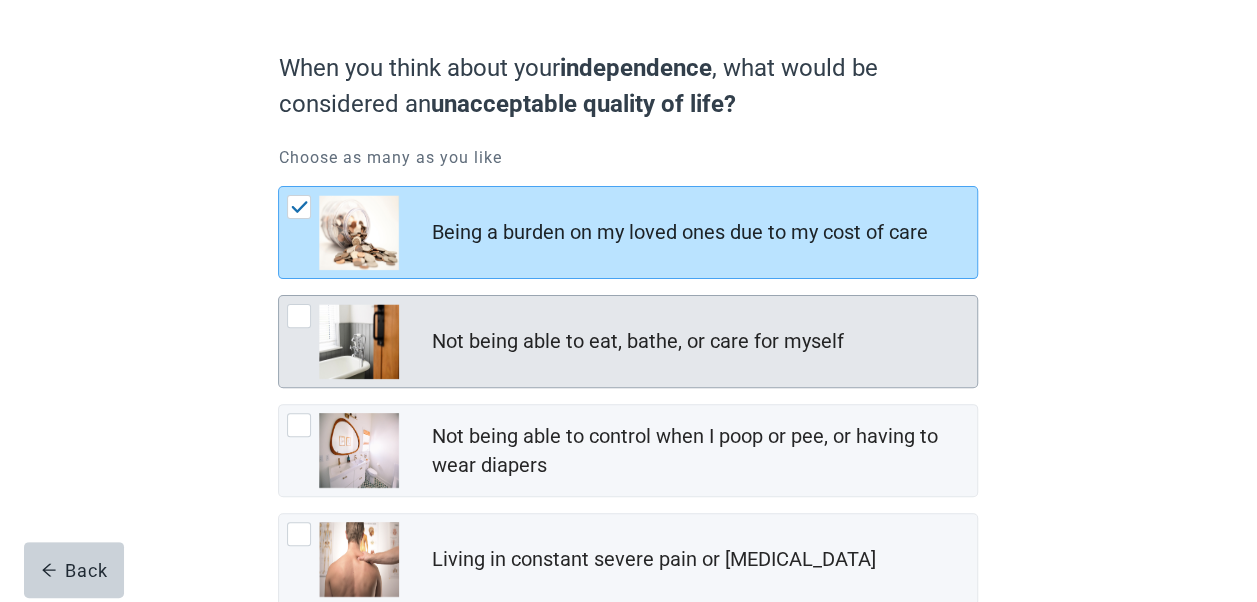 click at bounding box center [299, 316] 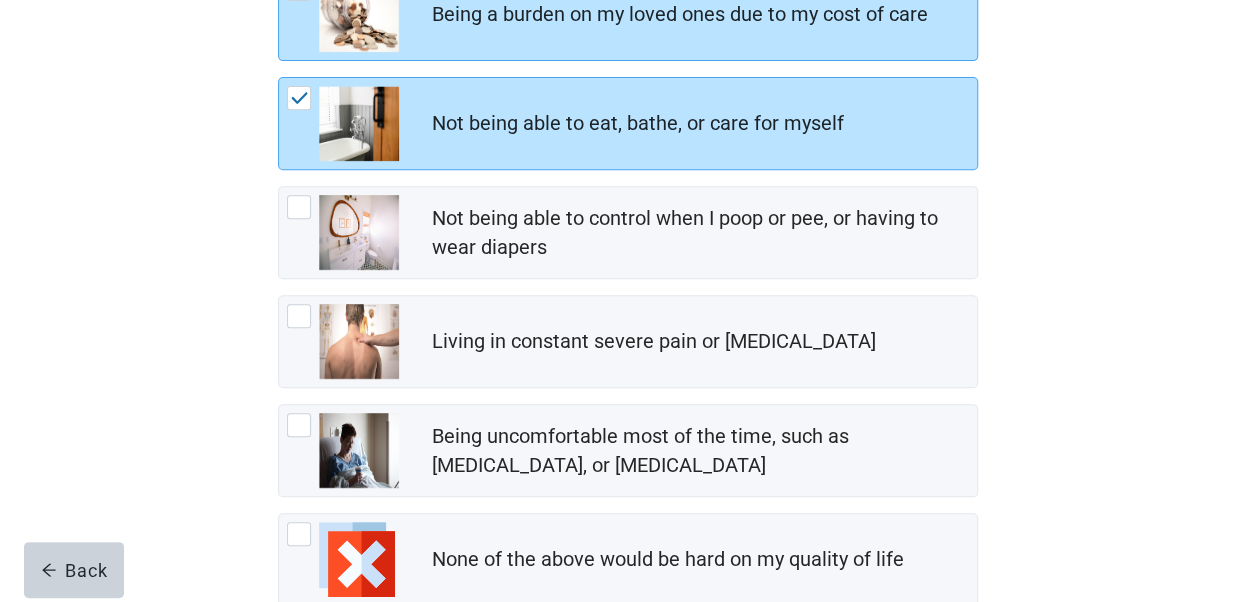 scroll, scrollTop: 380, scrollLeft: 0, axis: vertical 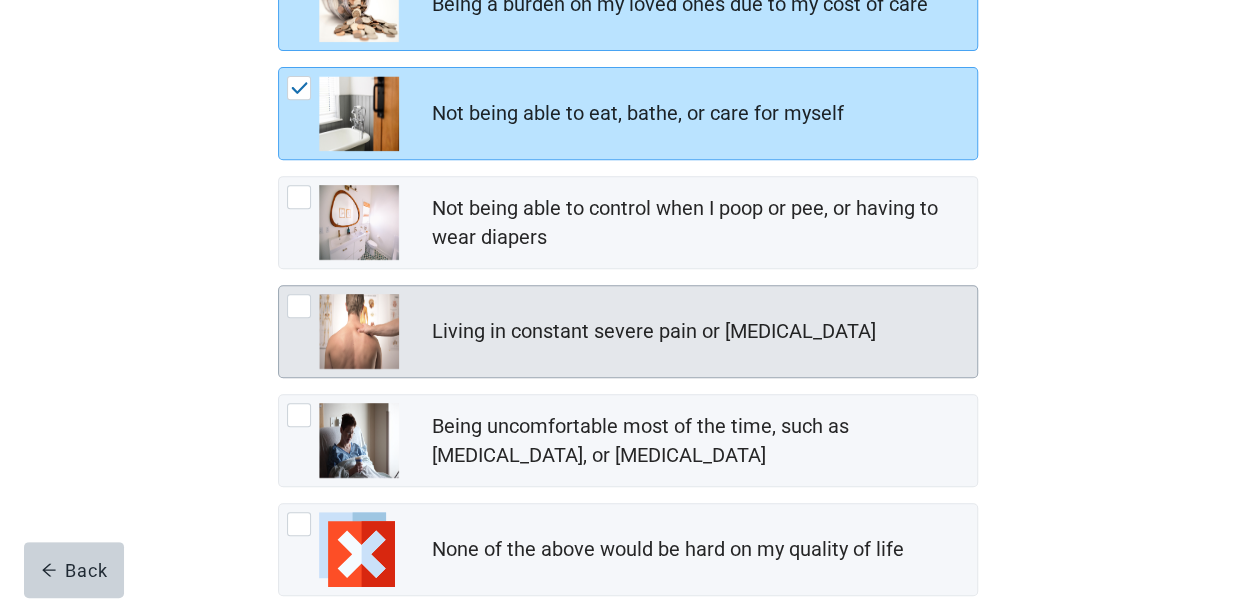 click at bounding box center (299, 306) 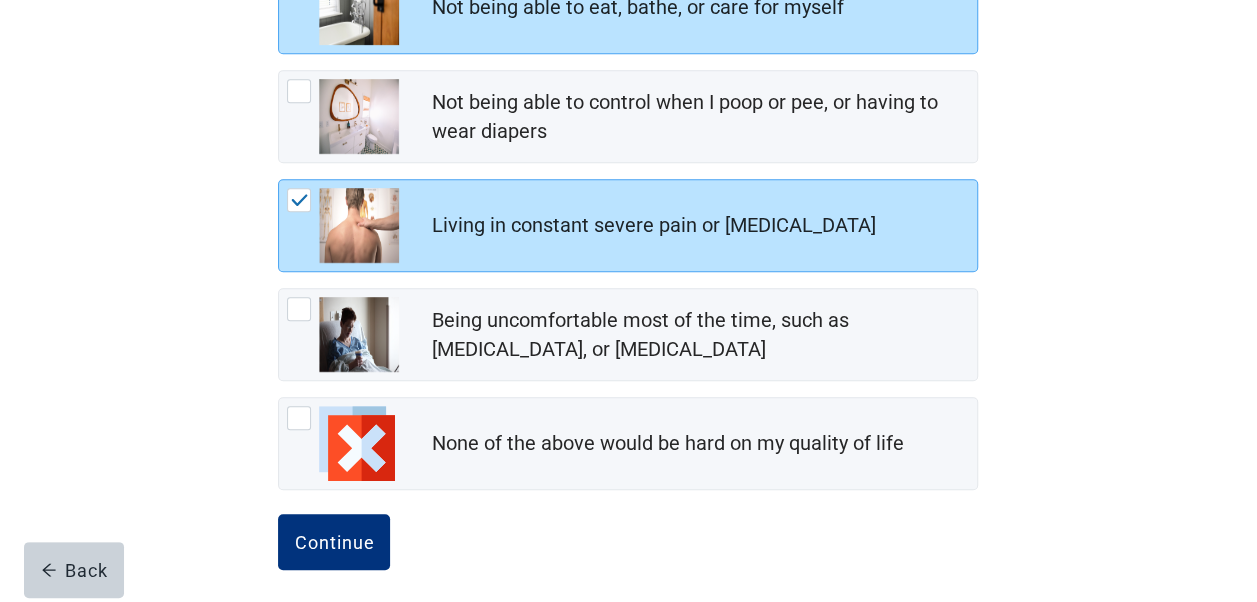 scroll, scrollTop: 494, scrollLeft: 0, axis: vertical 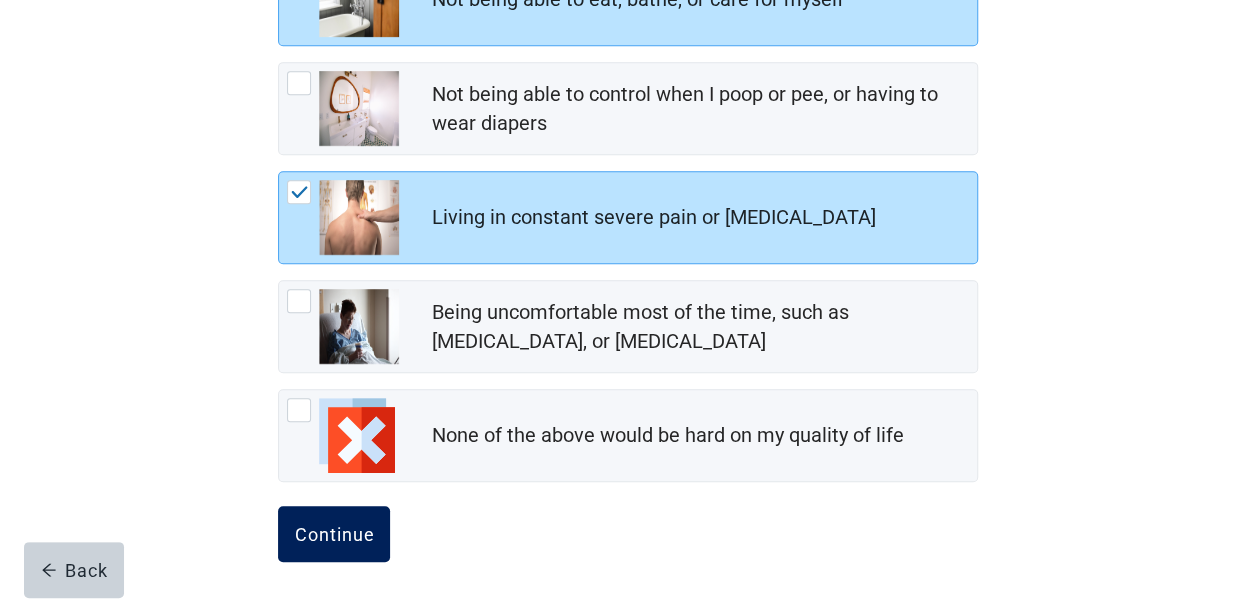 click on "Continue" at bounding box center (334, 534) 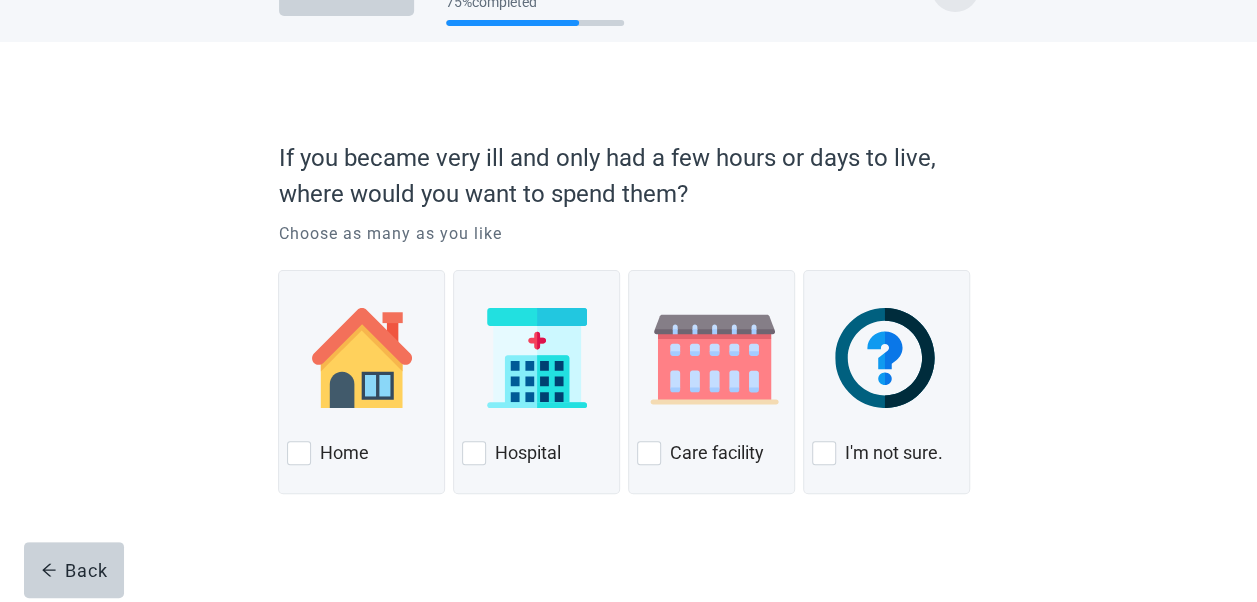 scroll, scrollTop: 0, scrollLeft: 0, axis: both 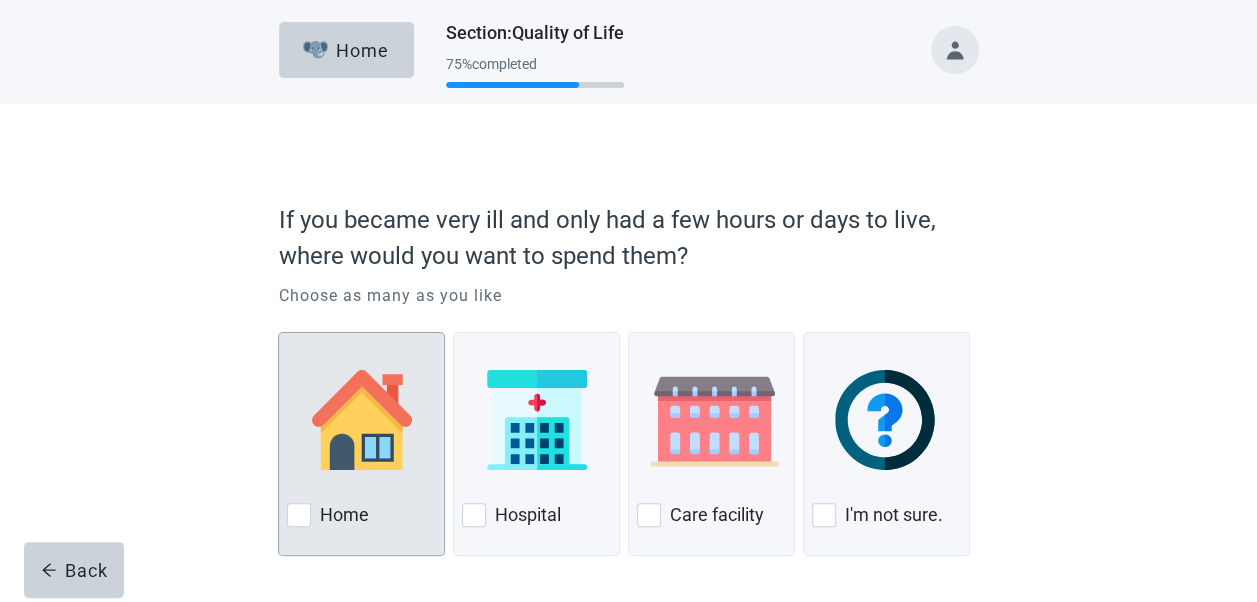 click at bounding box center (299, 515) 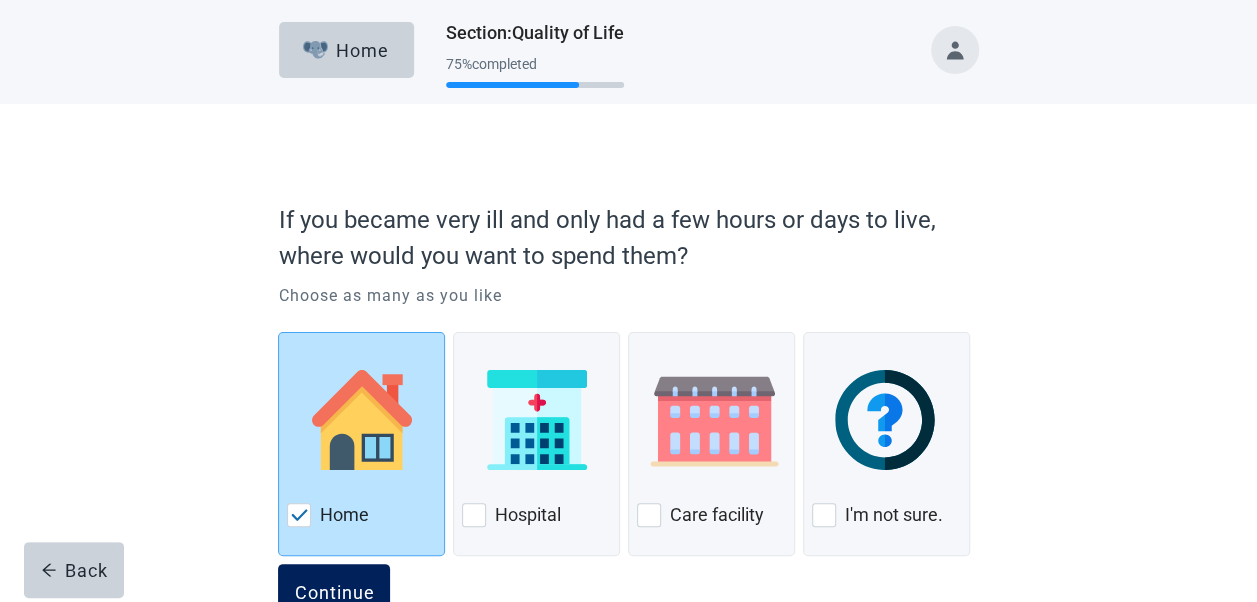 click on "Continue" at bounding box center (334, 592) 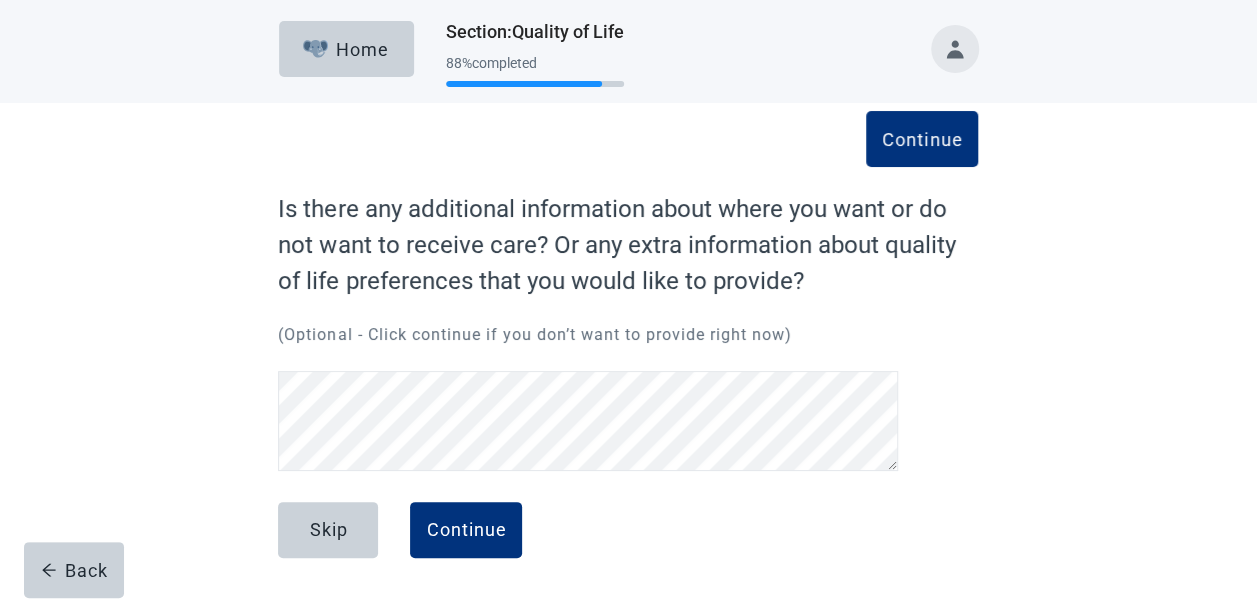 scroll, scrollTop: 0, scrollLeft: 0, axis: both 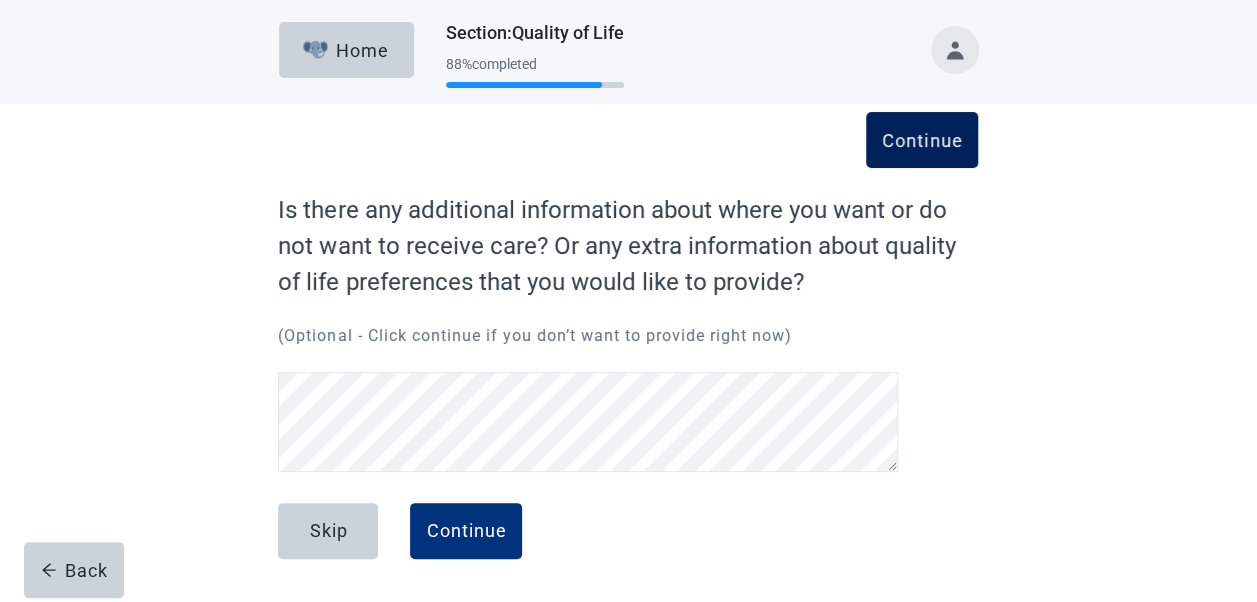 click on "Continue" at bounding box center (922, 140) 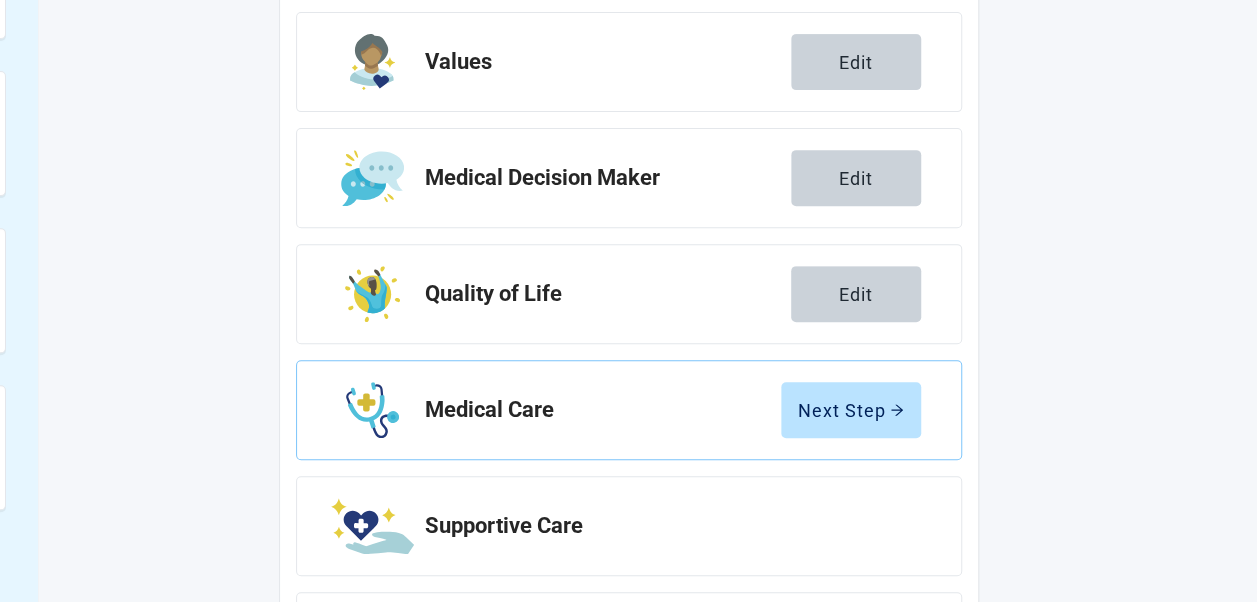 scroll, scrollTop: 338, scrollLeft: 0, axis: vertical 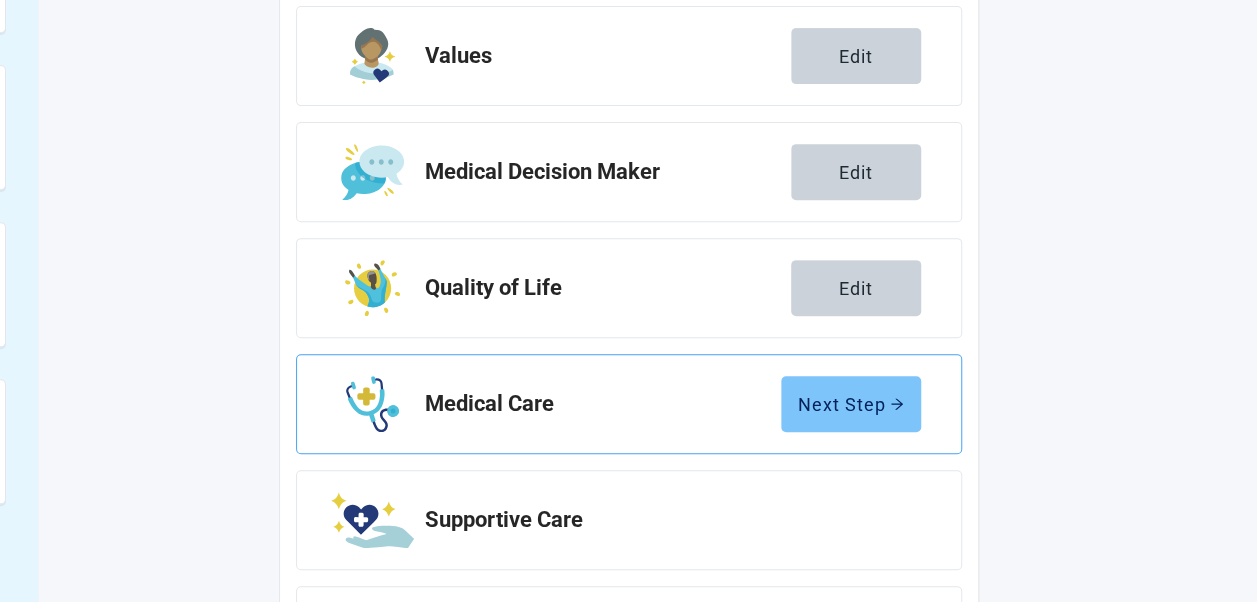 click on "Next Step" at bounding box center [851, 404] 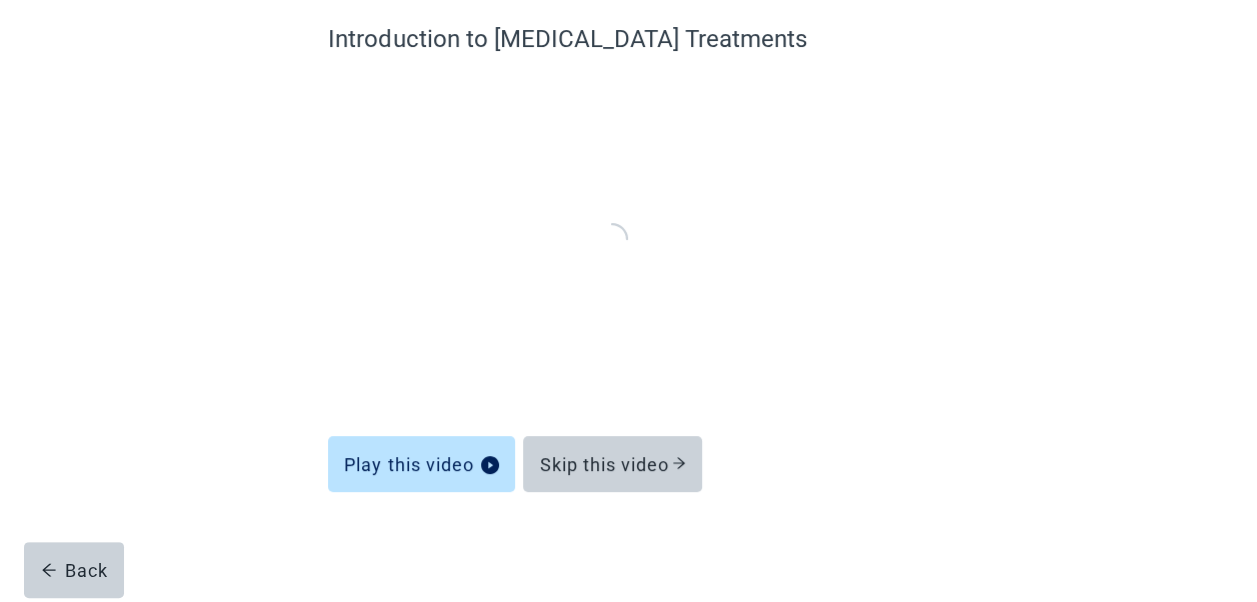 scroll, scrollTop: 169, scrollLeft: 0, axis: vertical 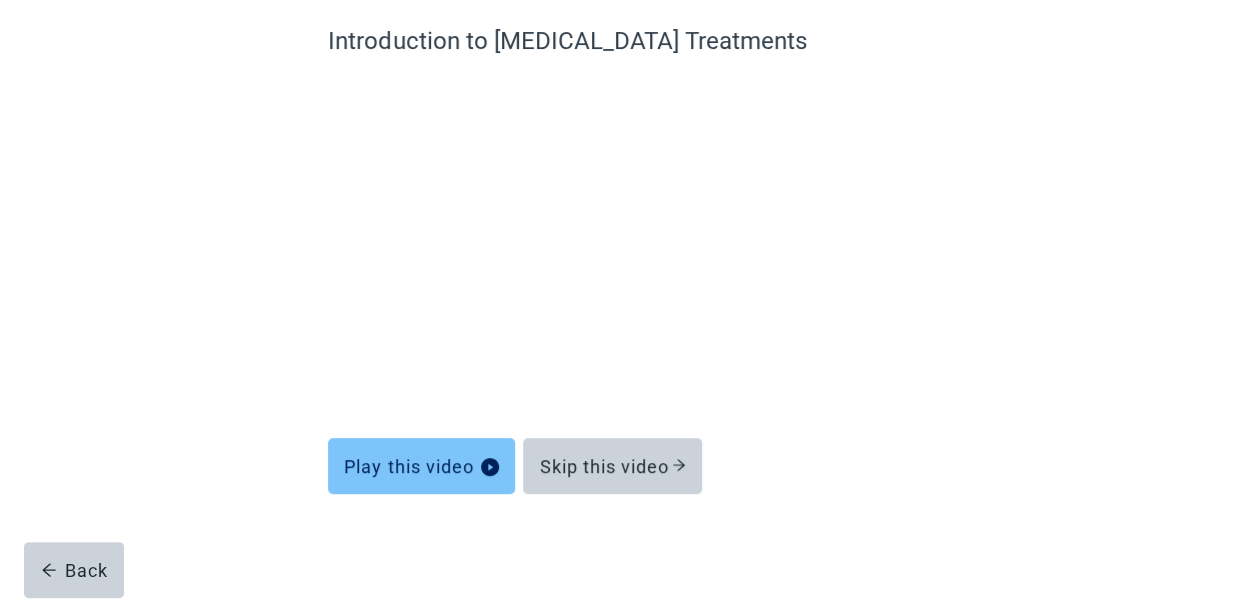 click on "Play this video" at bounding box center [421, 466] 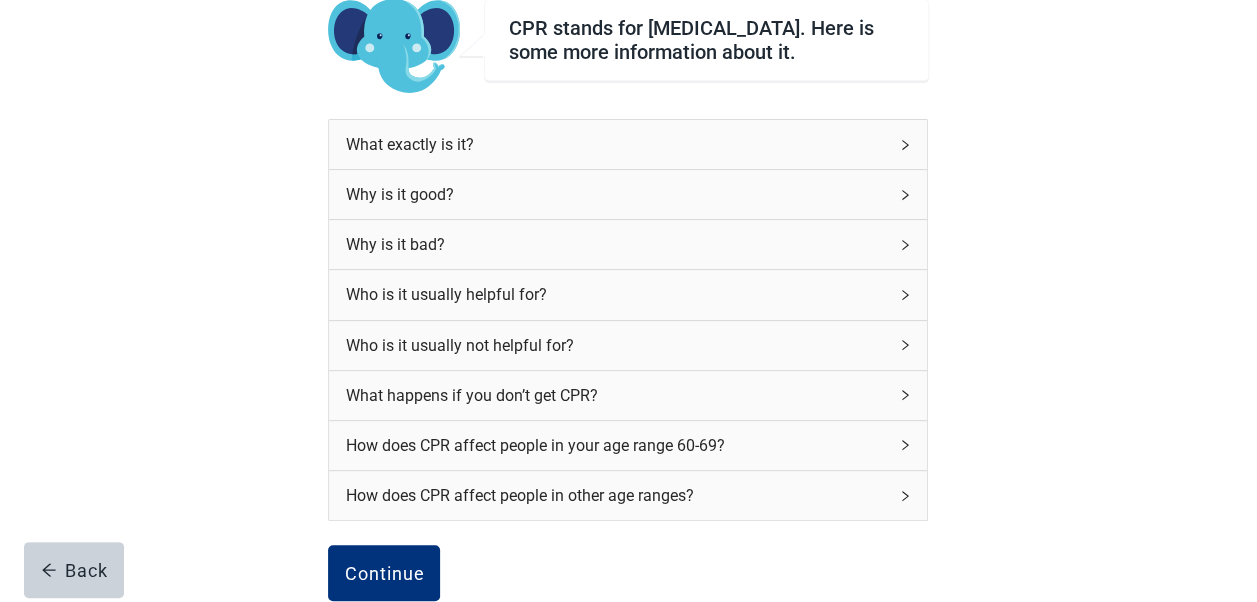 click on "How does CPR affect people in your age range 60-69?" at bounding box center (628, 445) 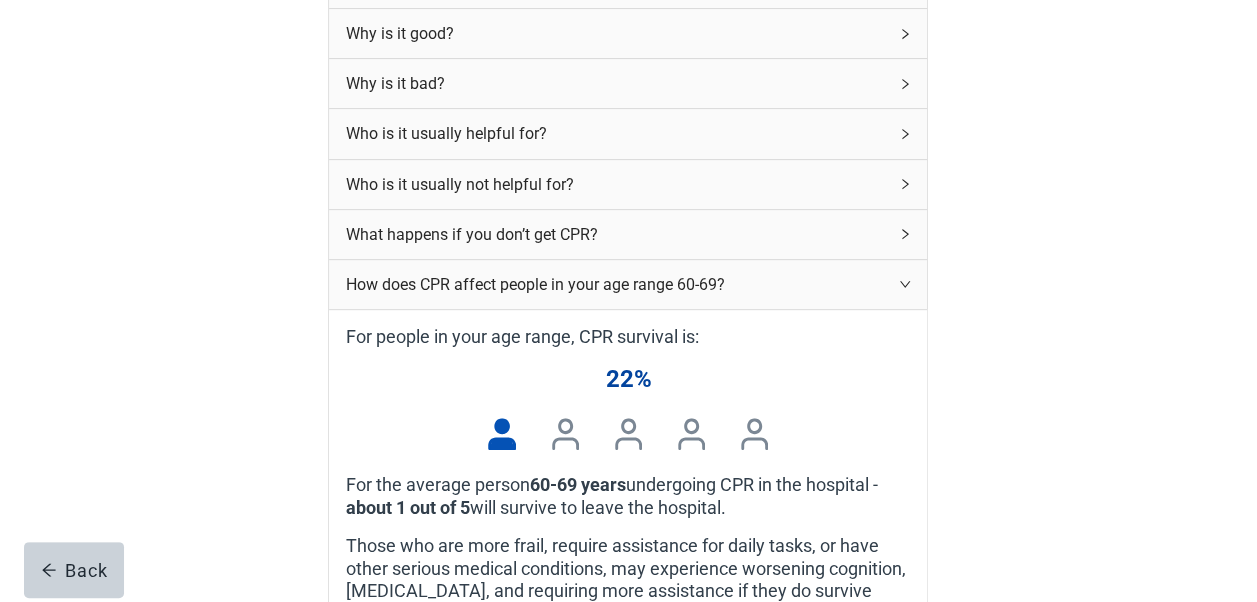 scroll, scrollTop: 355, scrollLeft: 0, axis: vertical 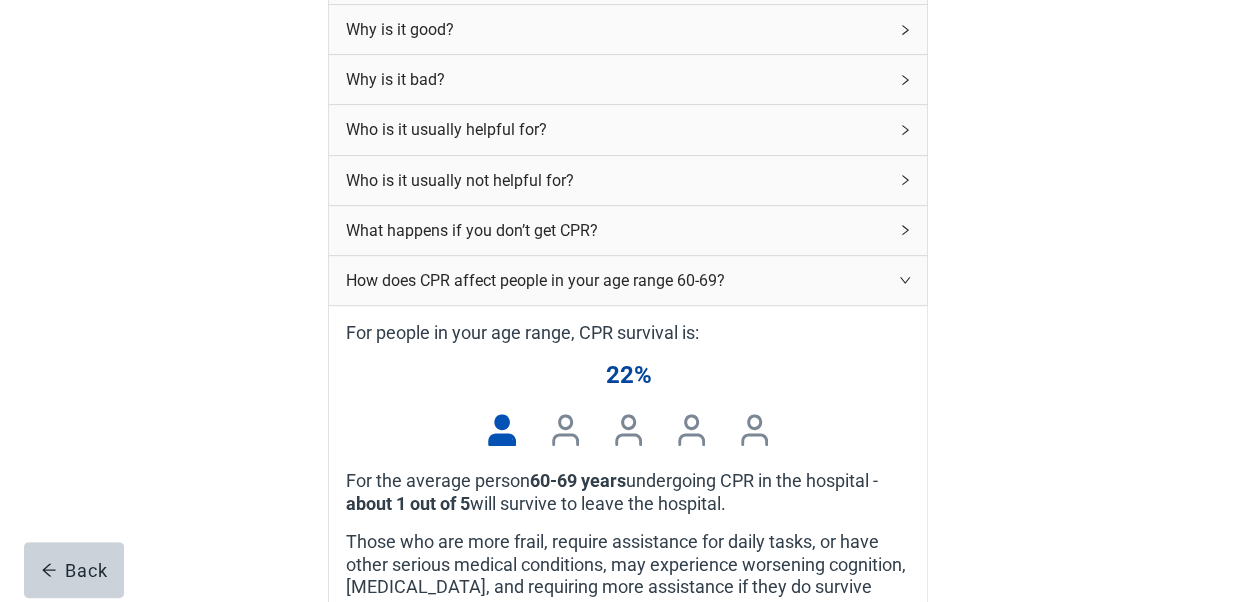 click 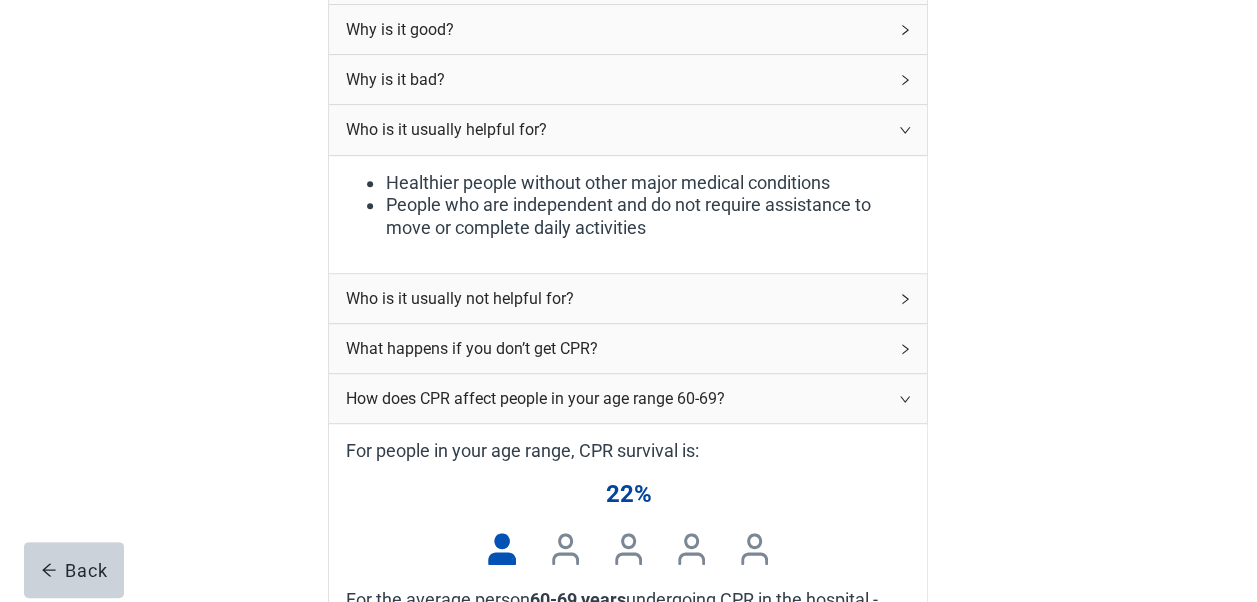 click 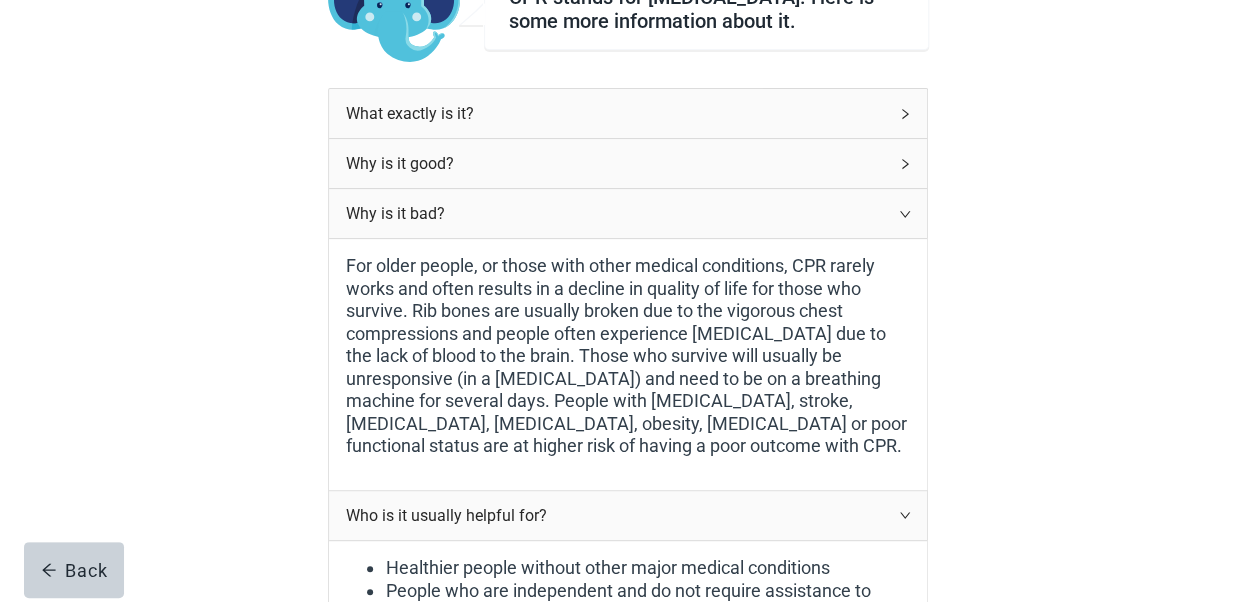 scroll, scrollTop: 134, scrollLeft: 0, axis: vertical 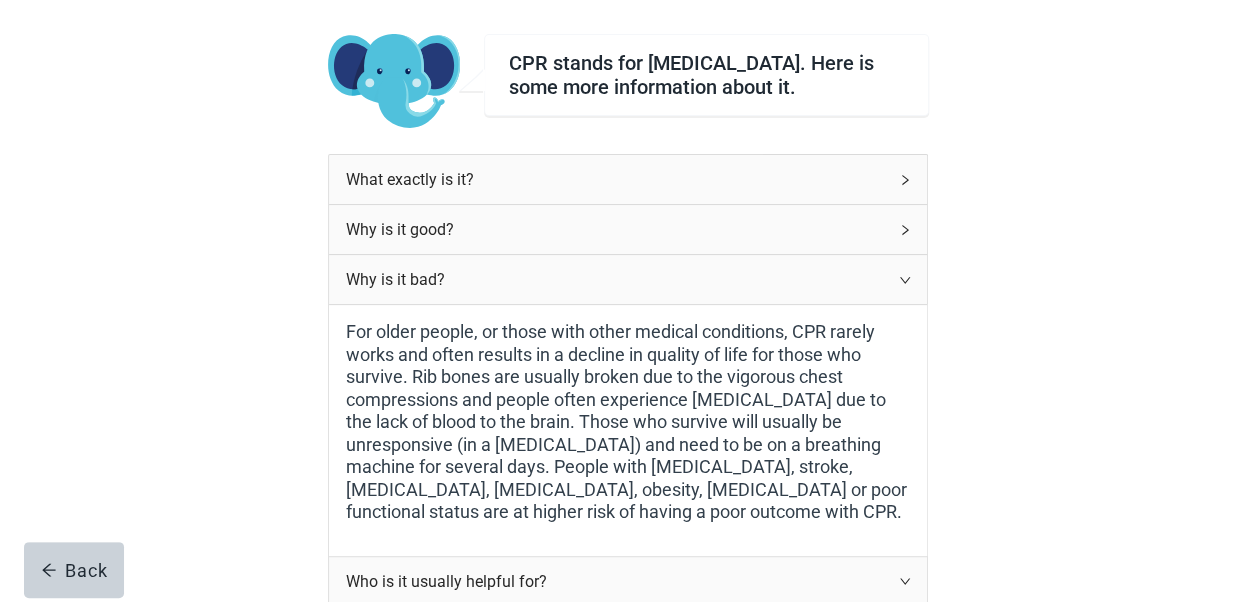 click 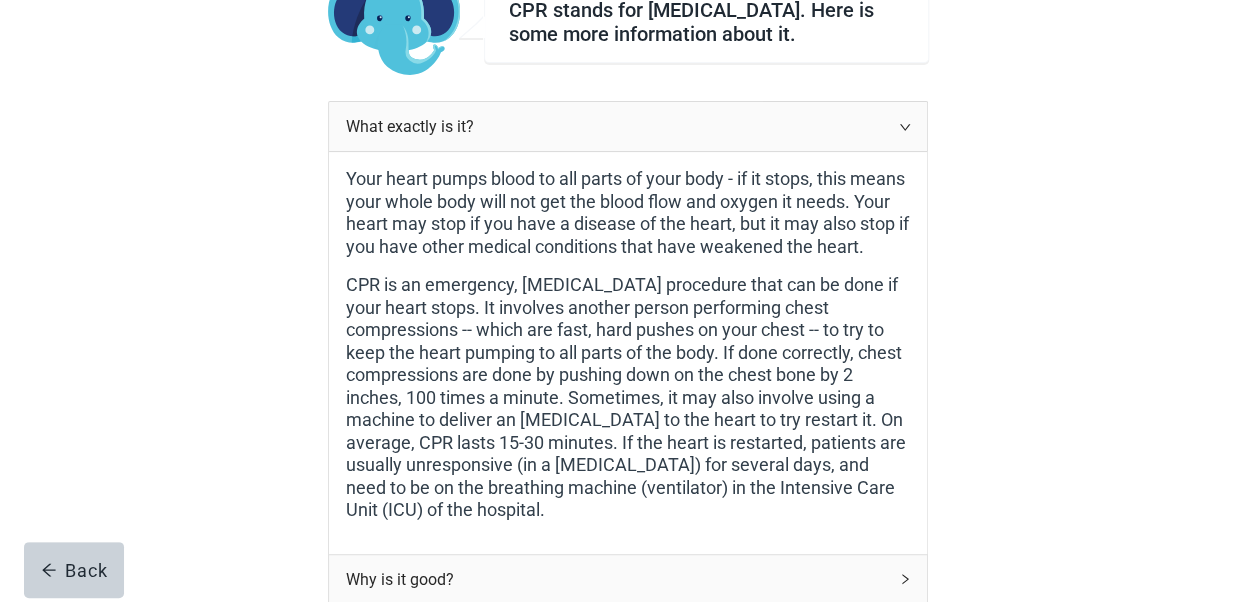 scroll, scrollTop: 171, scrollLeft: 0, axis: vertical 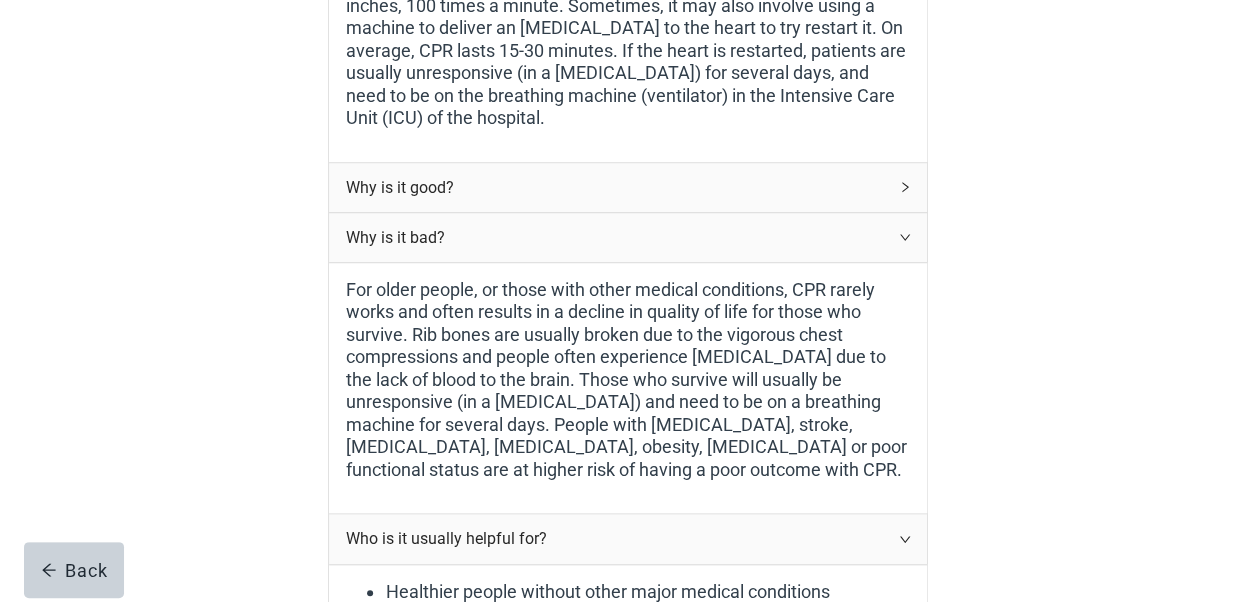 click 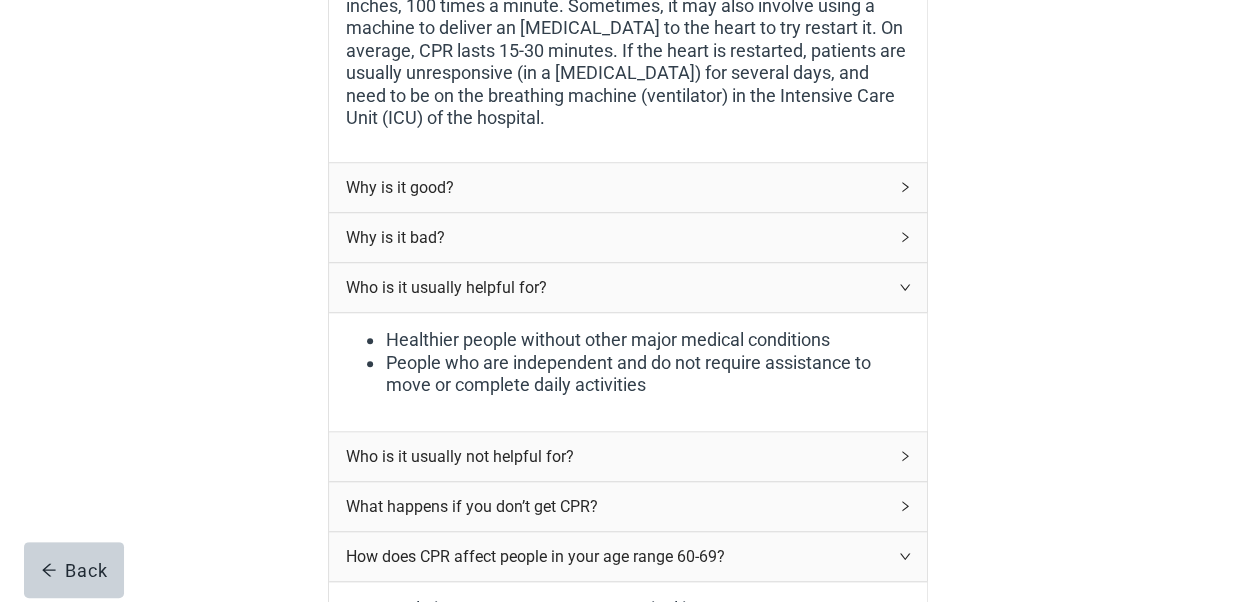 click 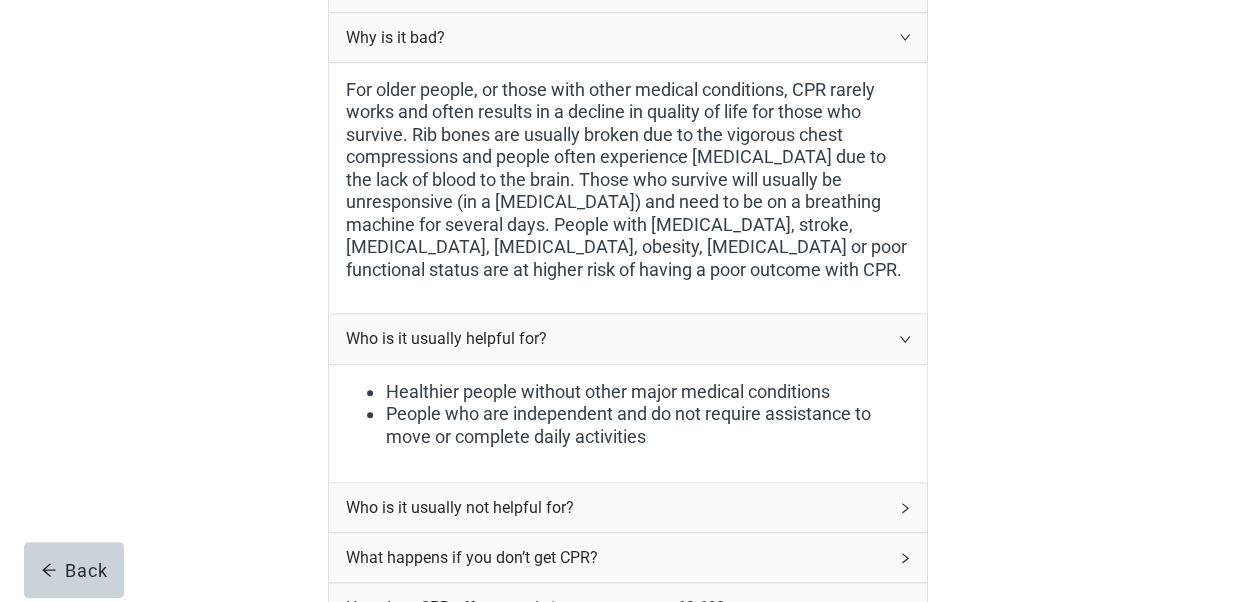 scroll, scrollTop: 859, scrollLeft: 0, axis: vertical 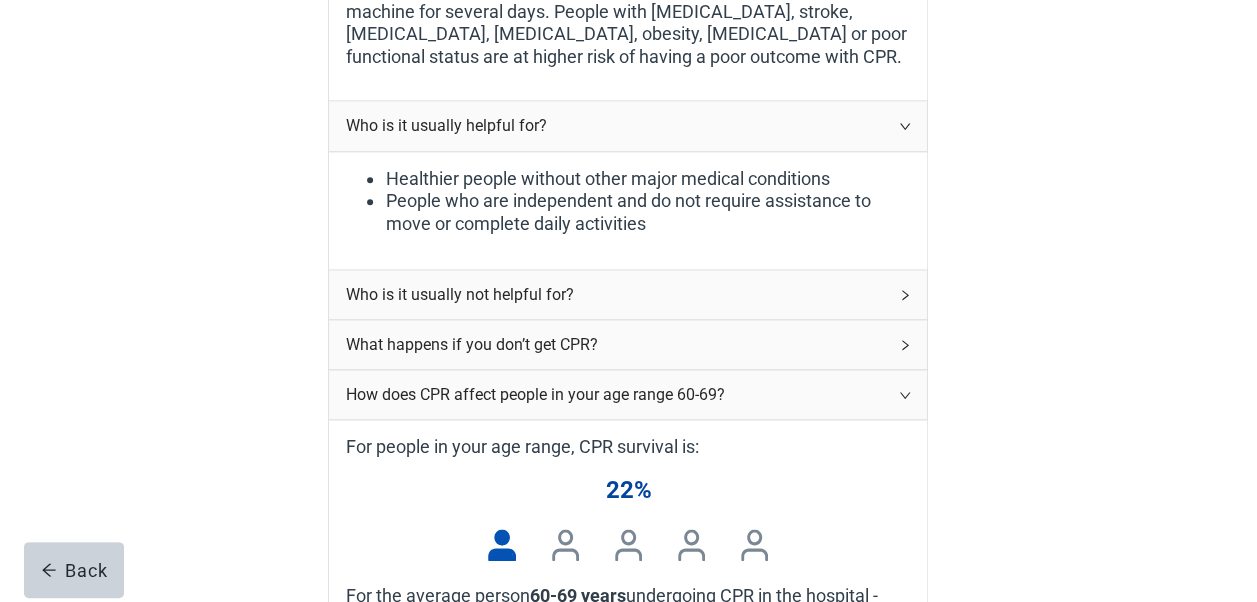 click 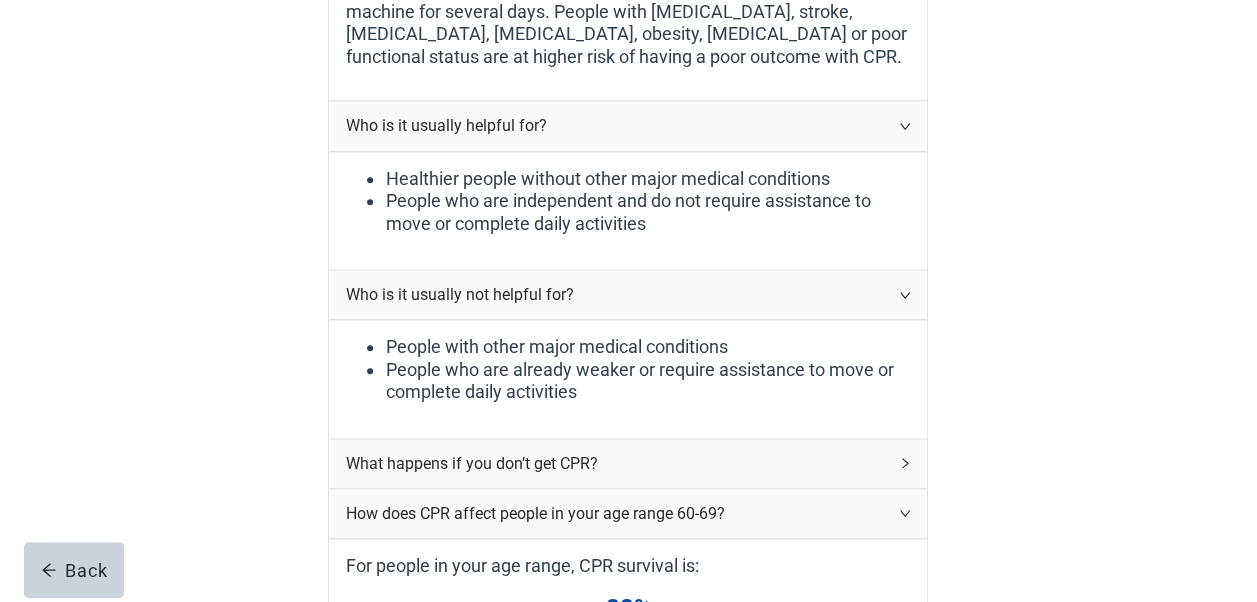 click 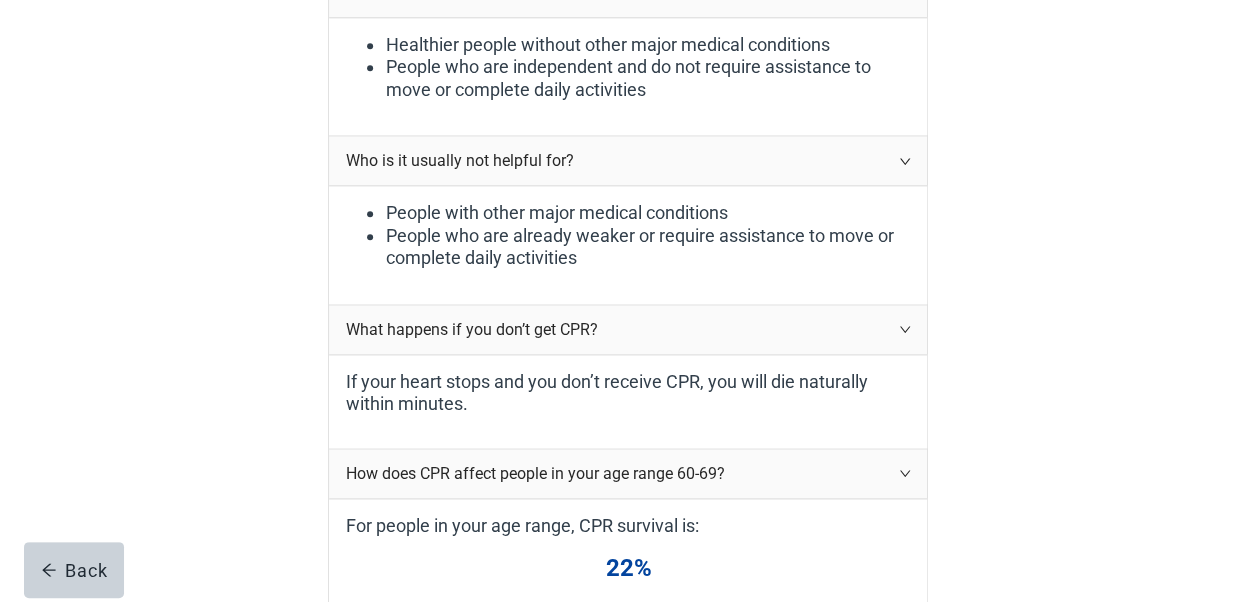 scroll, scrollTop: 1219, scrollLeft: 0, axis: vertical 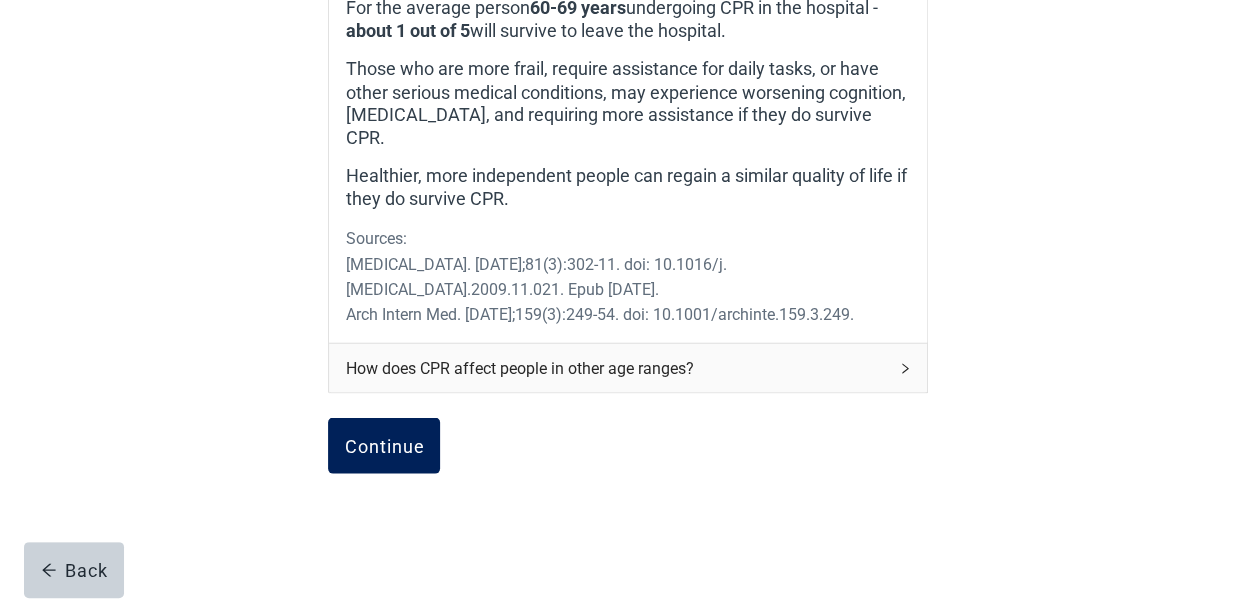 click on "Continue" at bounding box center (384, 445) 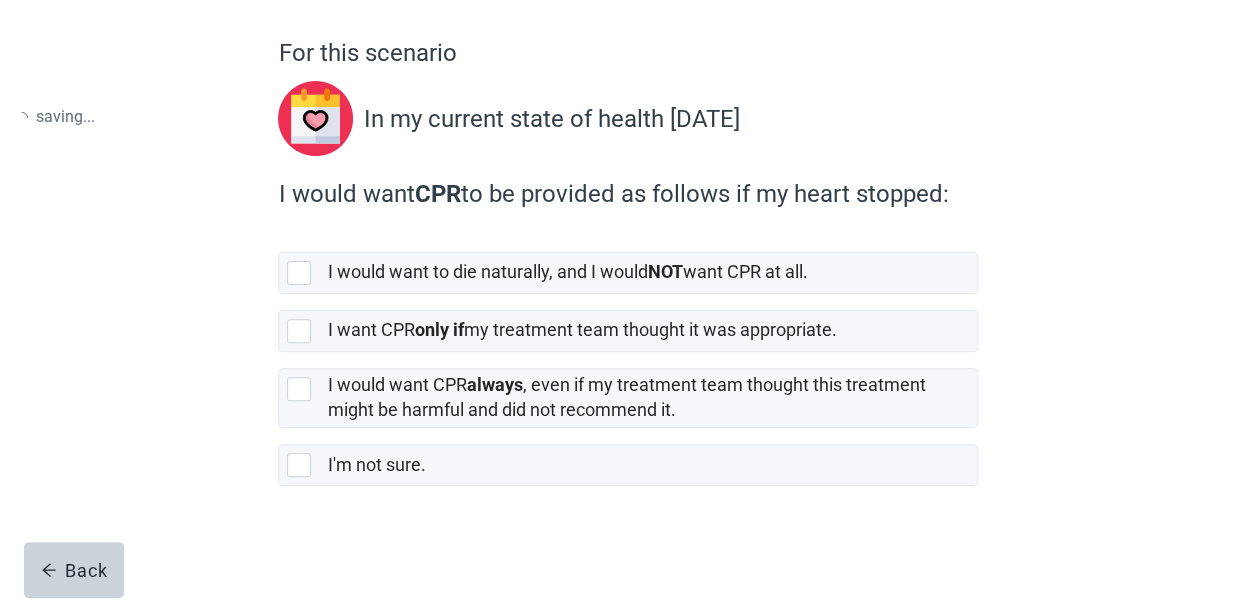 scroll, scrollTop: 0, scrollLeft: 0, axis: both 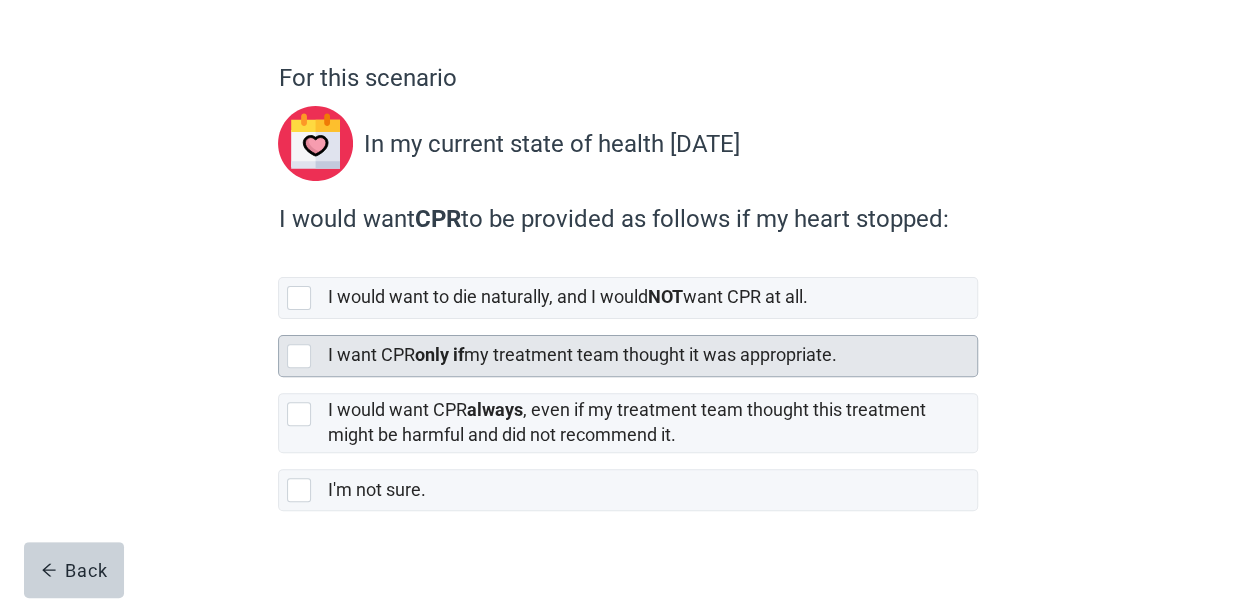 click at bounding box center [299, 356] 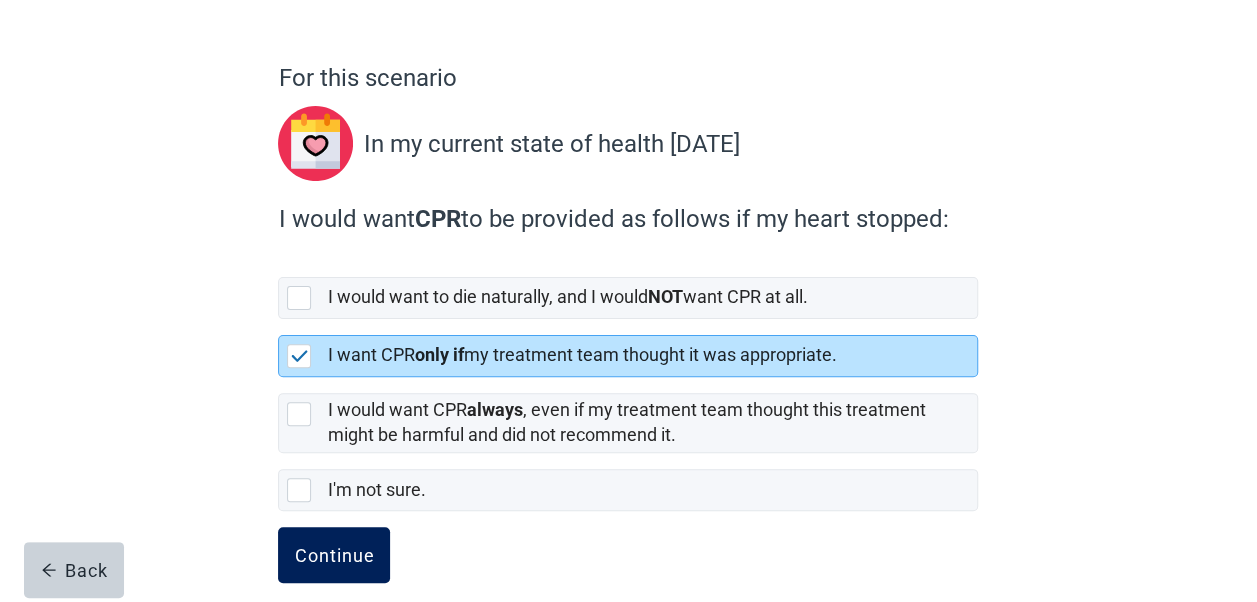 click on "Continue" at bounding box center [334, 555] 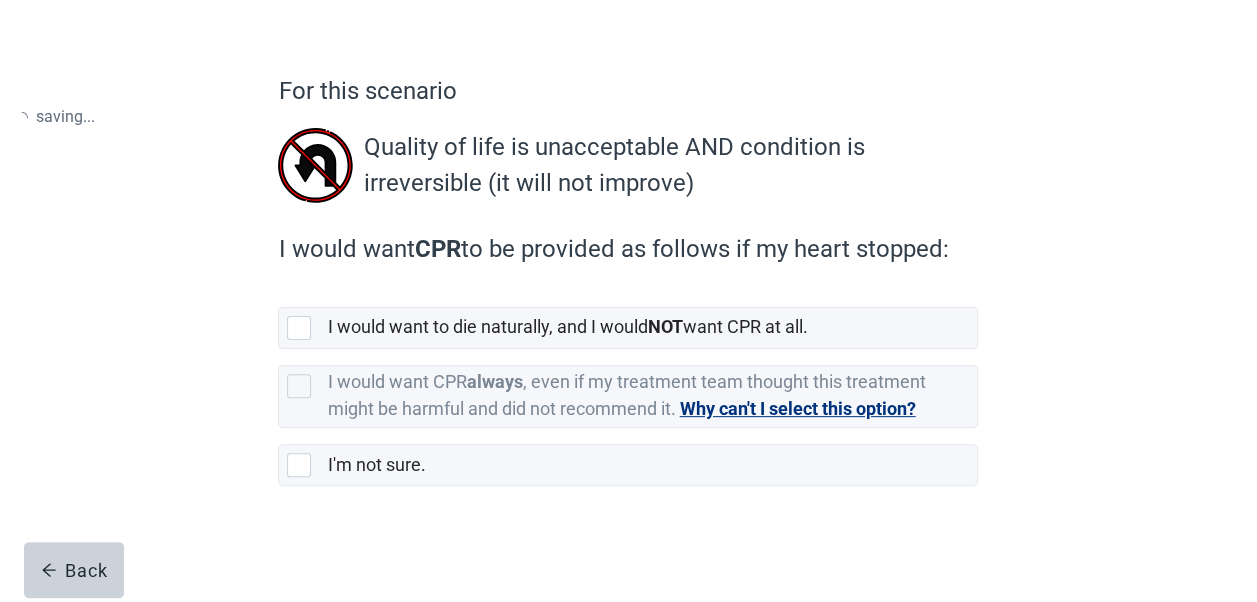 scroll, scrollTop: 0, scrollLeft: 0, axis: both 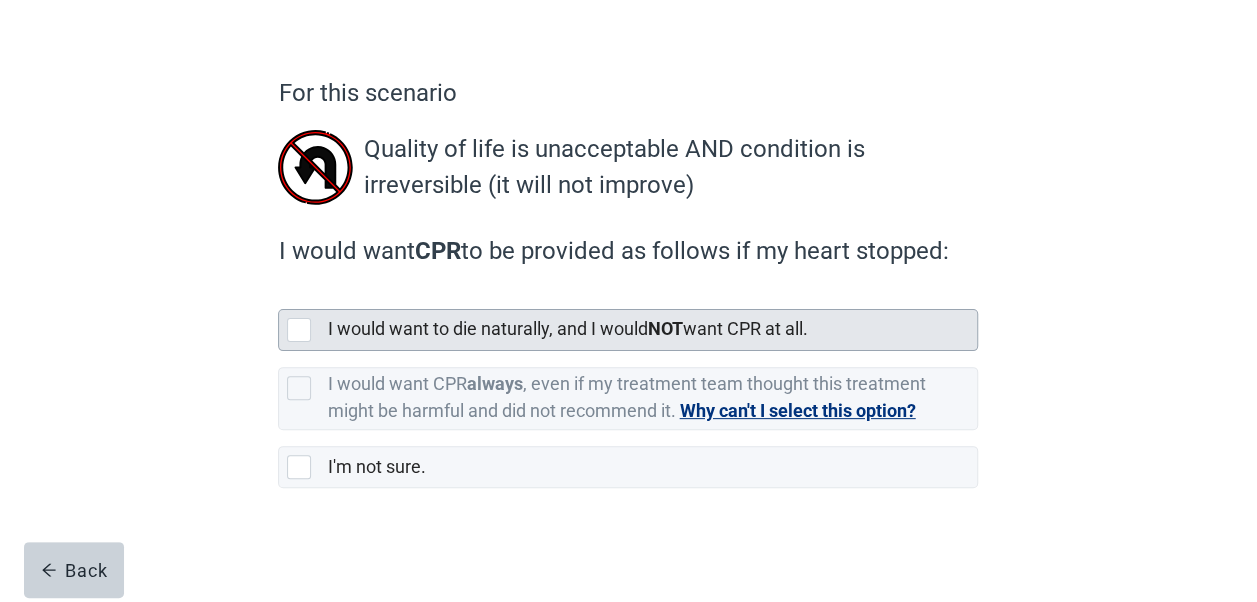 click at bounding box center [299, 330] 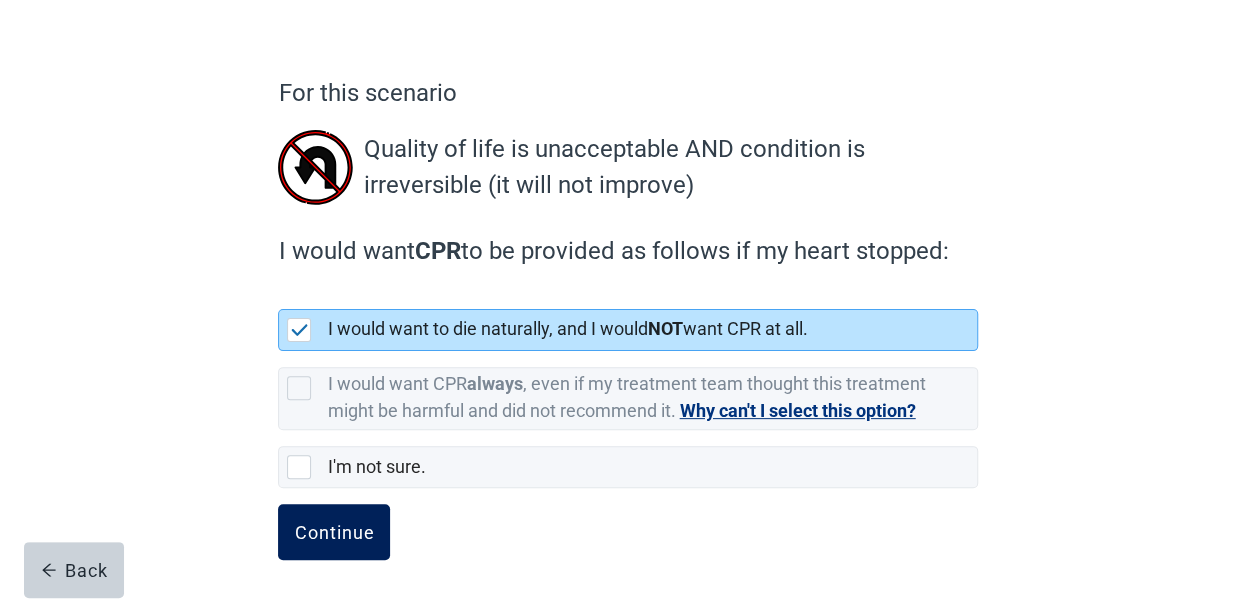 click on "Continue" at bounding box center (334, 532) 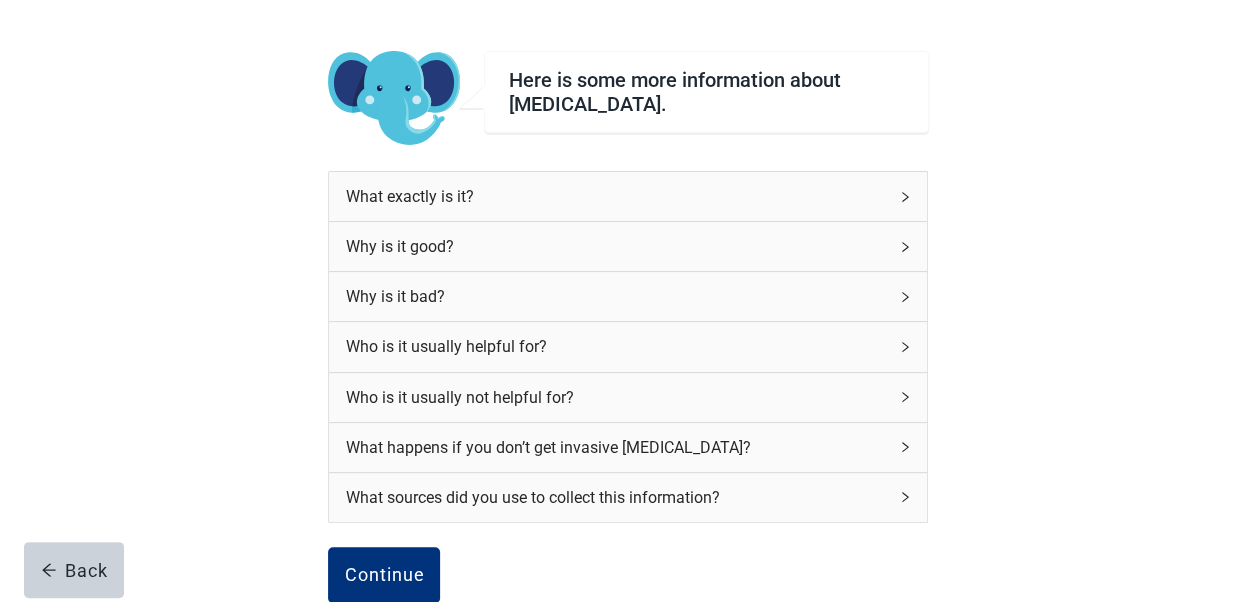 click 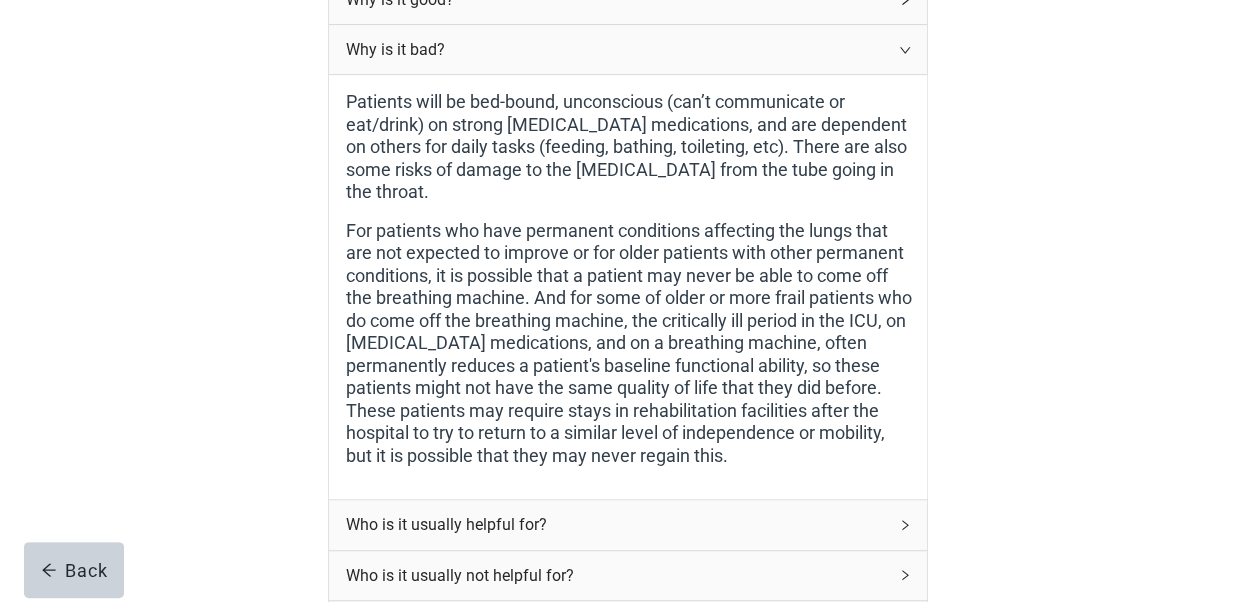 scroll, scrollTop: 375, scrollLeft: 0, axis: vertical 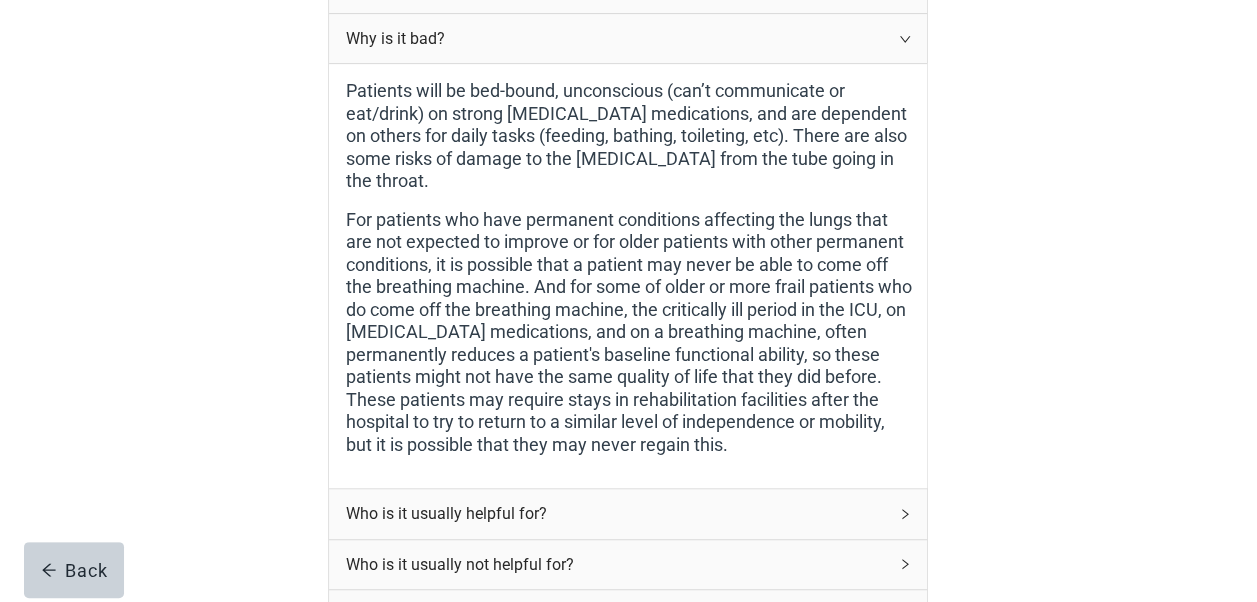 click 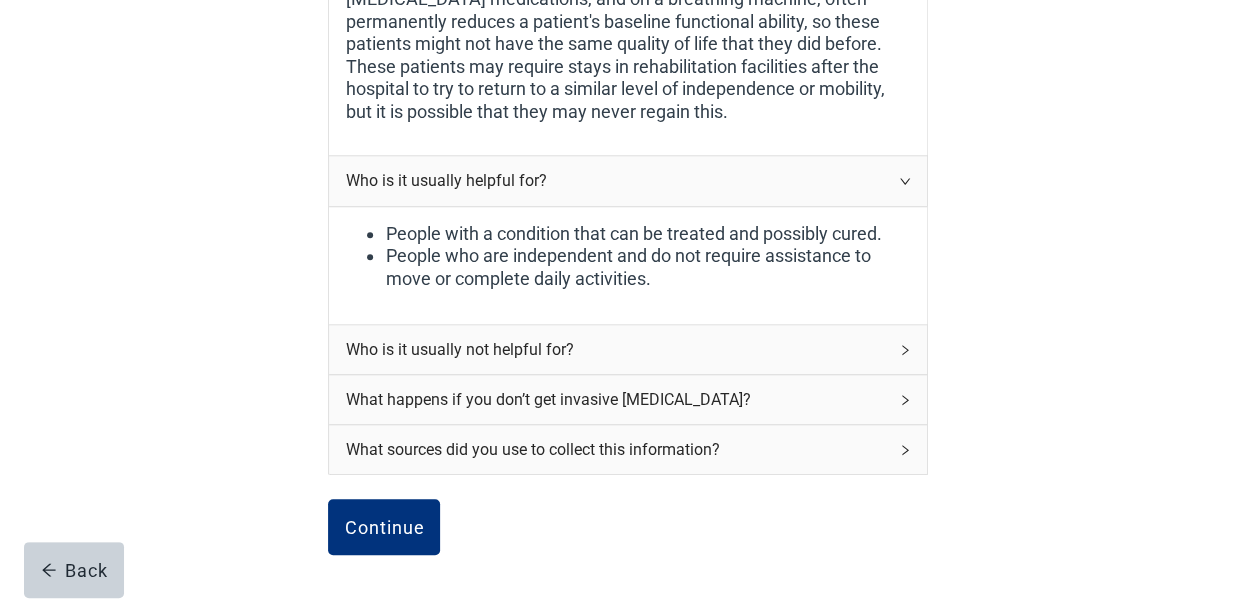 scroll, scrollTop: 737, scrollLeft: 0, axis: vertical 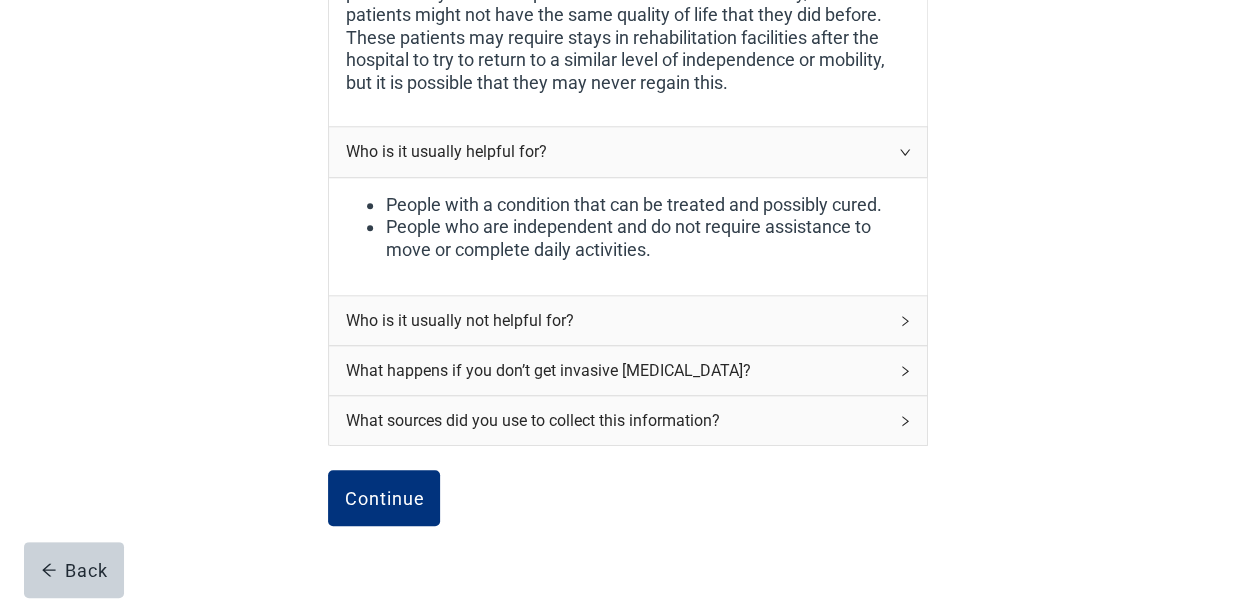 click 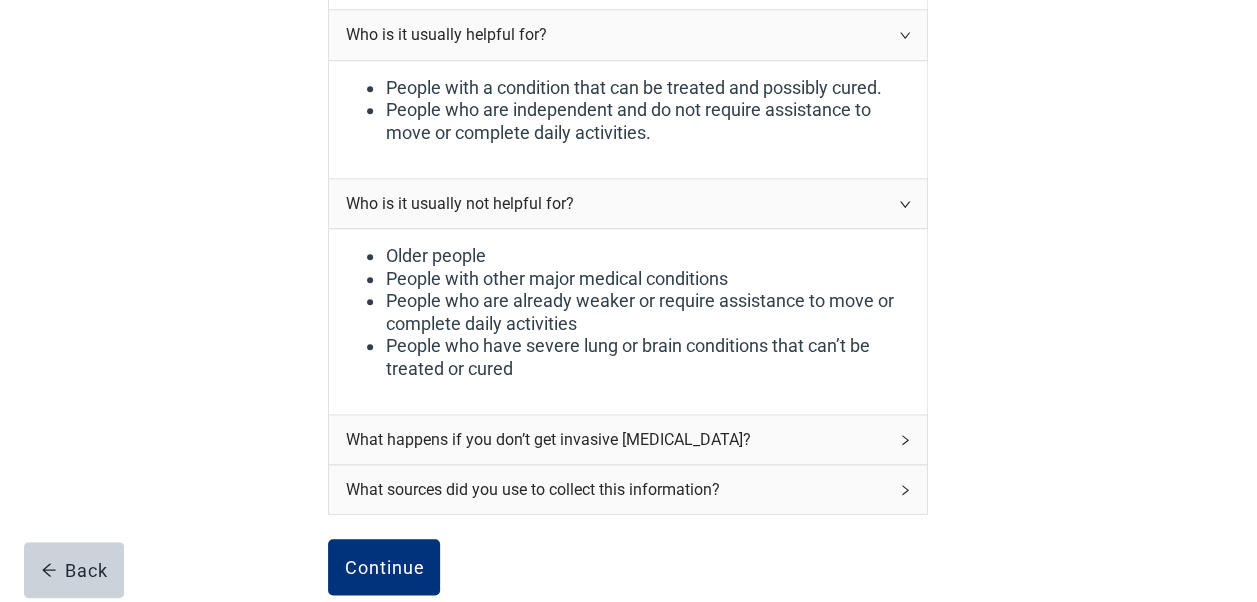 scroll, scrollTop: 890, scrollLeft: 0, axis: vertical 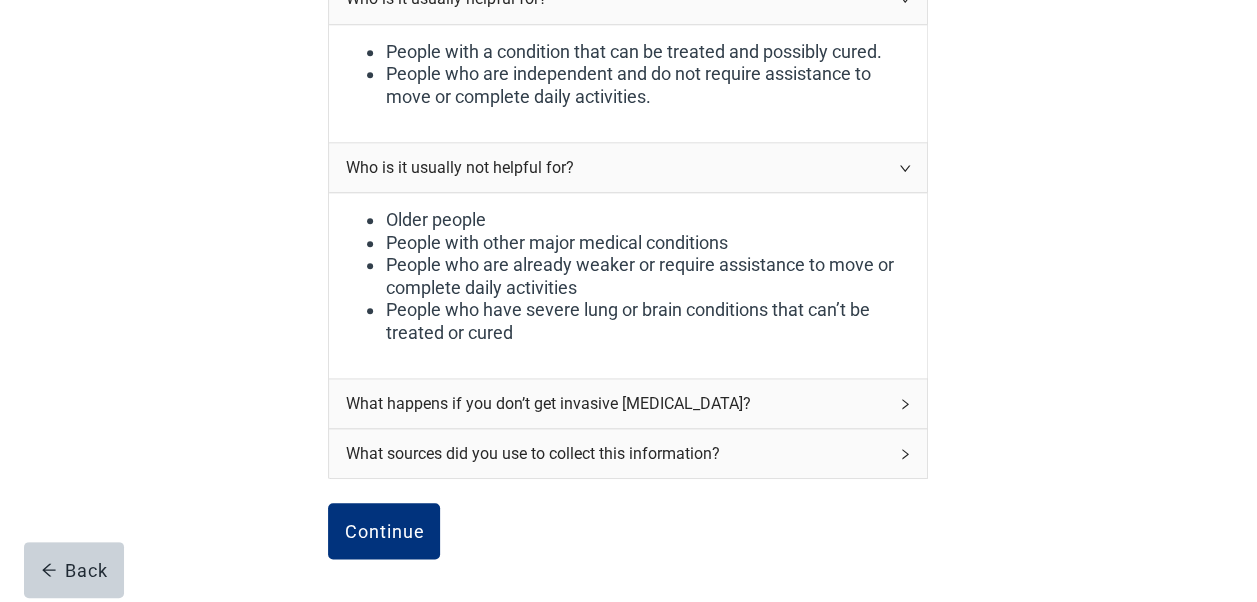 click 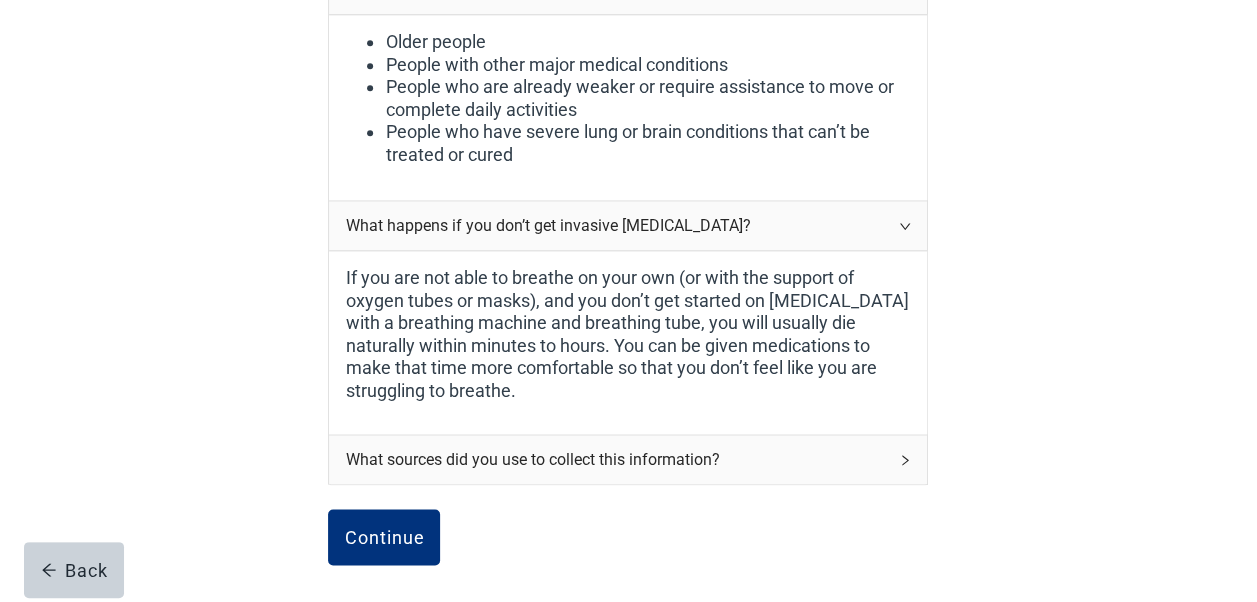 scroll, scrollTop: 1075, scrollLeft: 0, axis: vertical 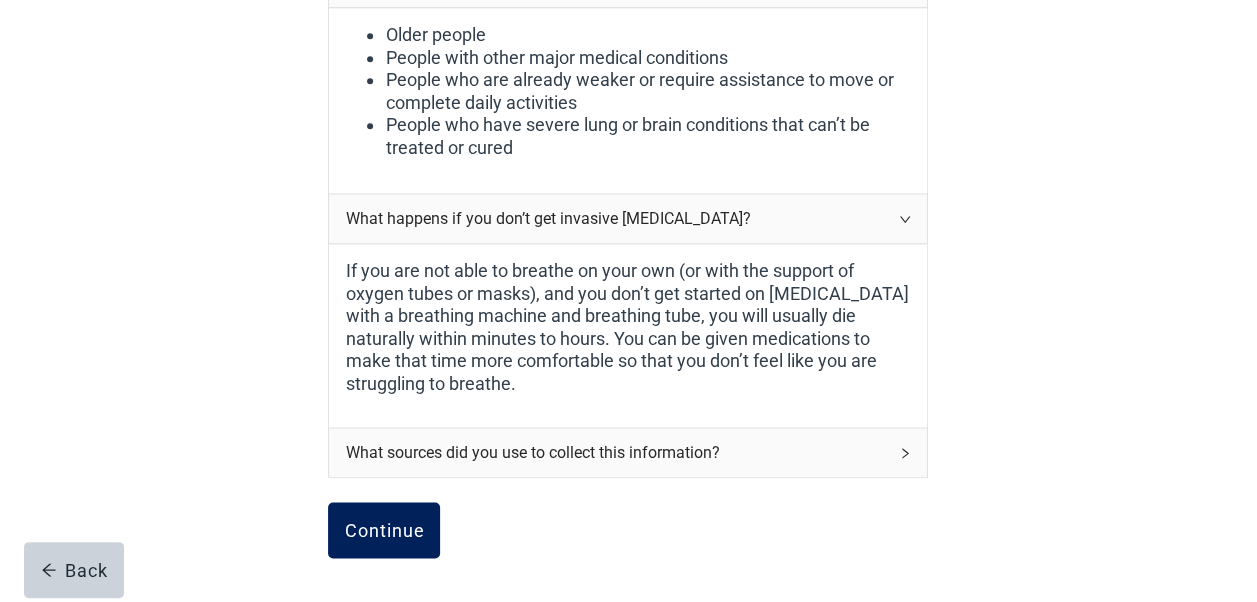 click on "Continue" at bounding box center (384, 530) 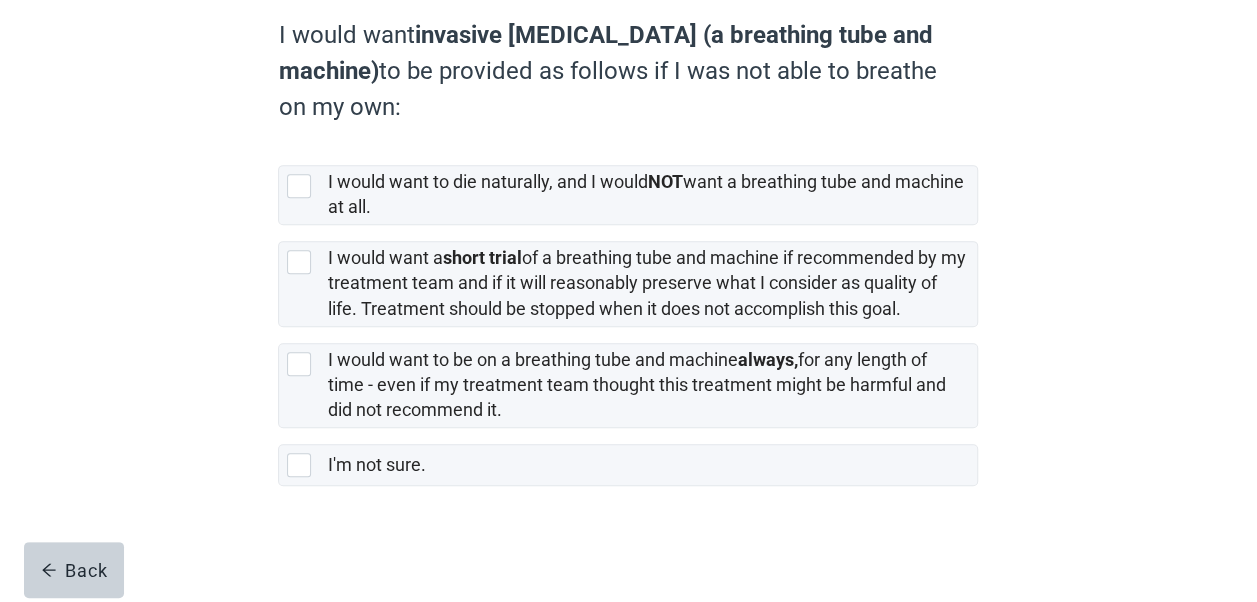 scroll, scrollTop: 0, scrollLeft: 0, axis: both 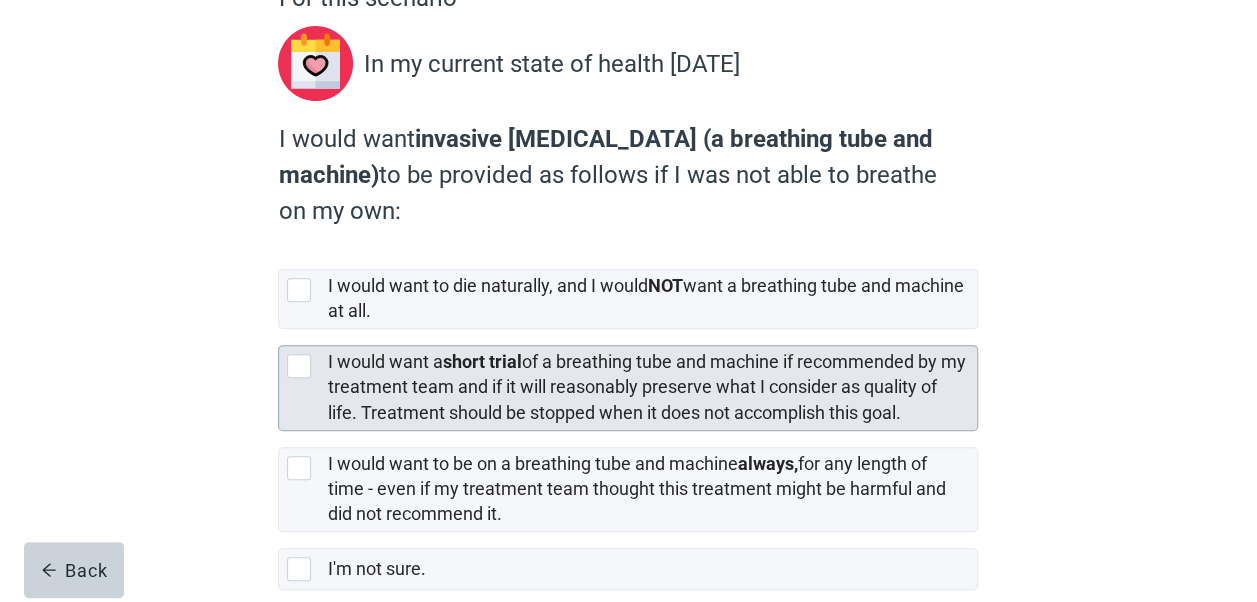 click at bounding box center [299, 366] 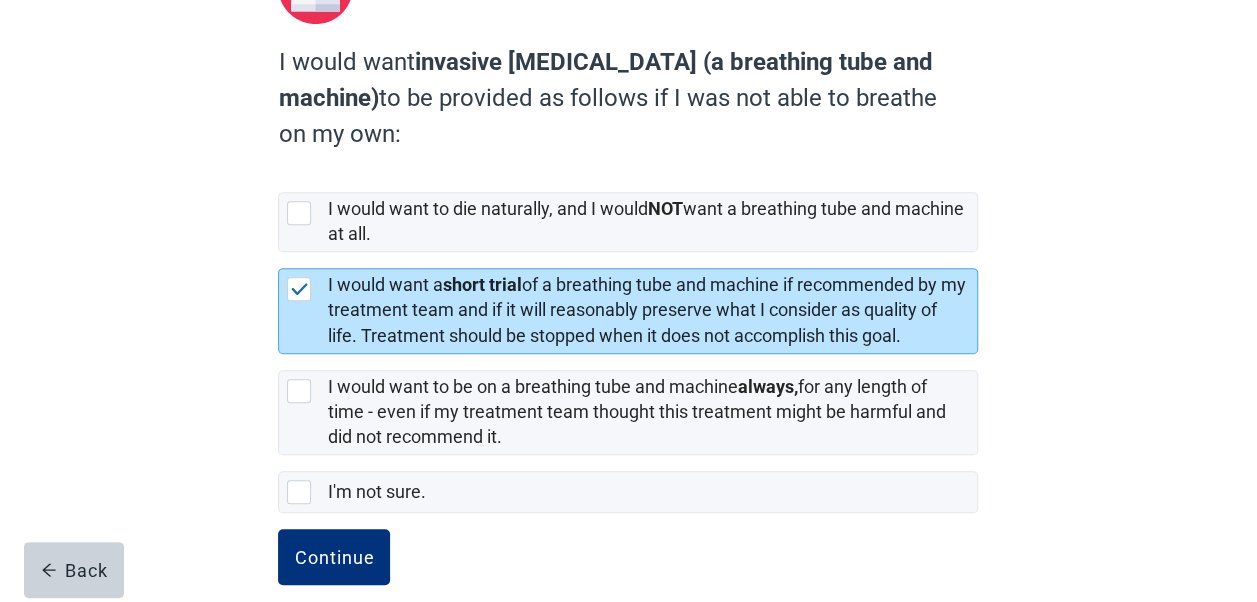 scroll, scrollTop: 313, scrollLeft: 0, axis: vertical 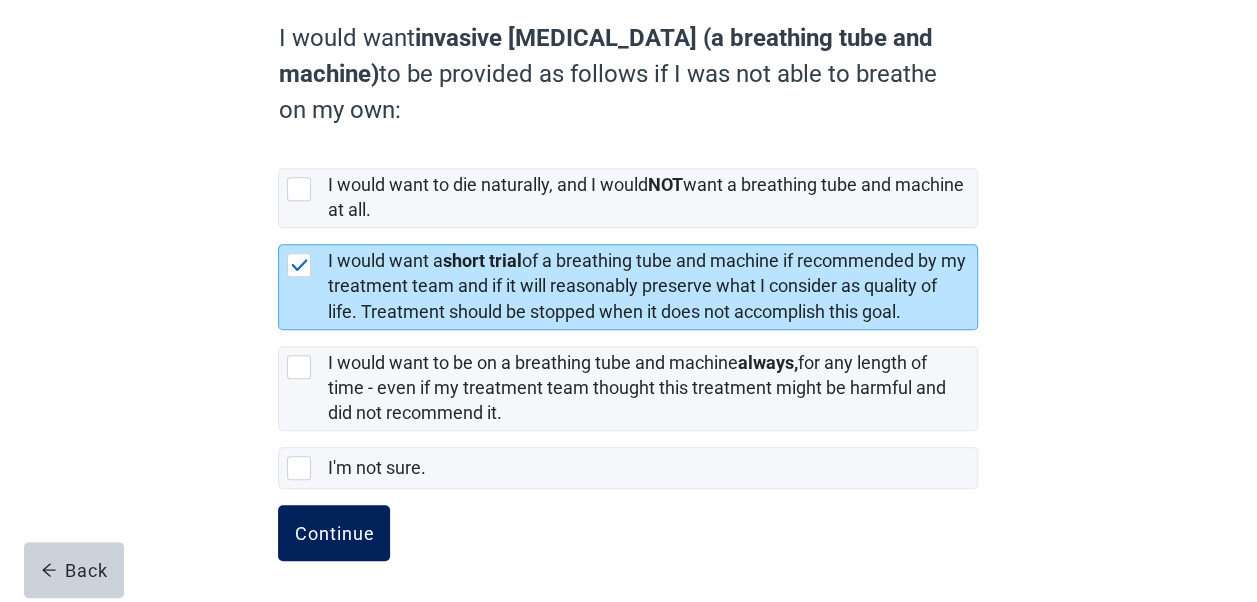 click on "Continue" at bounding box center (334, 533) 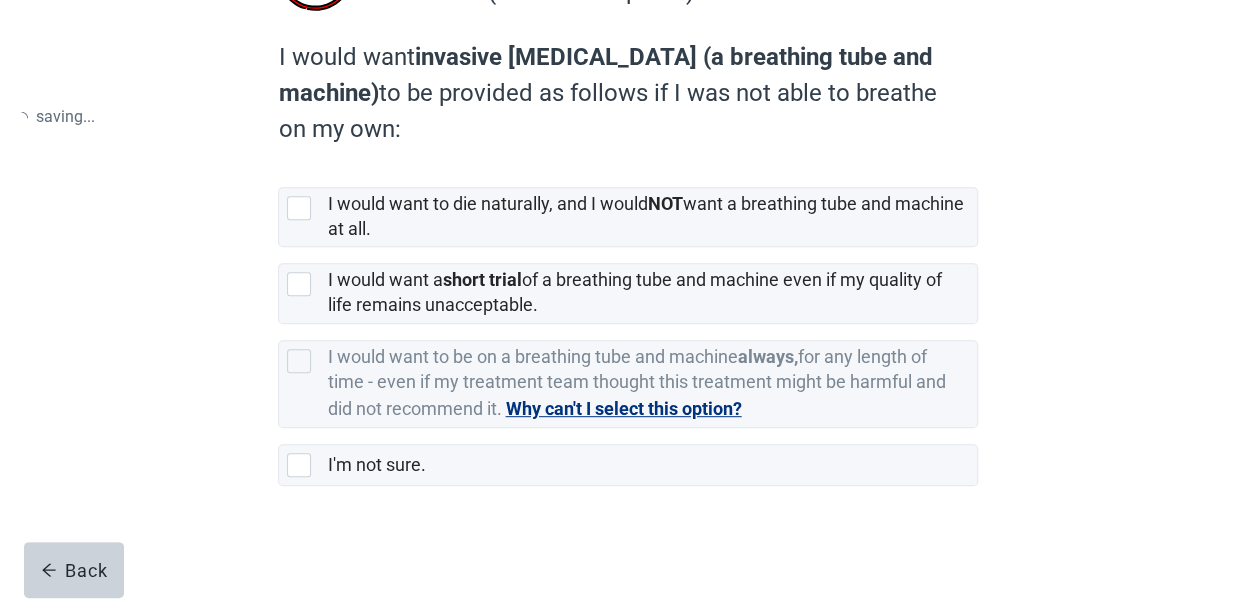 scroll, scrollTop: 0, scrollLeft: 0, axis: both 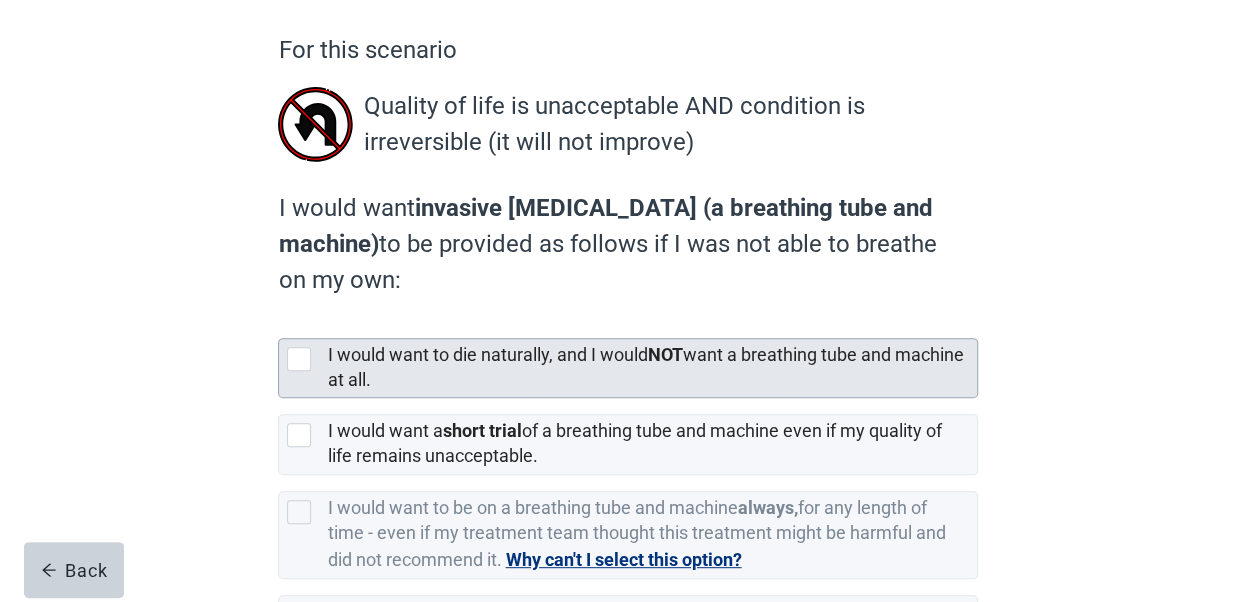 click at bounding box center [299, 359] 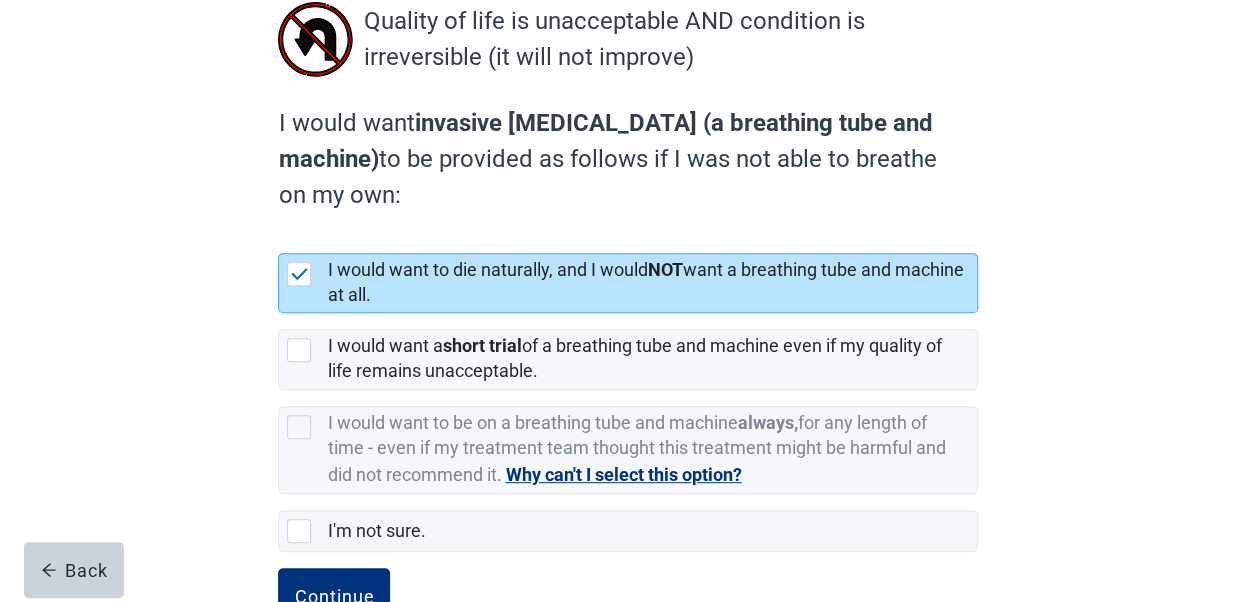 scroll, scrollTop: 308, scrollLeft: 0, axis: vertical 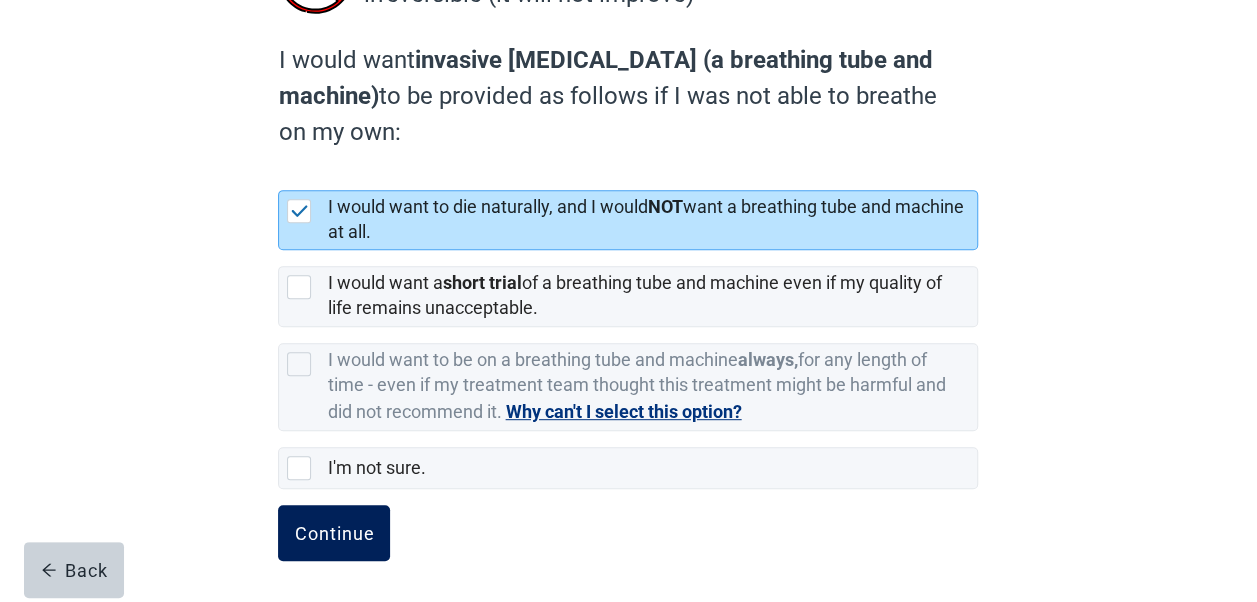 click on "Continue" at bounding box center (334, 533) 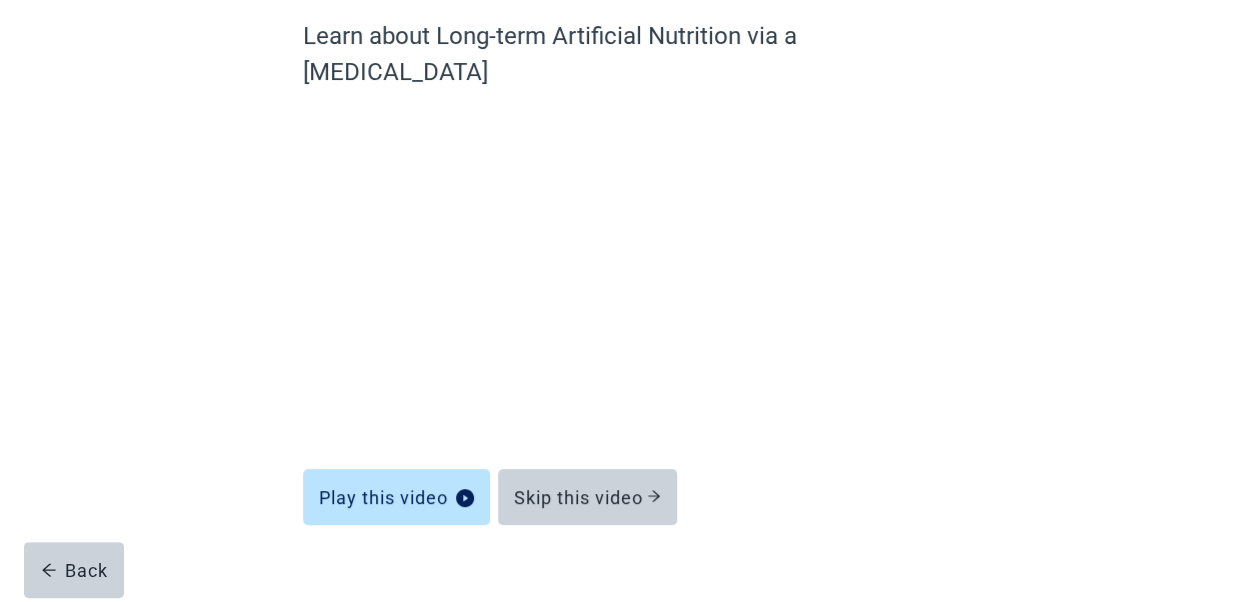 scroll, scrollTop: 169, scrollLeft: 0, axis: vertical 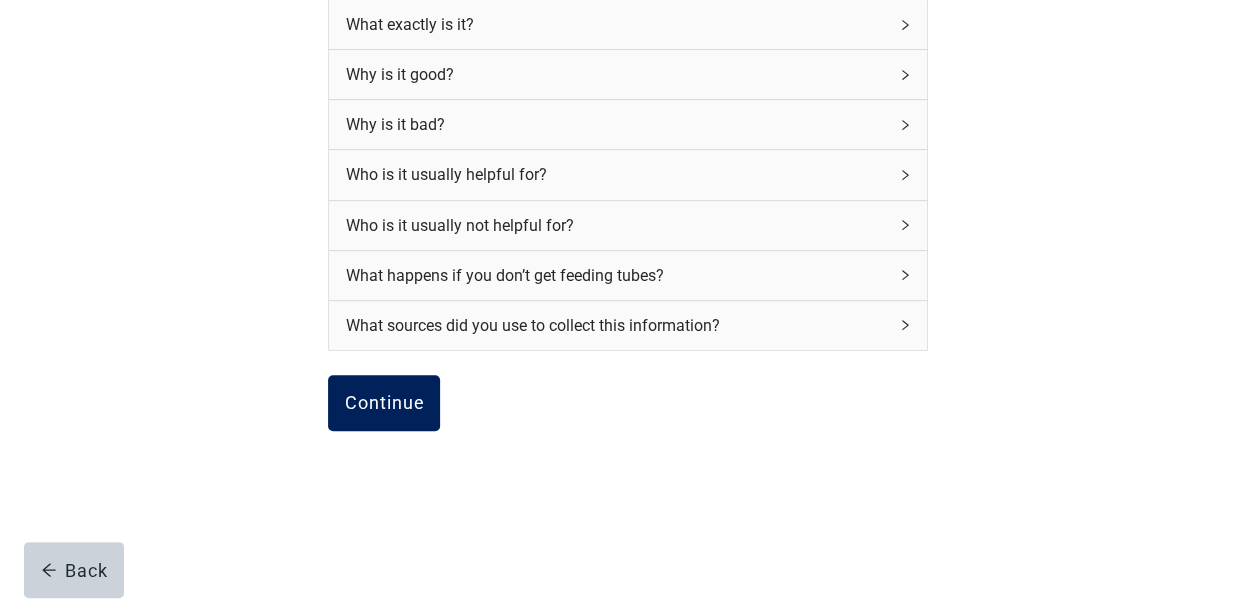 click on "Continue" at bounding box center [384, 403] 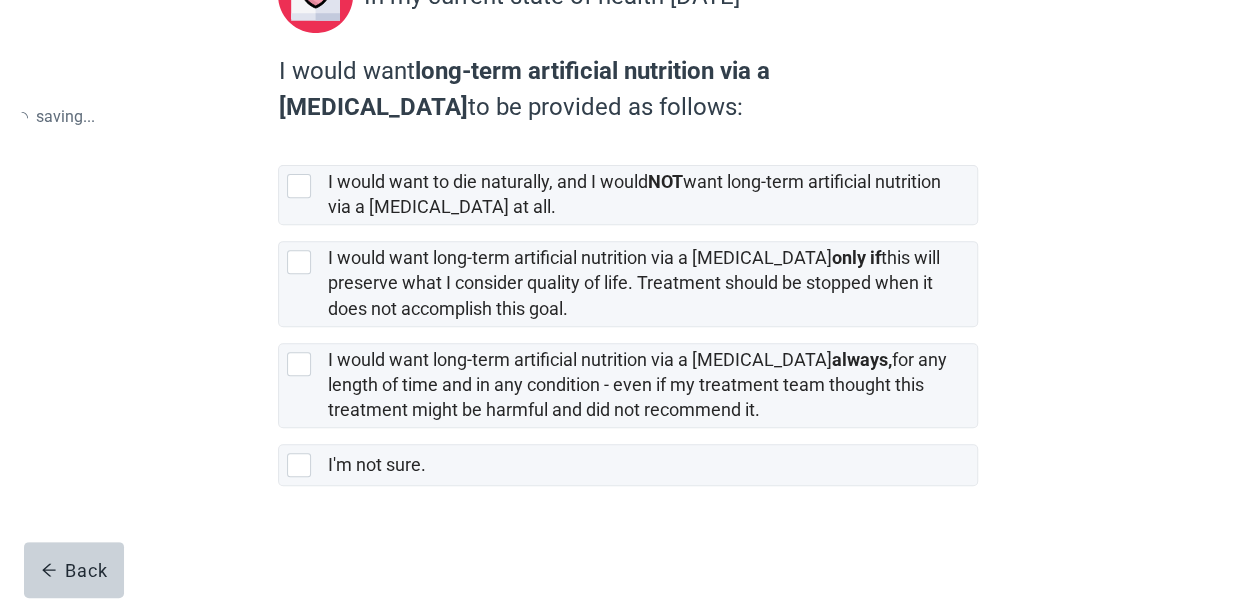scroll, scrollTop: 0, scrollLeft: 0, axis: both 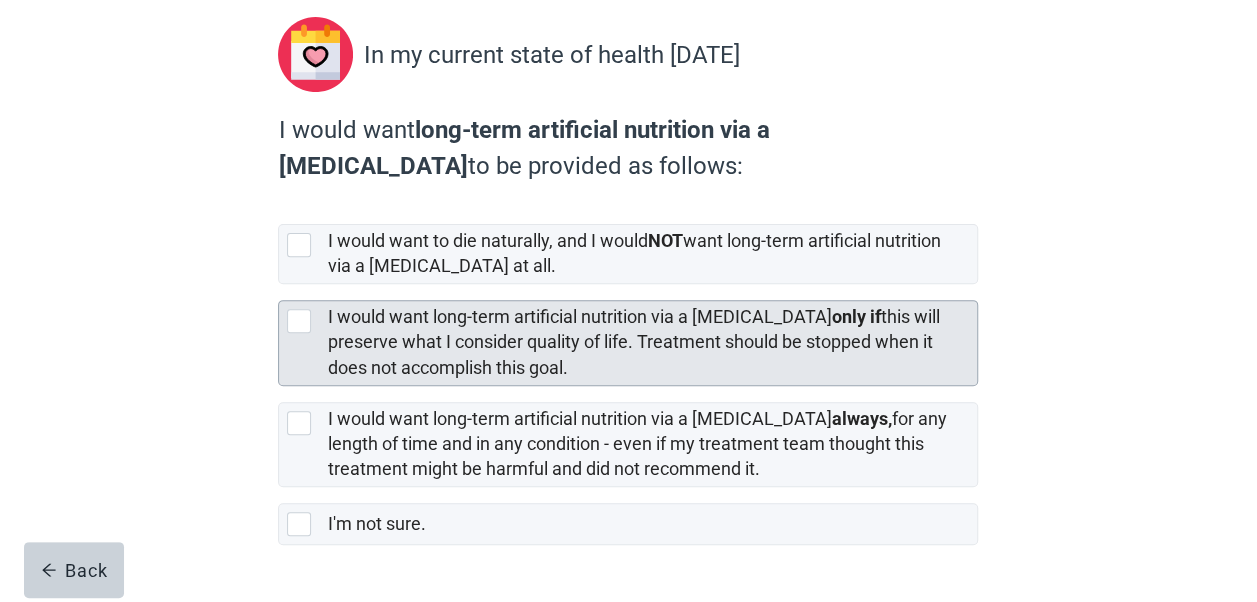 click at bounding box center (299, 321) 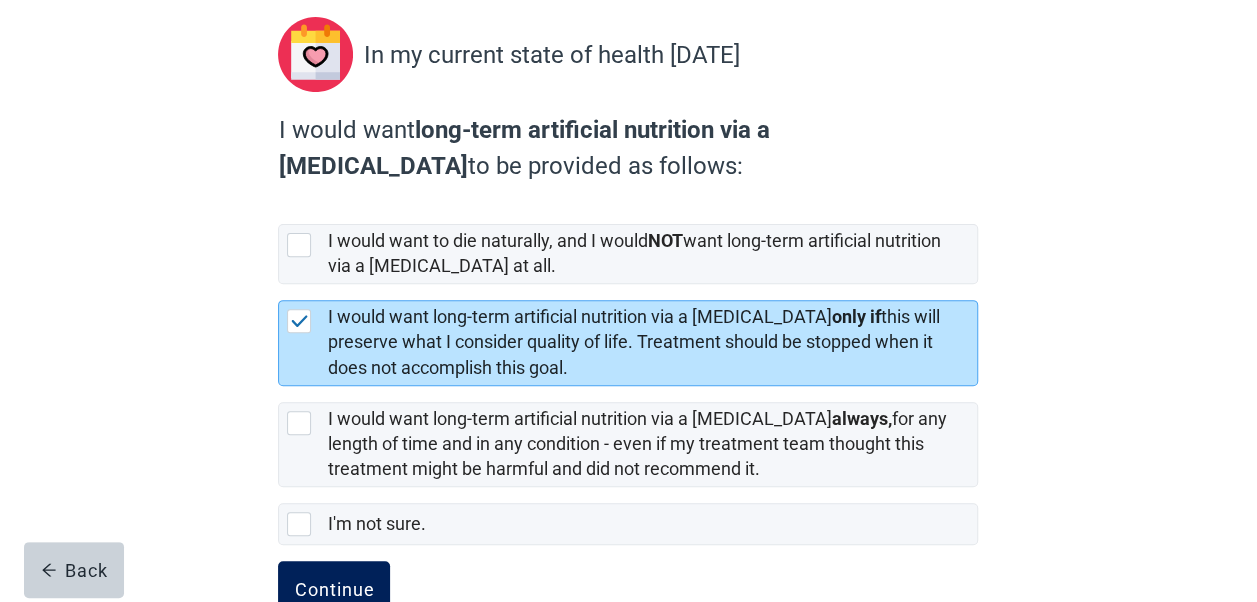 click on "Continue" at bounding box center [334, 589] 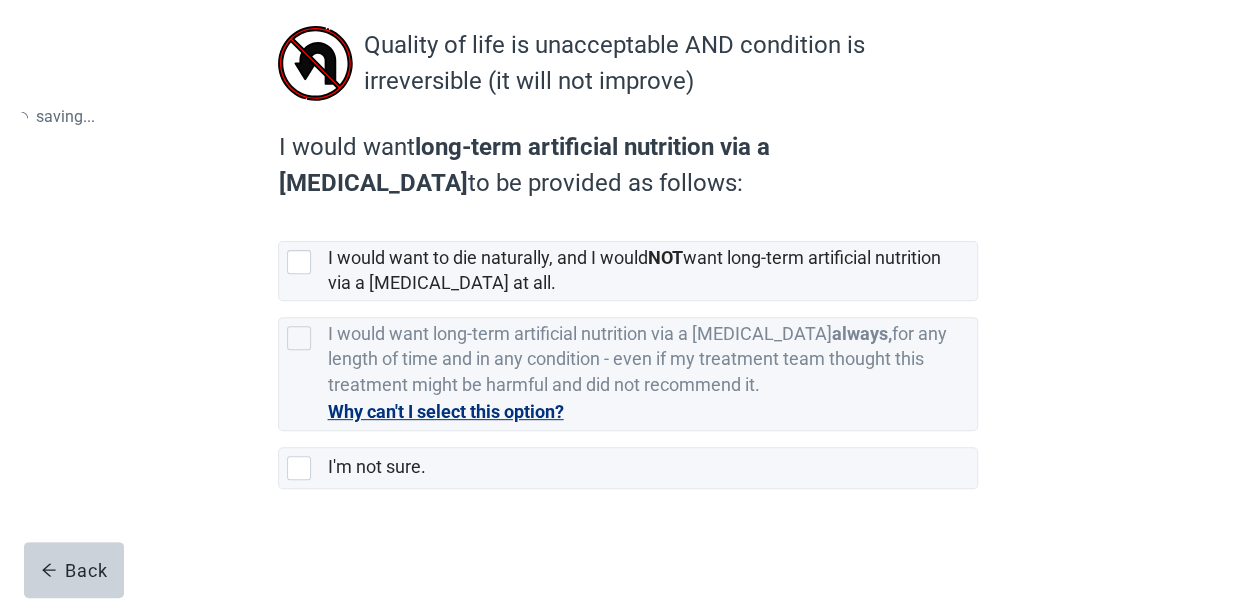 scroll, scrollTop: 0, scrollLeft: 0, axis: both 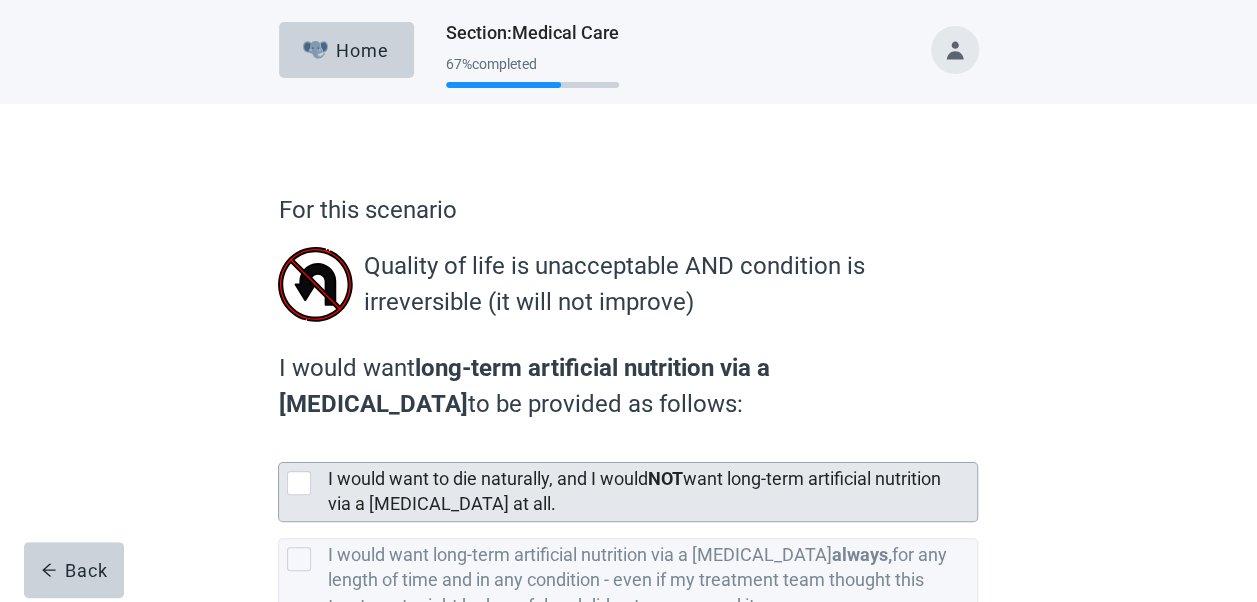 click at bounding box center (299, 483) 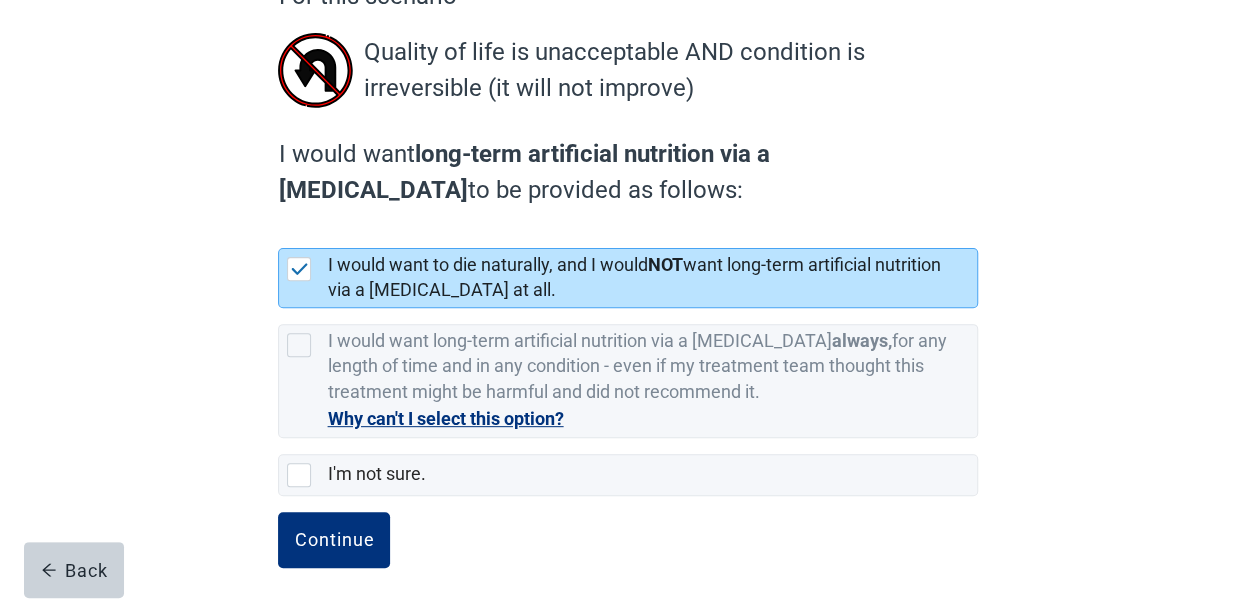 scroll, scrollTop: 222, scrollLeft: 0, axis: vertical 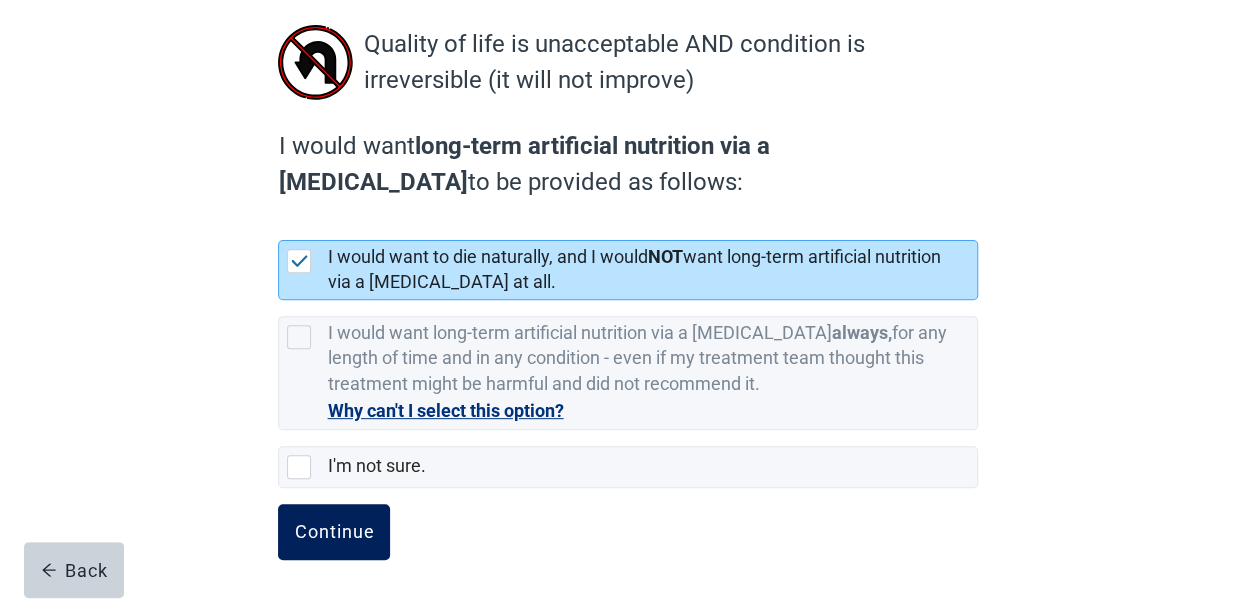 click on "Continue" at bounding box center [334, 532] 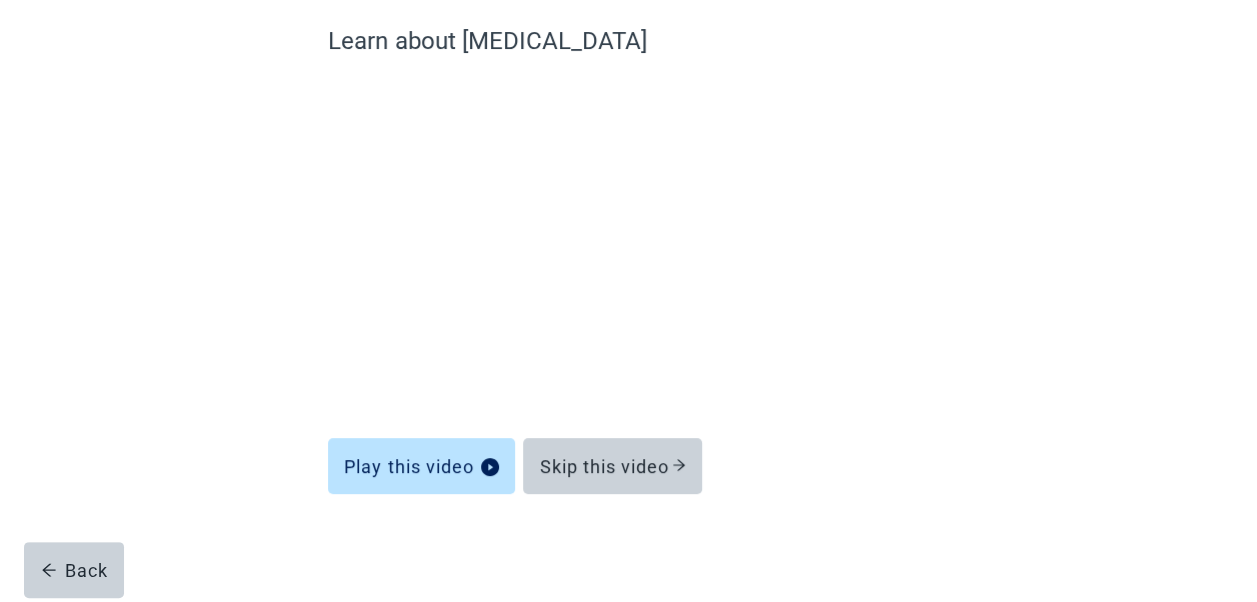 scroll, scrollTop: 169, scrollLeft: 0, axis: vertical 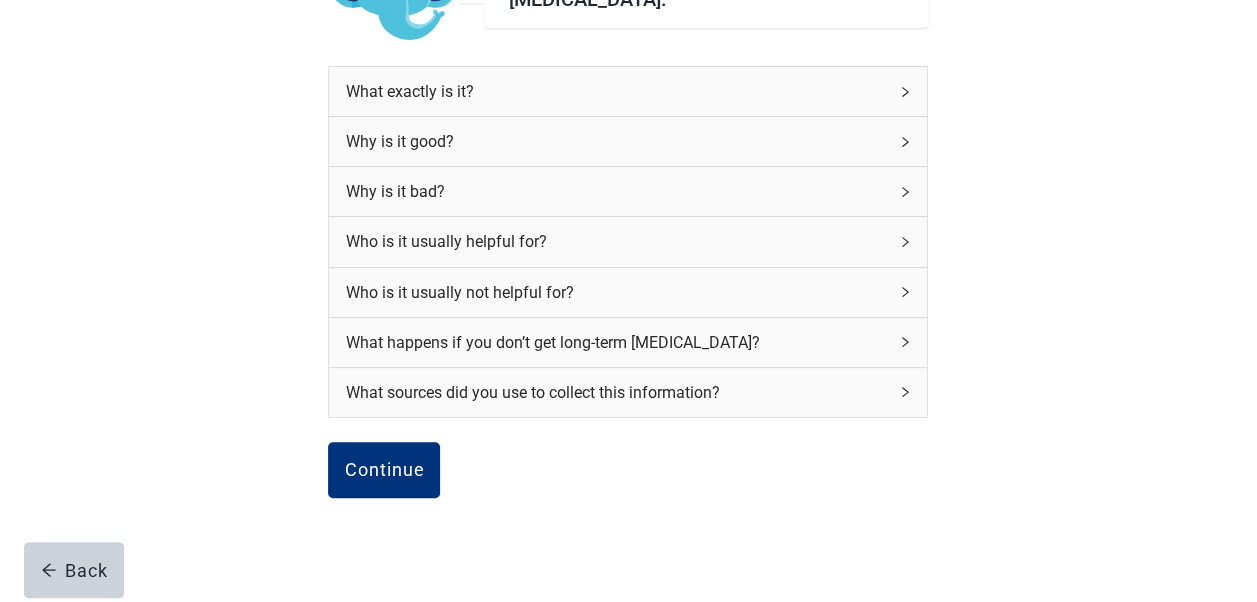click 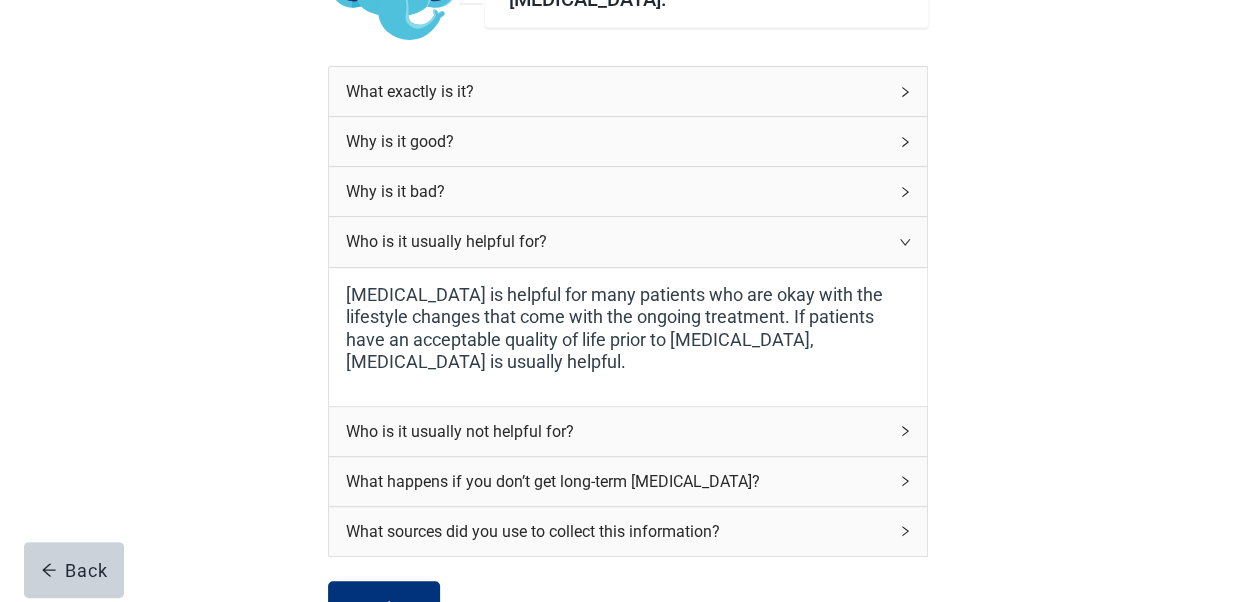 click 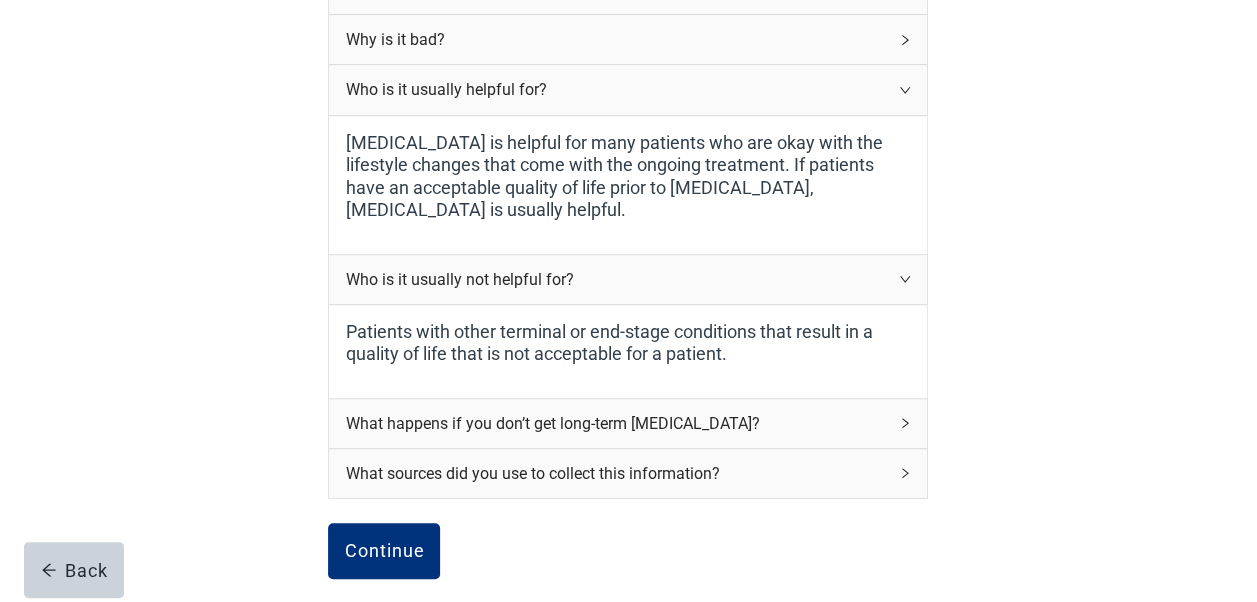 scroll, scrollTop: 482, scrollLeft: 0, axis: vertical 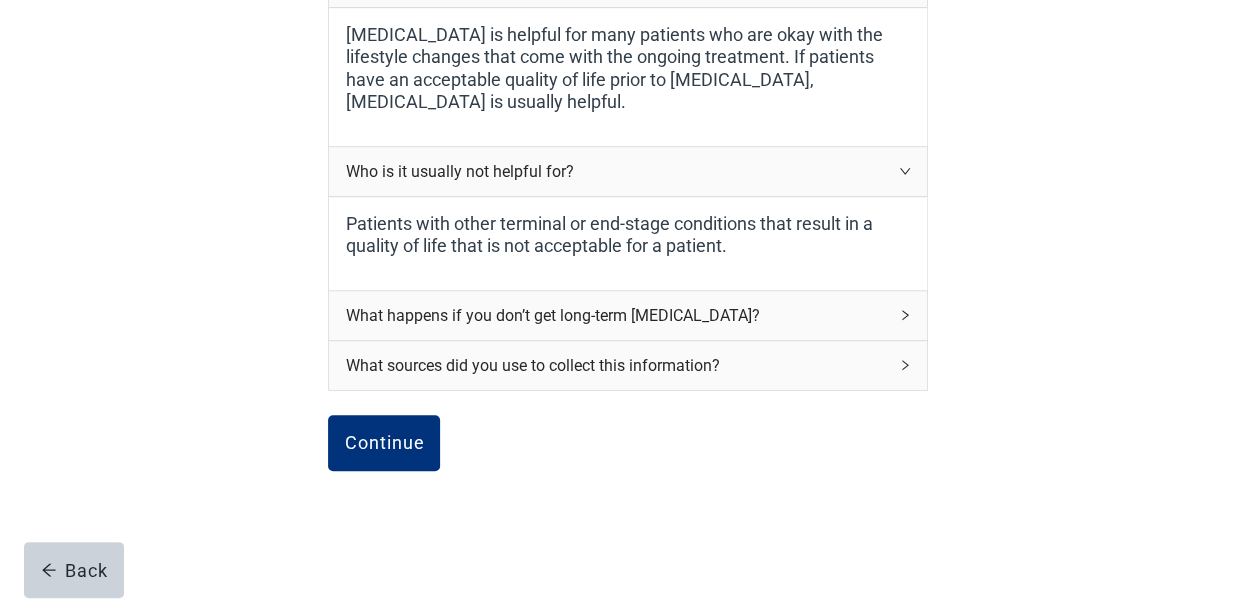 click 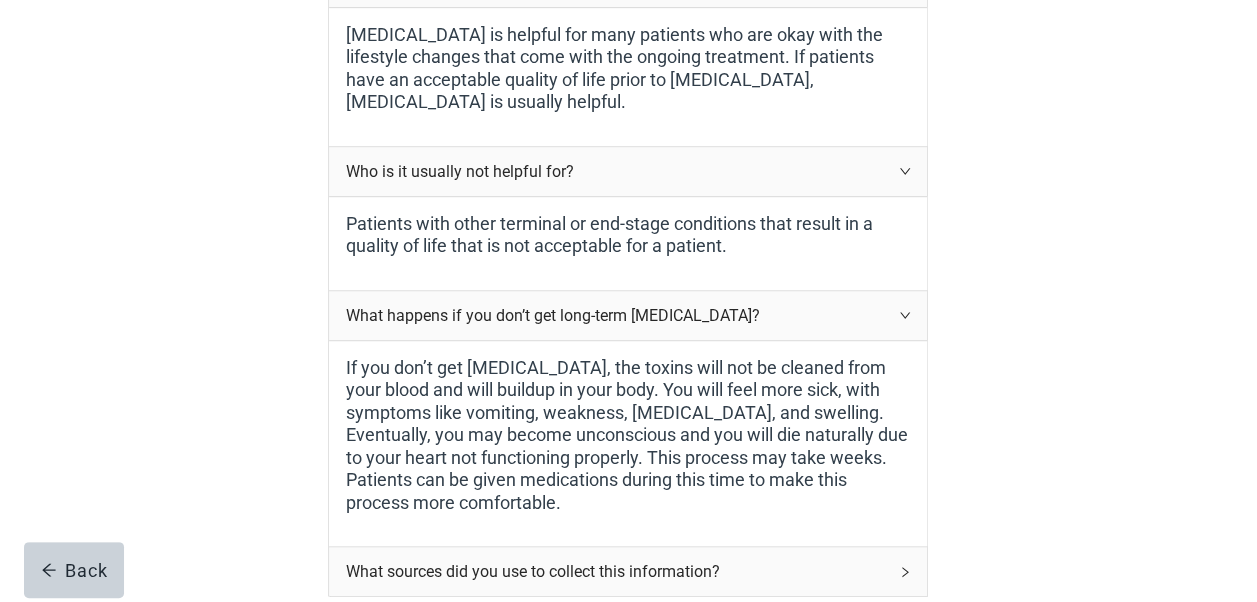 click 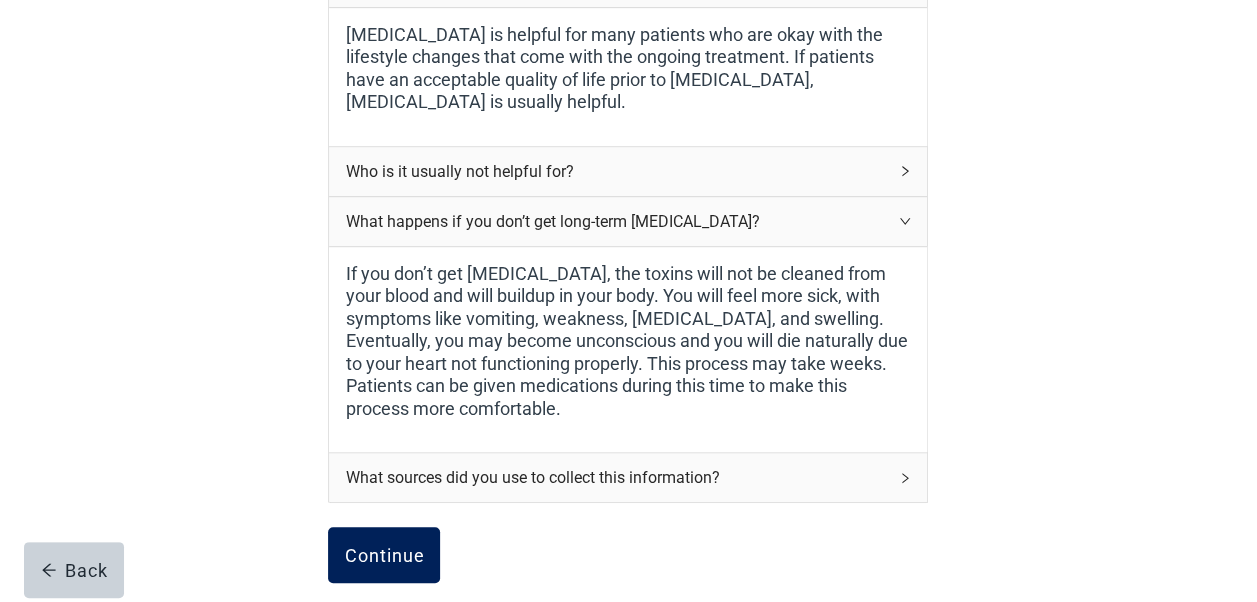 click on "Continue" at bounding box center (384, 555) 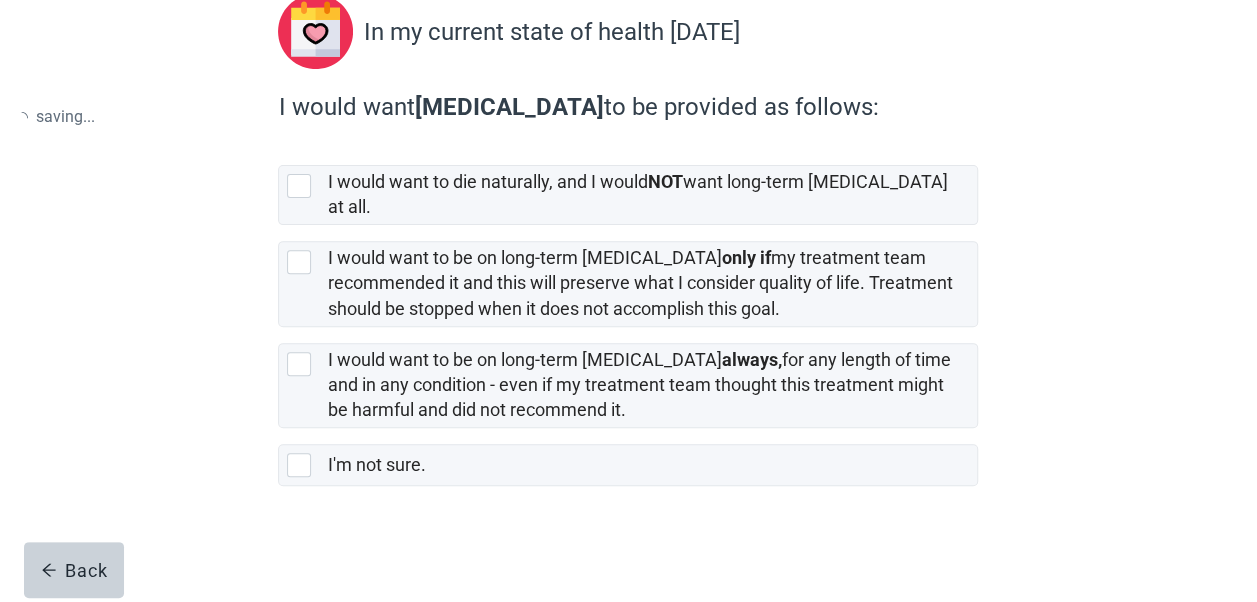 scroll, scrollTop: 0, scrollLeft: 0, axis: both 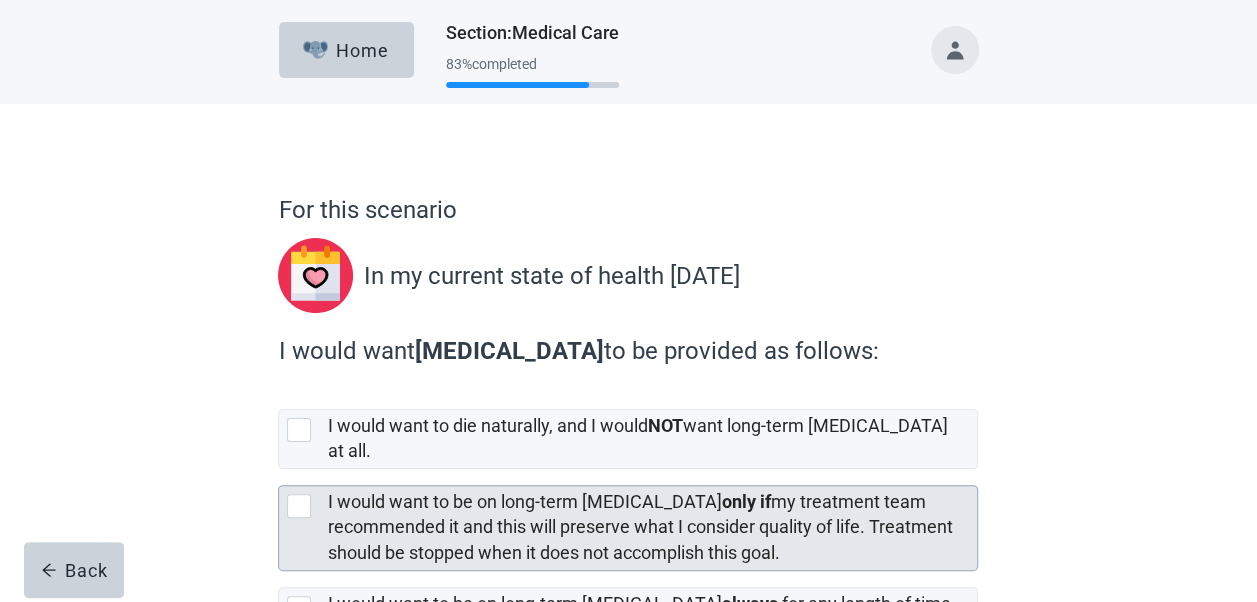 click at bounding box center (299, 506) 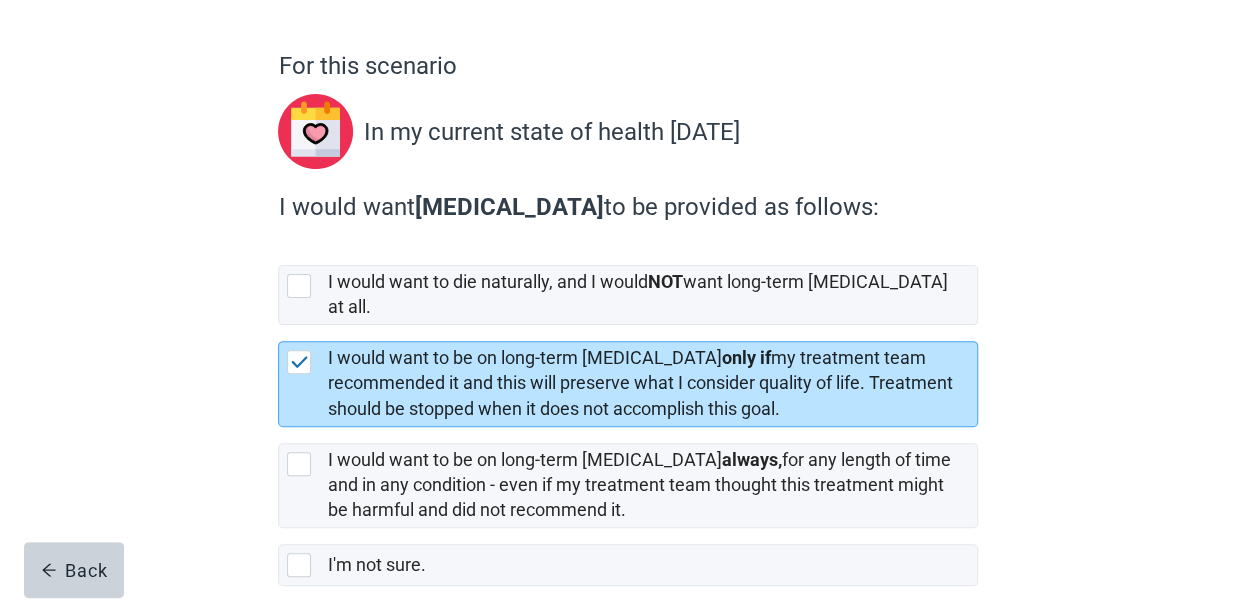 scroll, scrollTop: 223, scrollLeft: 0, axis: vertical 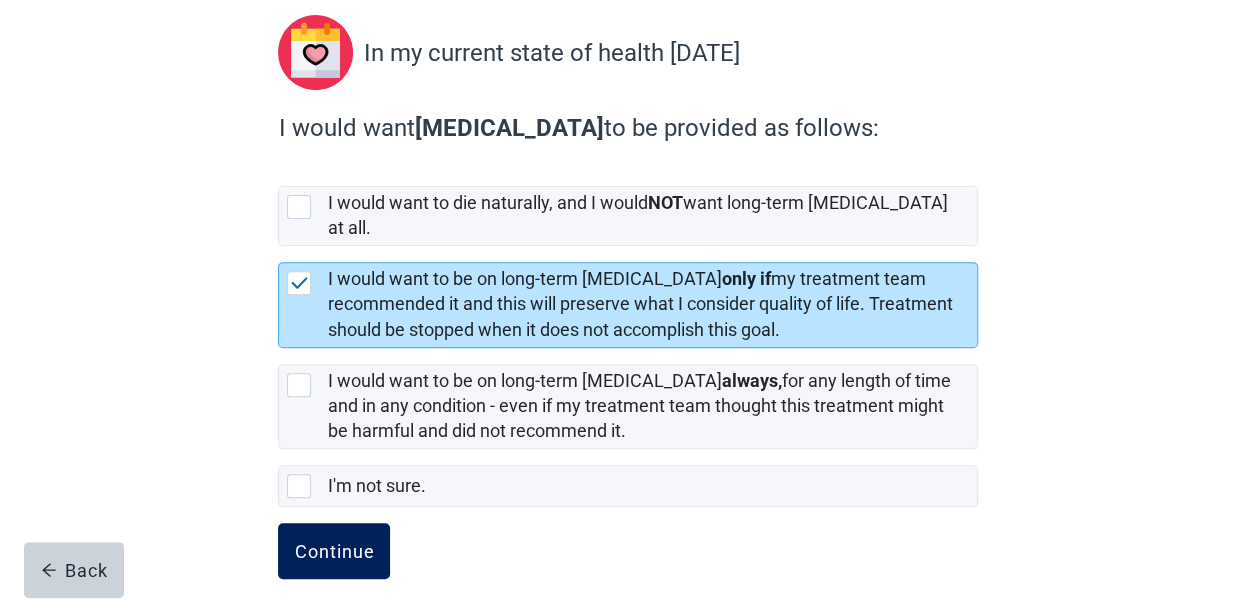 click on "Continue" at bounding box center [334, 551] 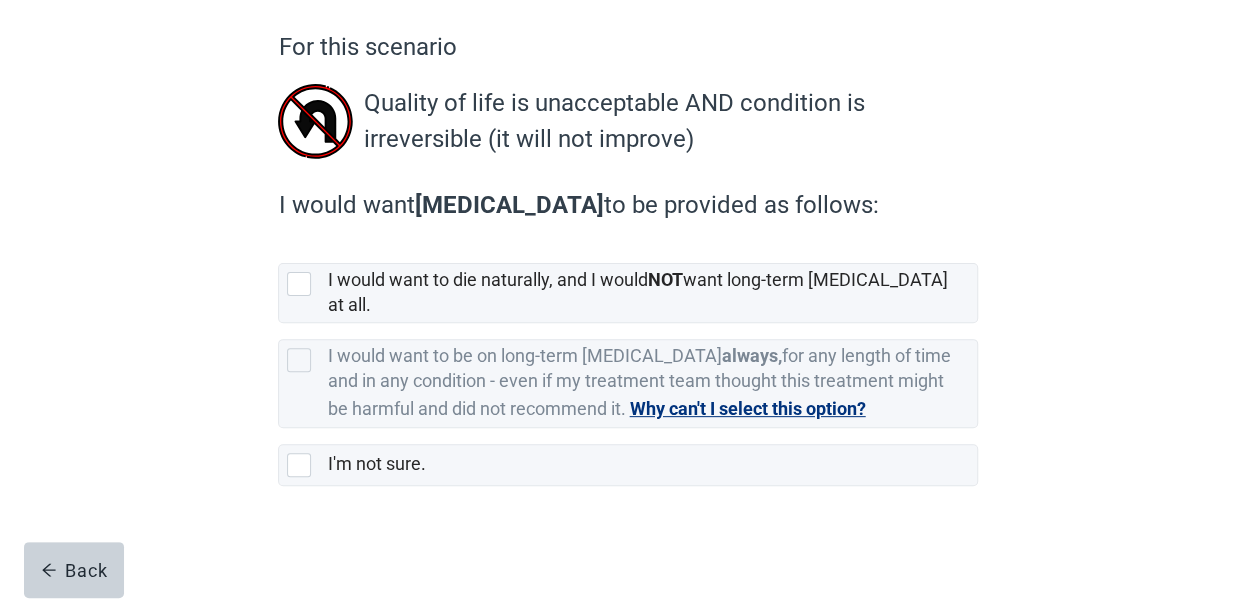 scroll, scrollTop: 0, scrollLeft: 0, axis: both 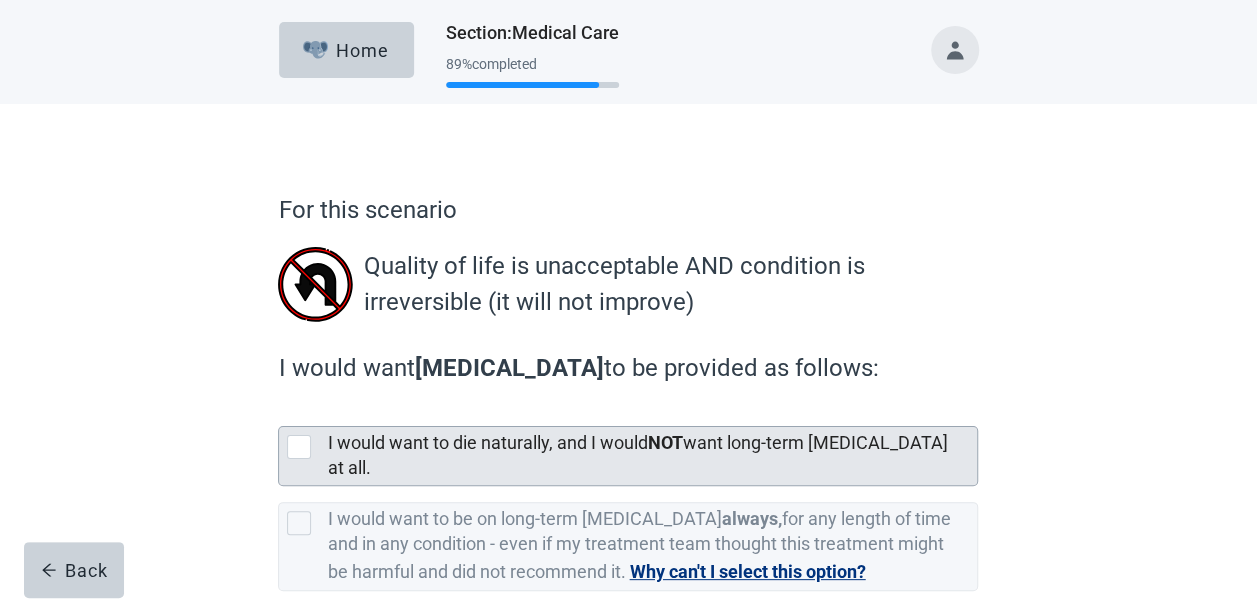 drag, startPoint x: 297, startPoint y: 452, endPoint x: 316, endPoint y: 436, distance: 24.839485 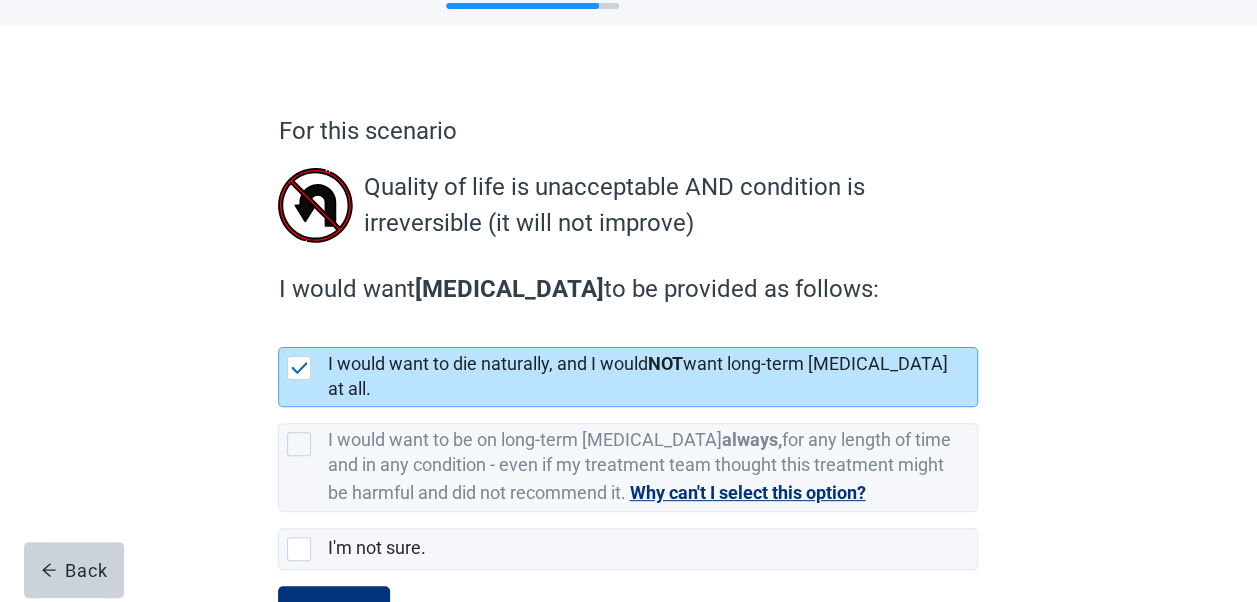 scroll, scrollTop: 142, scrollLeft: 0, axis: vertical 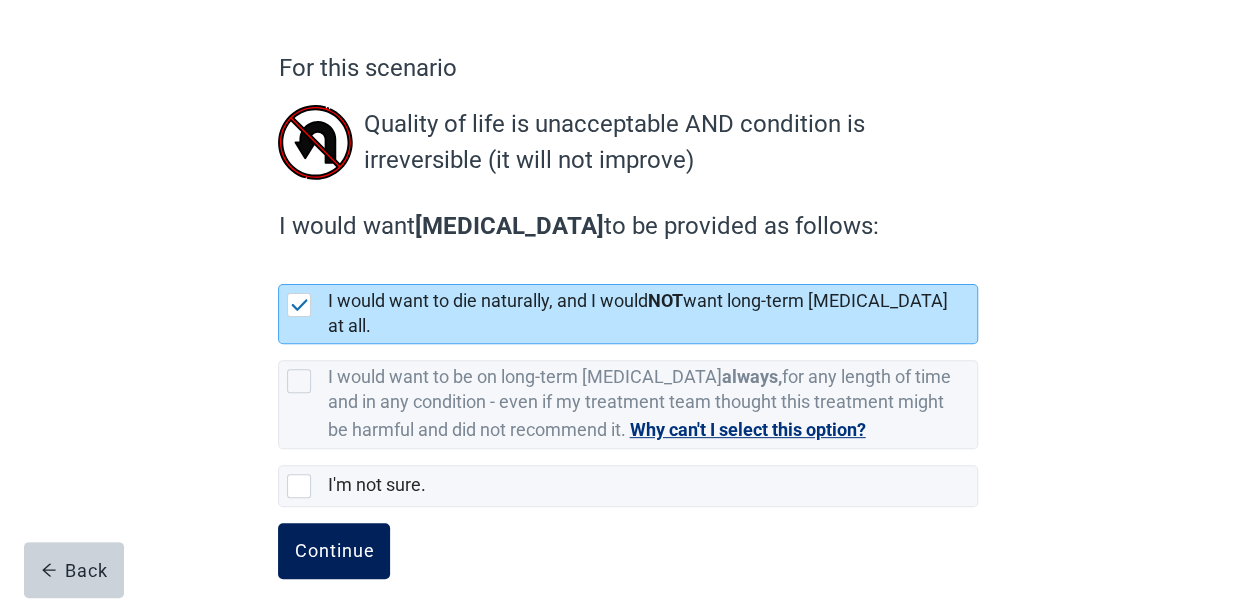 click on "Continue" at bounding box center (334, 551) 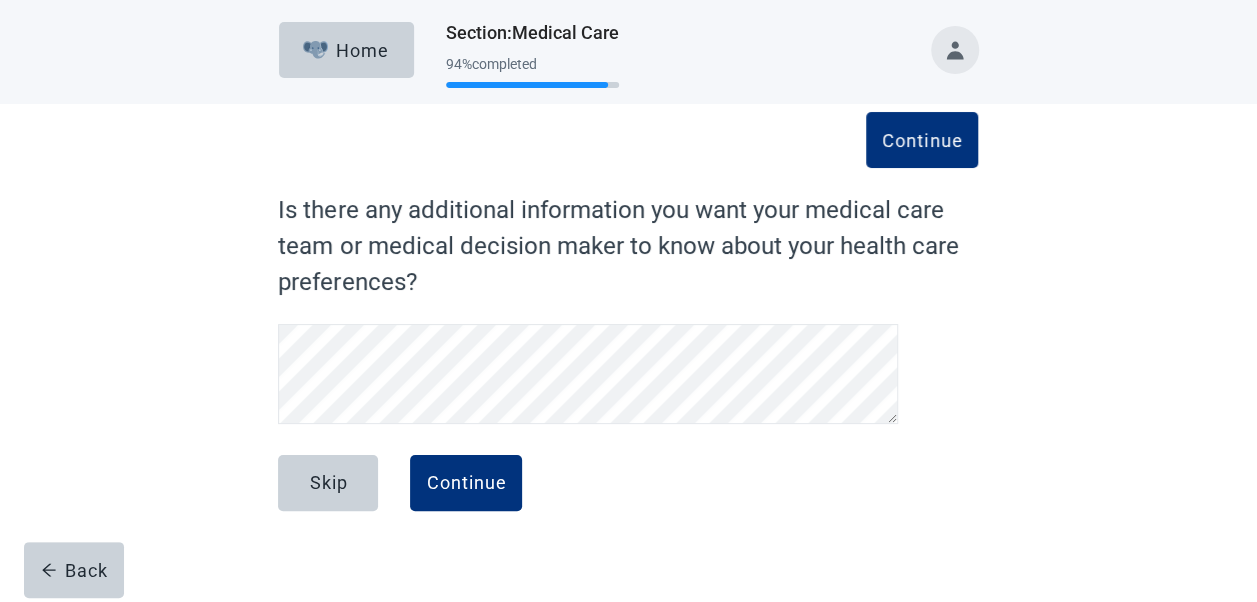 scroll, scrollTop: 0, scrollLeft: 0, axis: both 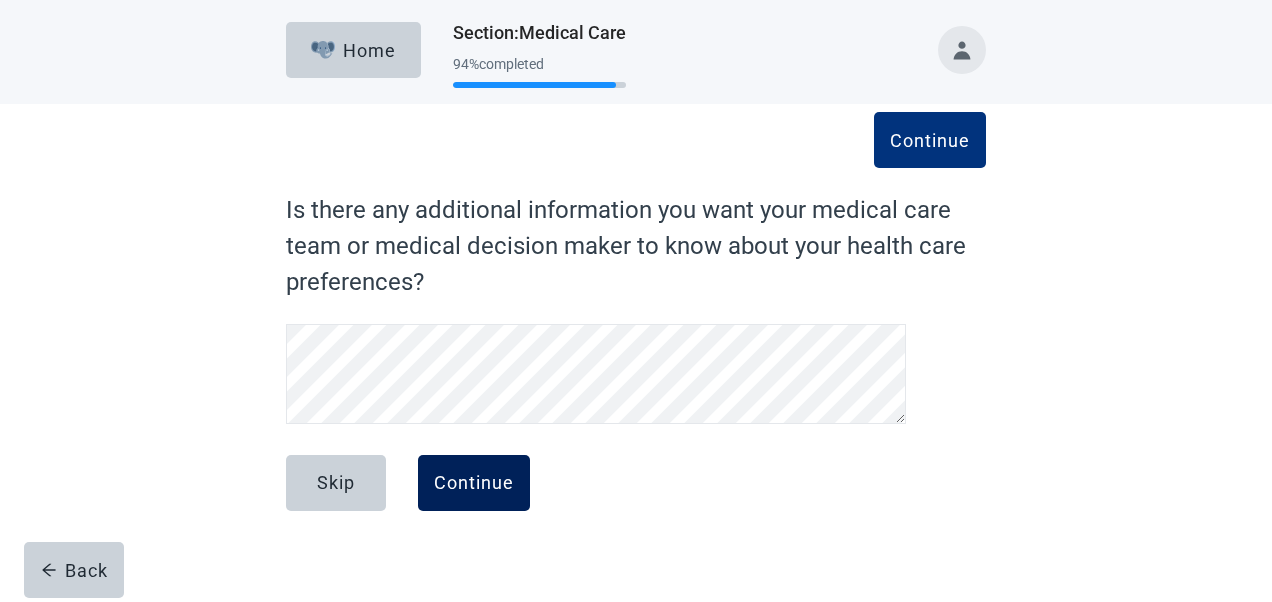 click on "Continue" at bounding box center [474, 483] 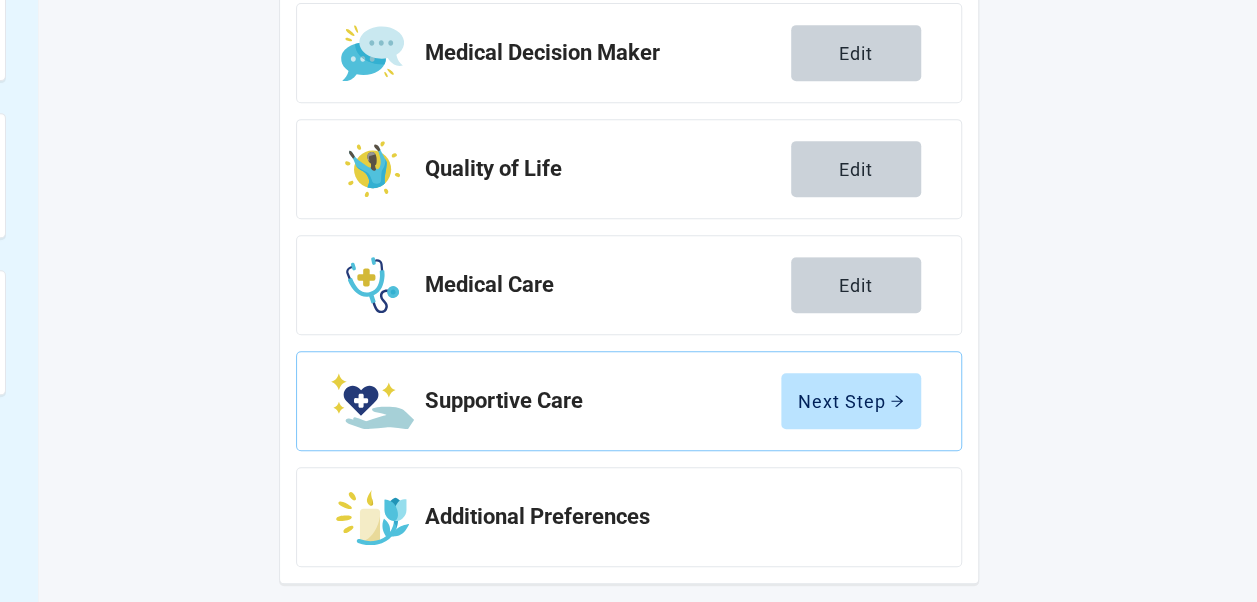 scroll, scrollTop: 460, scrollLeft: 0, axis: vertical 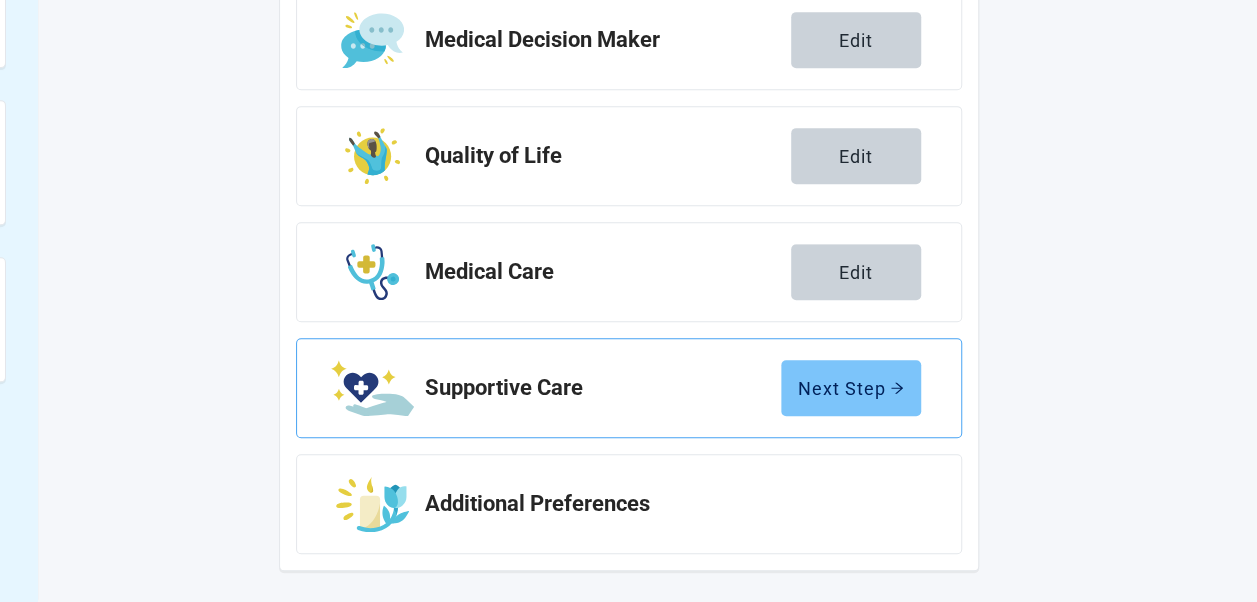click on "Next Step" at bounding box center (851, 388) 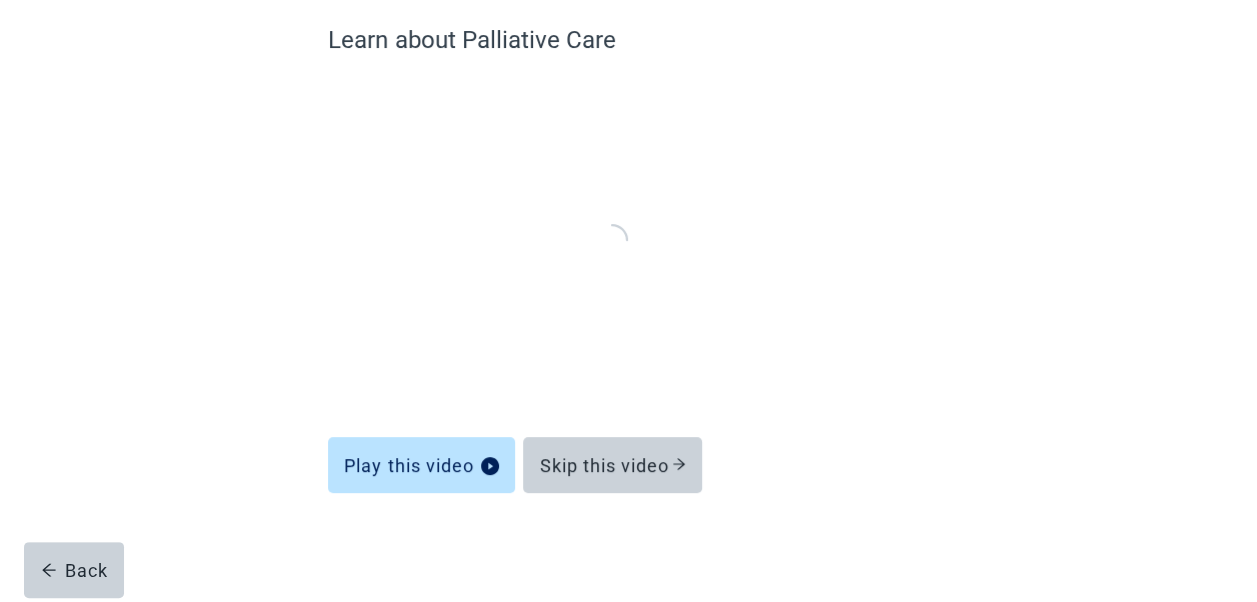 scroll, scrollTop: 169, scrollLeft: 0, axis: vertical 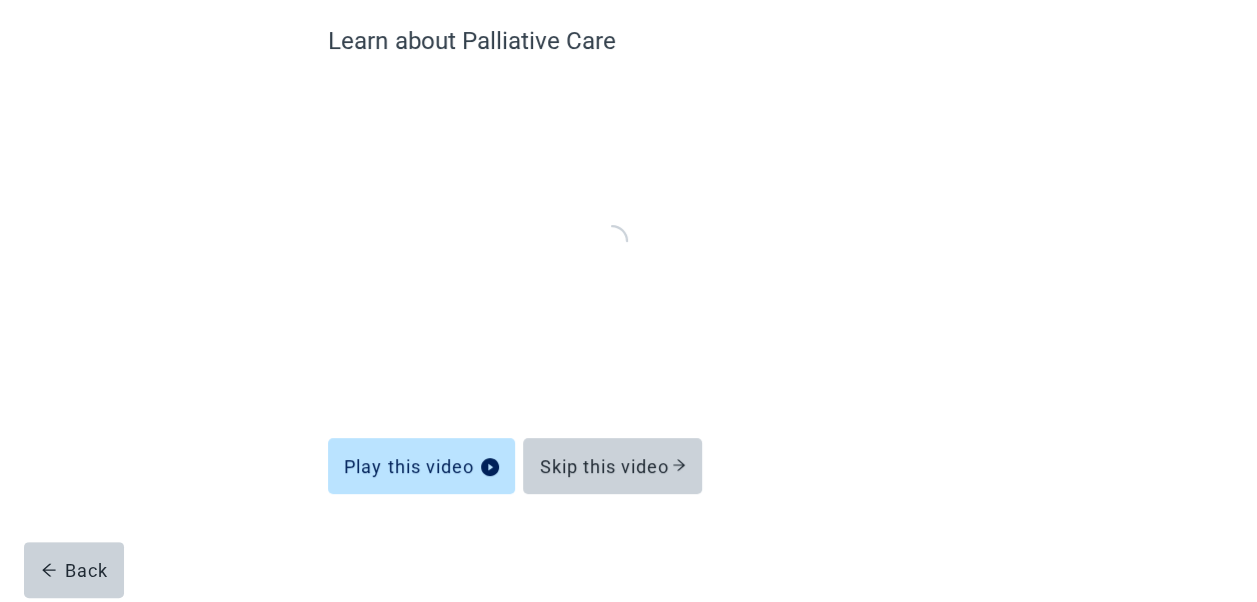drag, startPoint x: 1275, startPoint y: 62, endPoint x: 1266, endPoint y: 72, distance: 13.453624 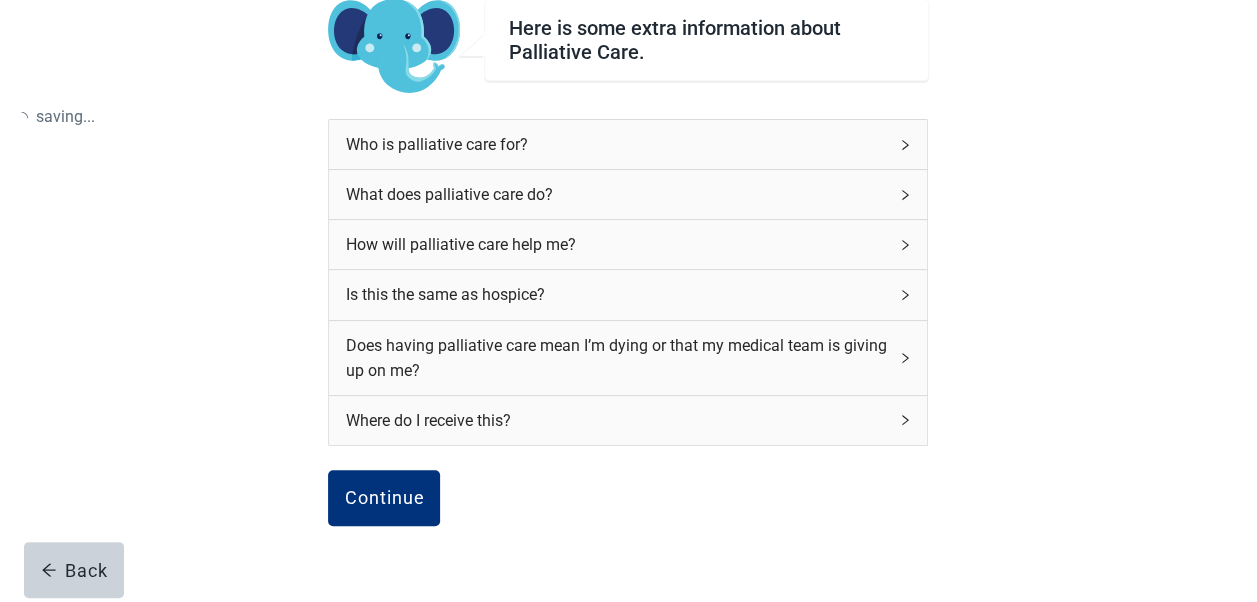 scroll, scrollTop: 274, scrollLeft: 0, axis: vertical 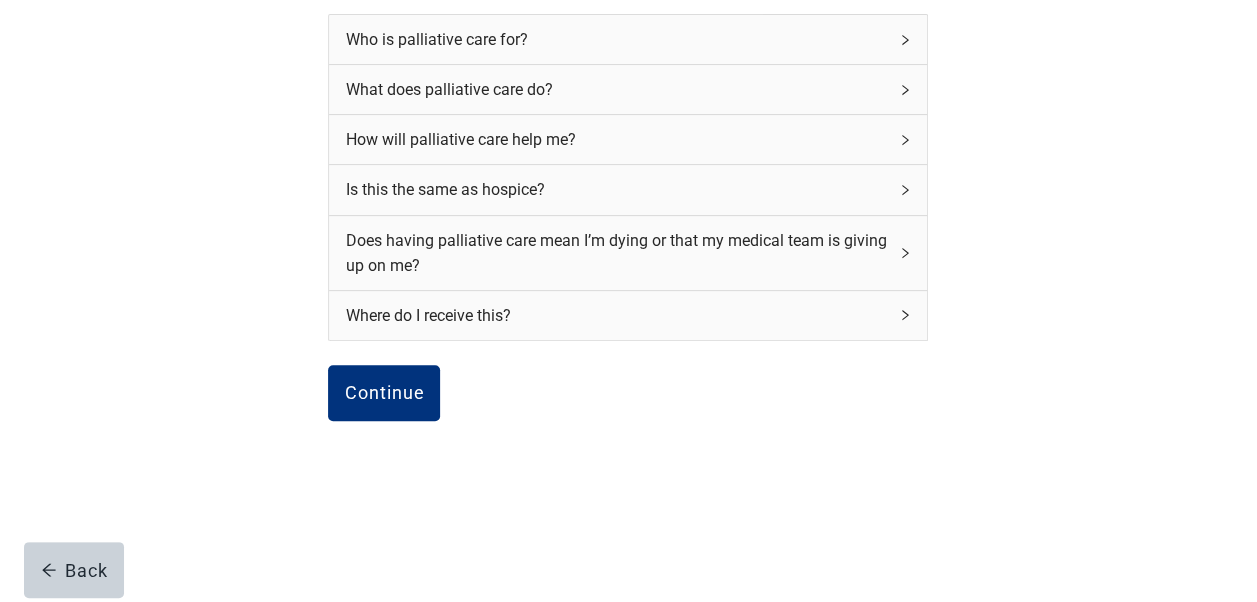 drag, startPoint x: 1266, startPoint y: 72, endPoint x: 171, endPoint y: 352, distance: 1130.2323 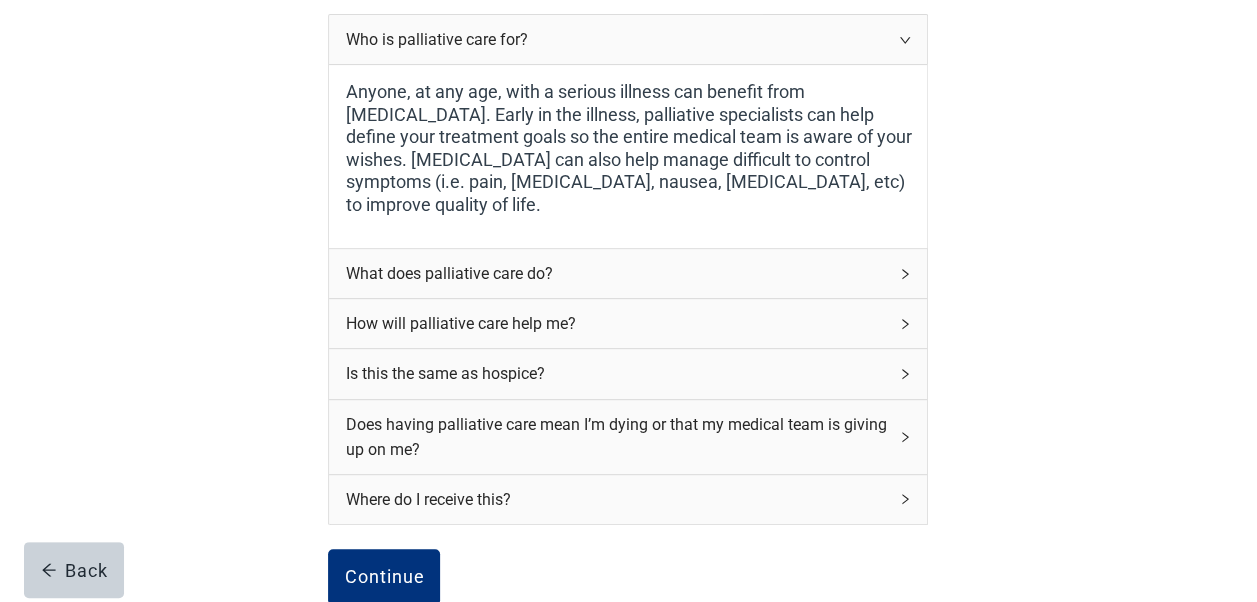 click 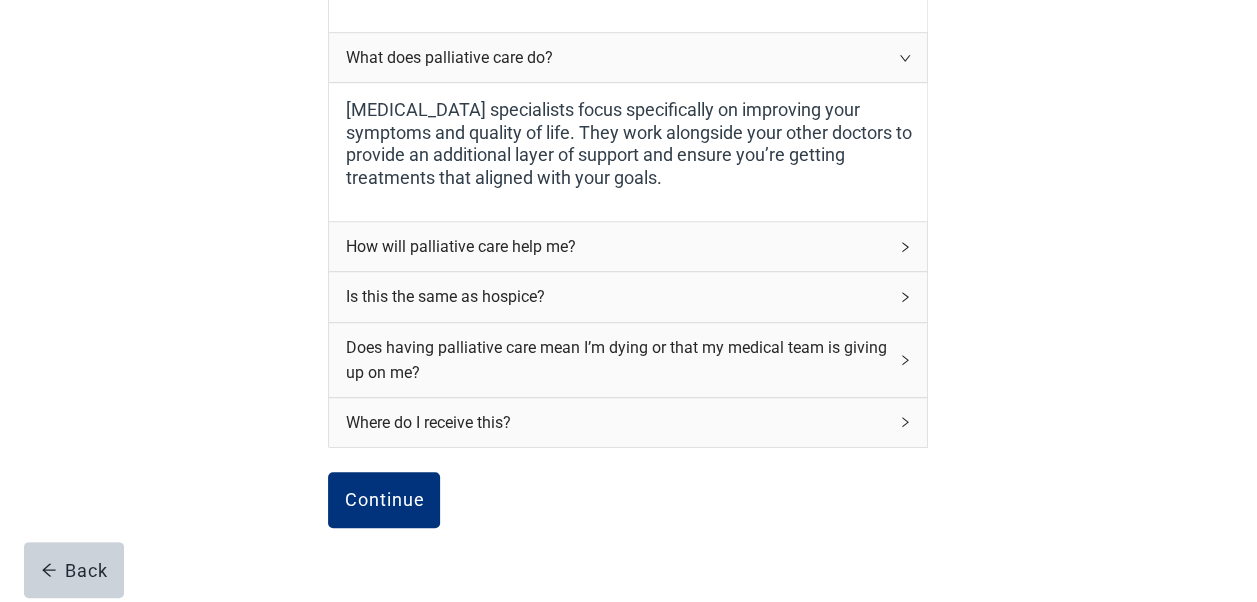 scroll, scrollTop: 493, scrollLeft: 0, axis: vertical 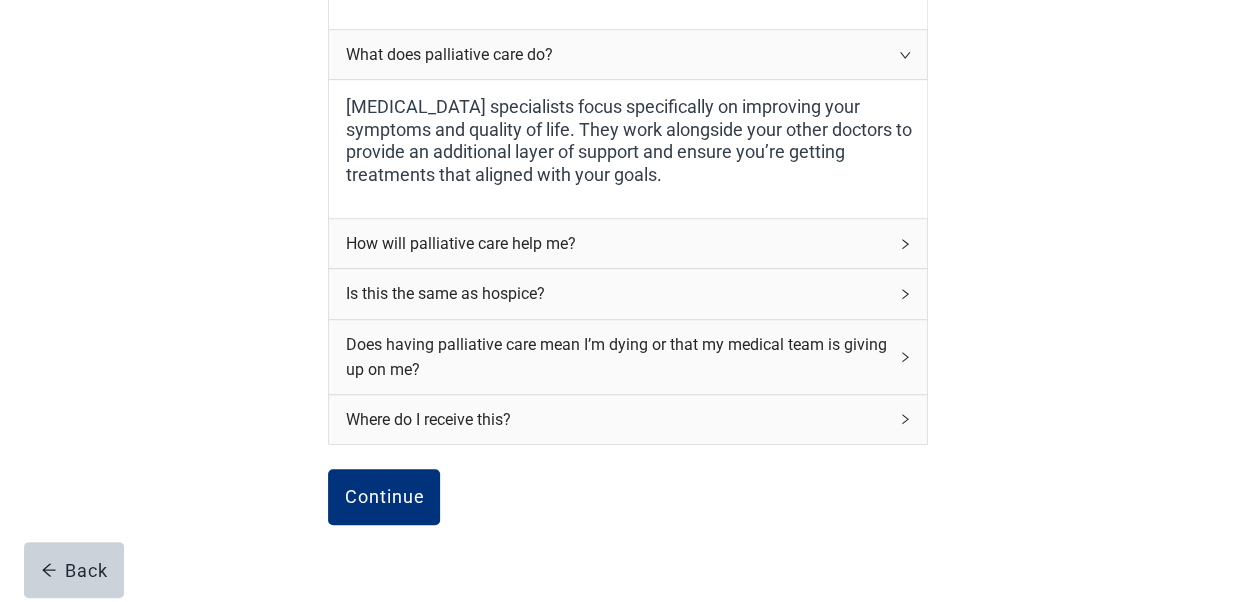 click on "How will palliative care help me?" at bounding box center (628, 243) 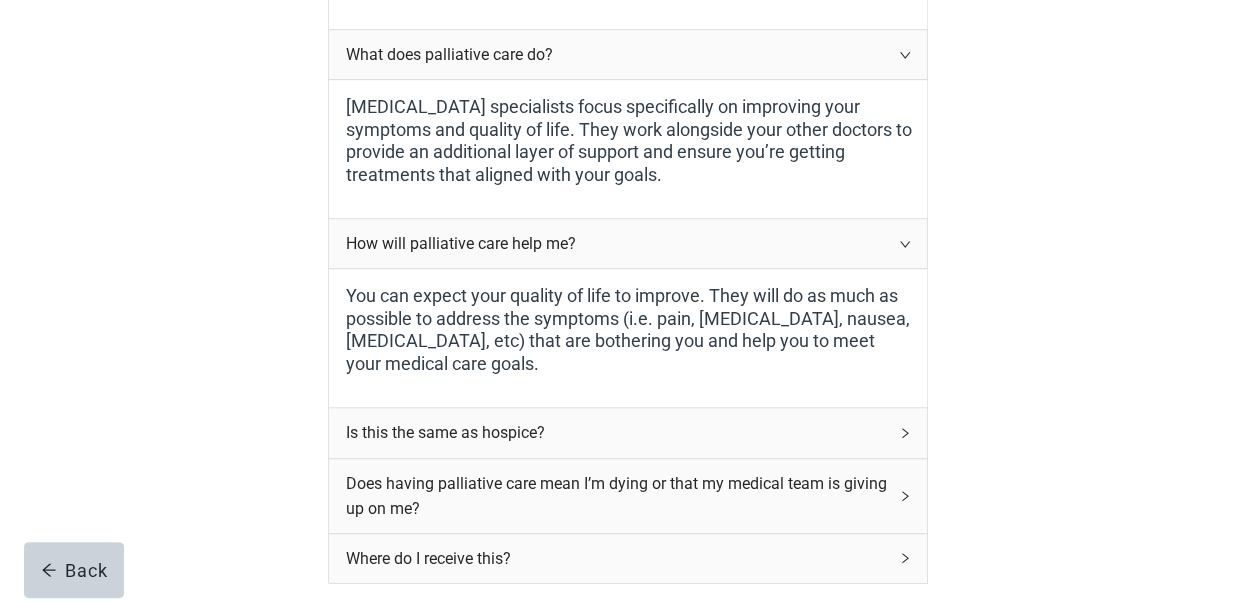 click 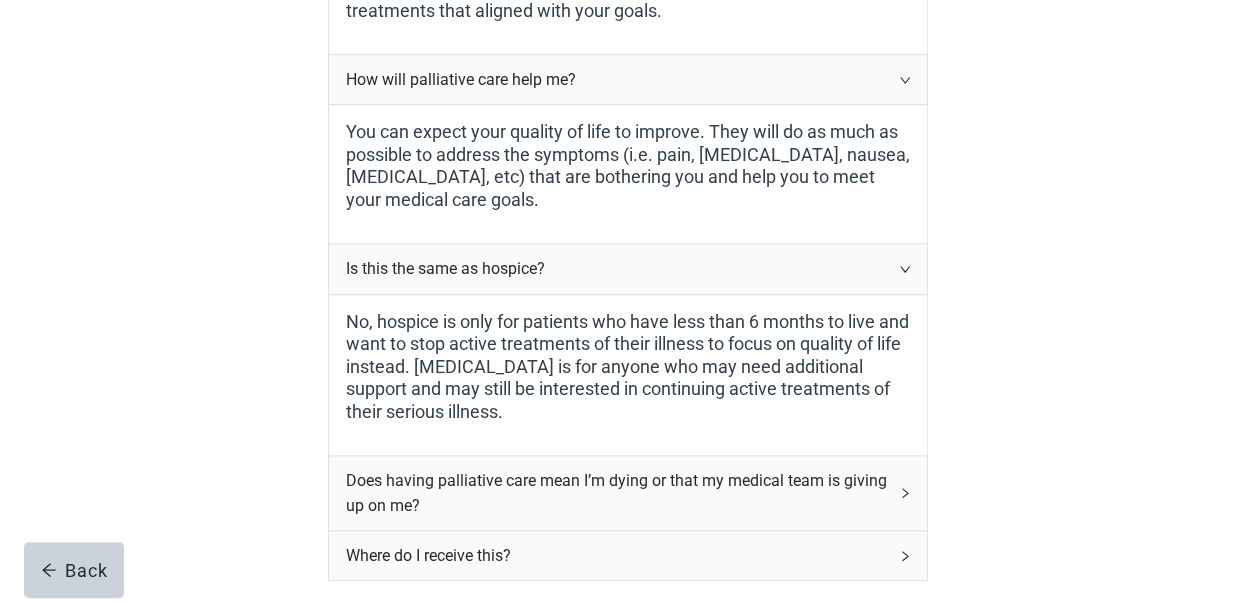 scroll, scrollTop: 689, scrollLeft: 0, axis: vertical 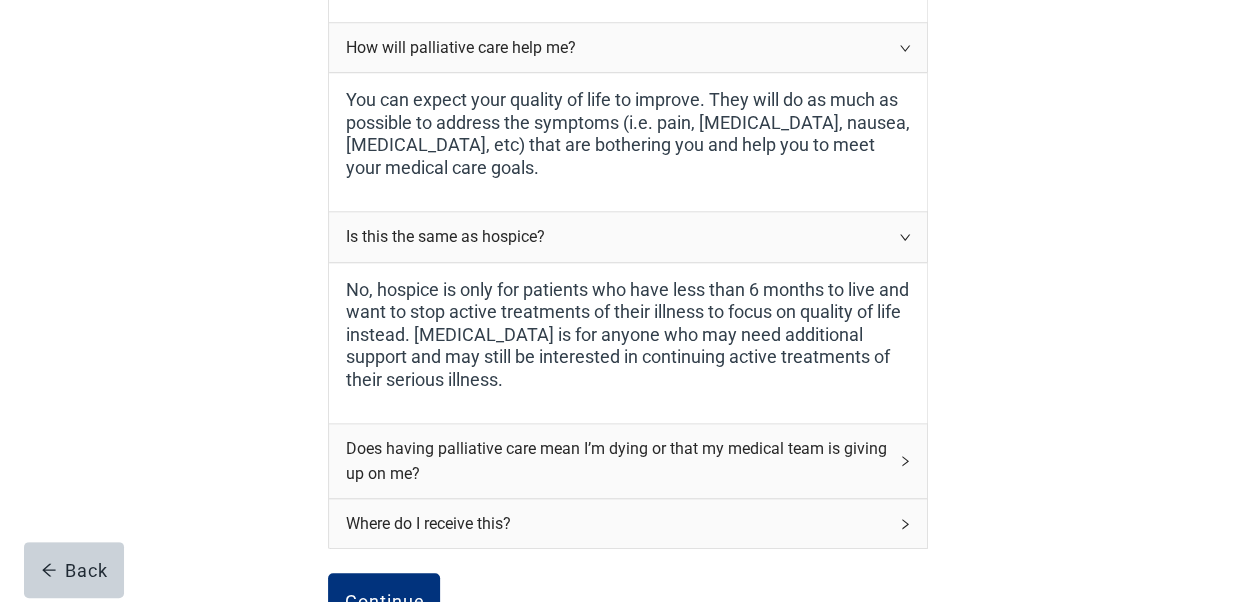click on "Does having palliative care mean I’m dying or that my medical team is giving up on me?" at bounding box center (628, 461) 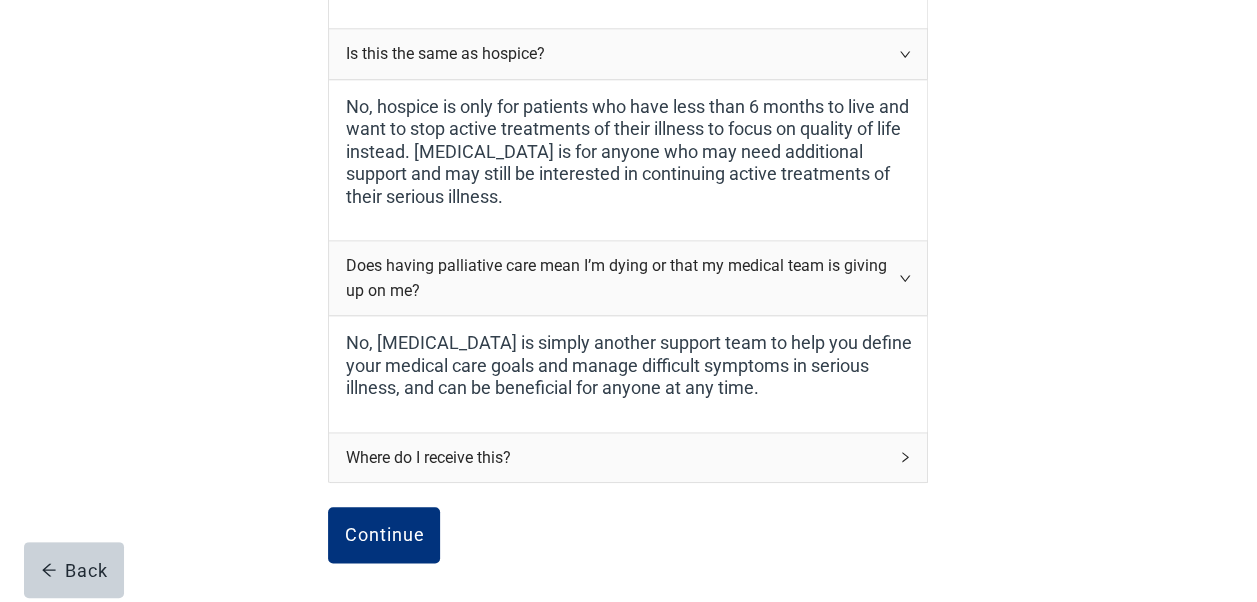 scroll, scrollTop: 874, scrollLeft: 0, axis: vertical 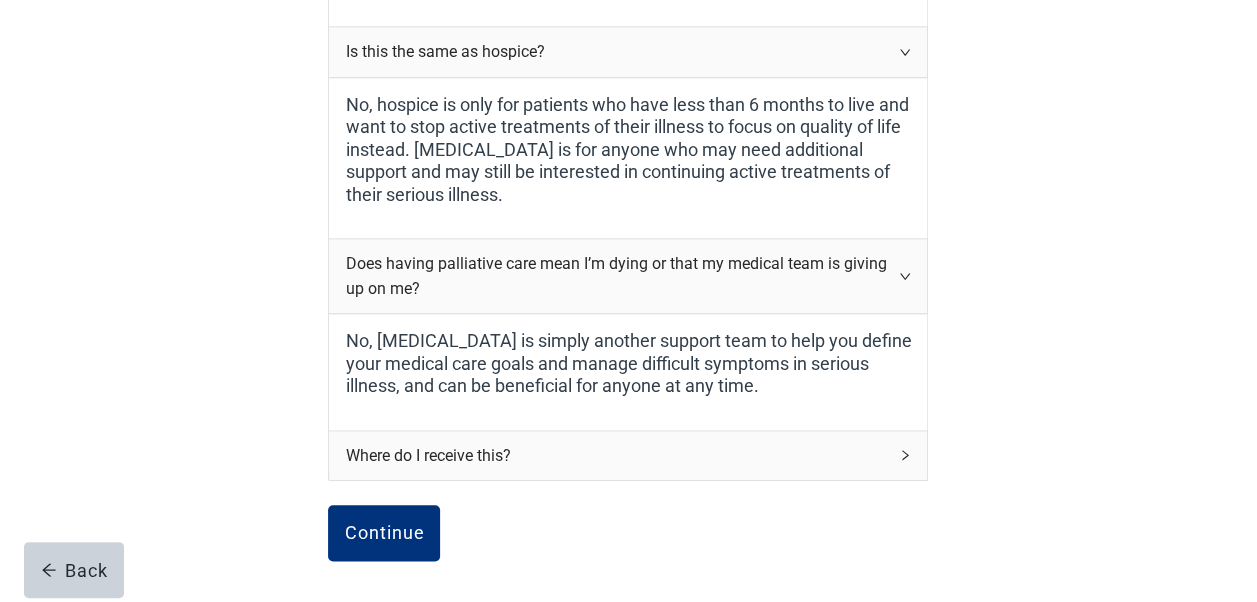 click 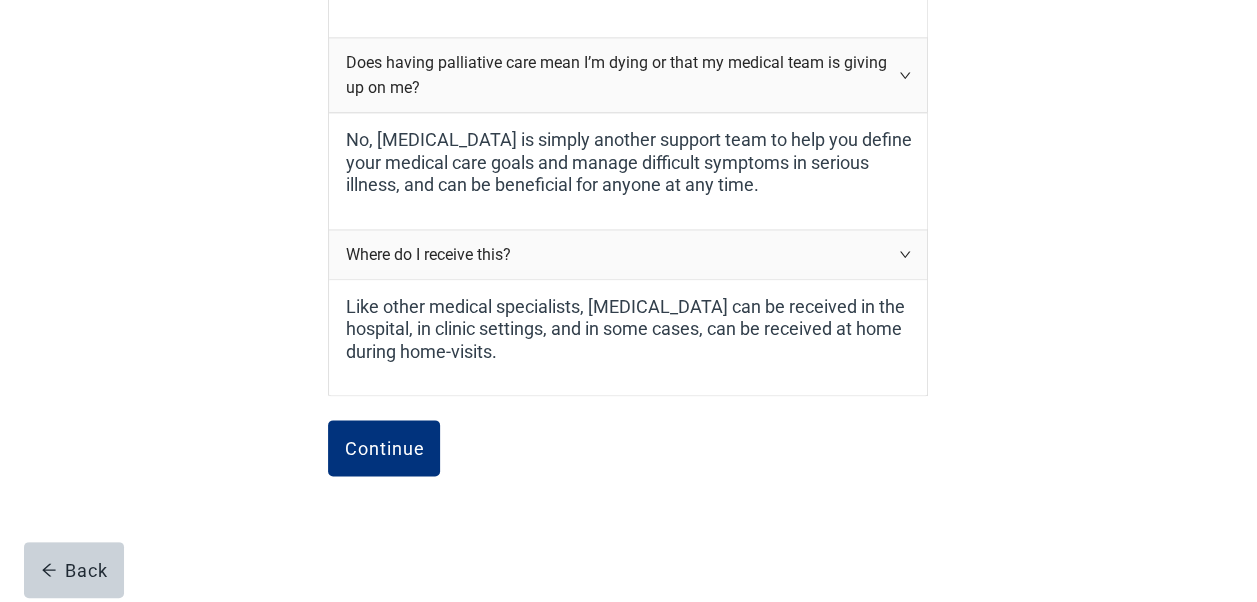 scroll, scrollTop: 1100, scrollLeft: 0, axis: vertical 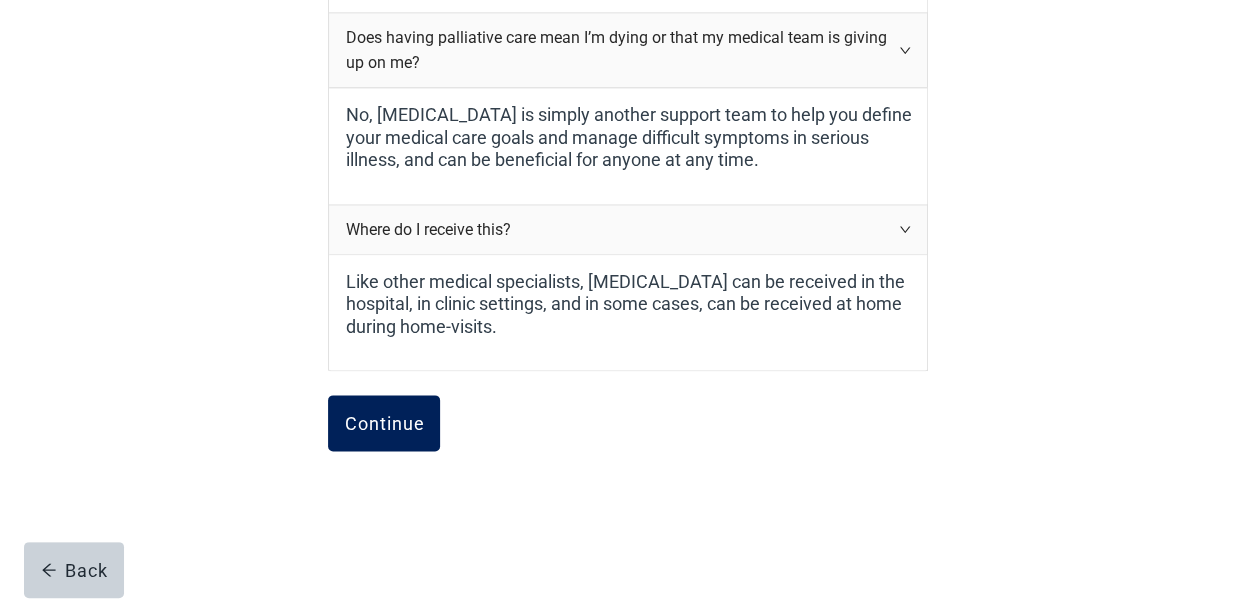 click on "Continue" at bounding box center [384, 423] 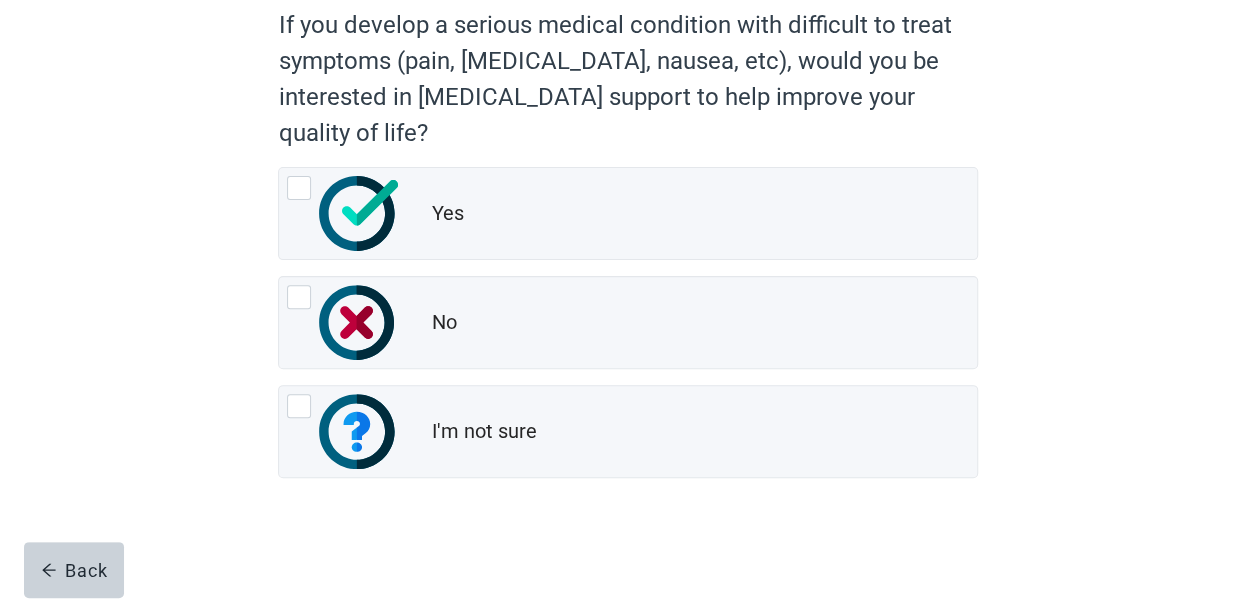 scroll, scrollTop: 0, scrollLeft: 0, axis: both 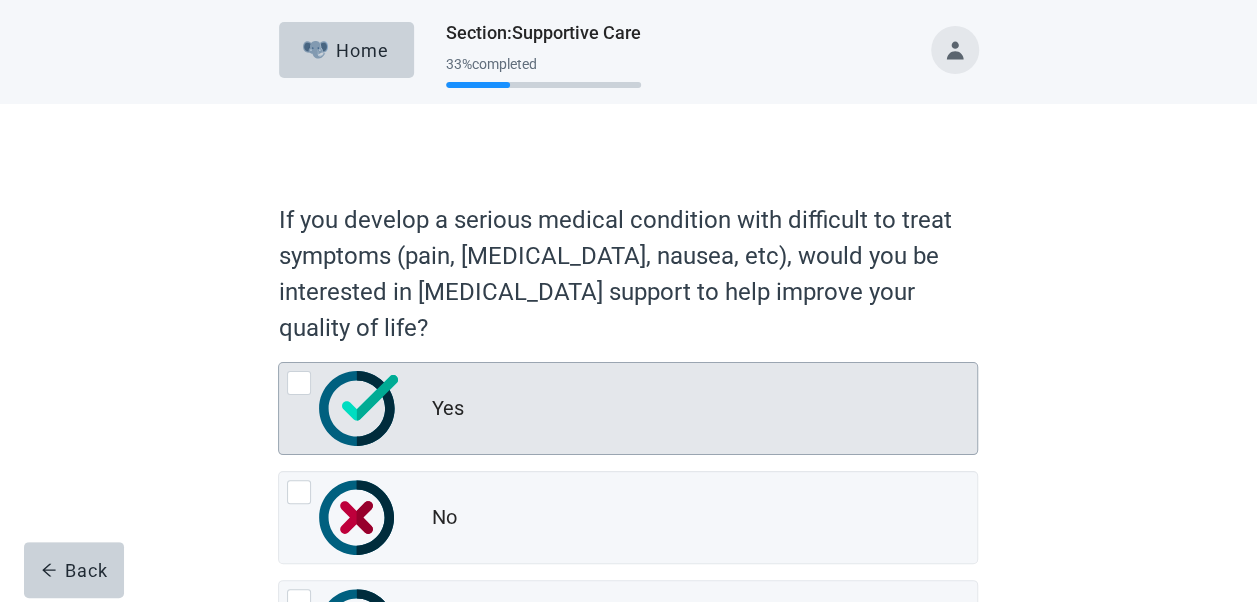 click at bounding box center [299, 383] 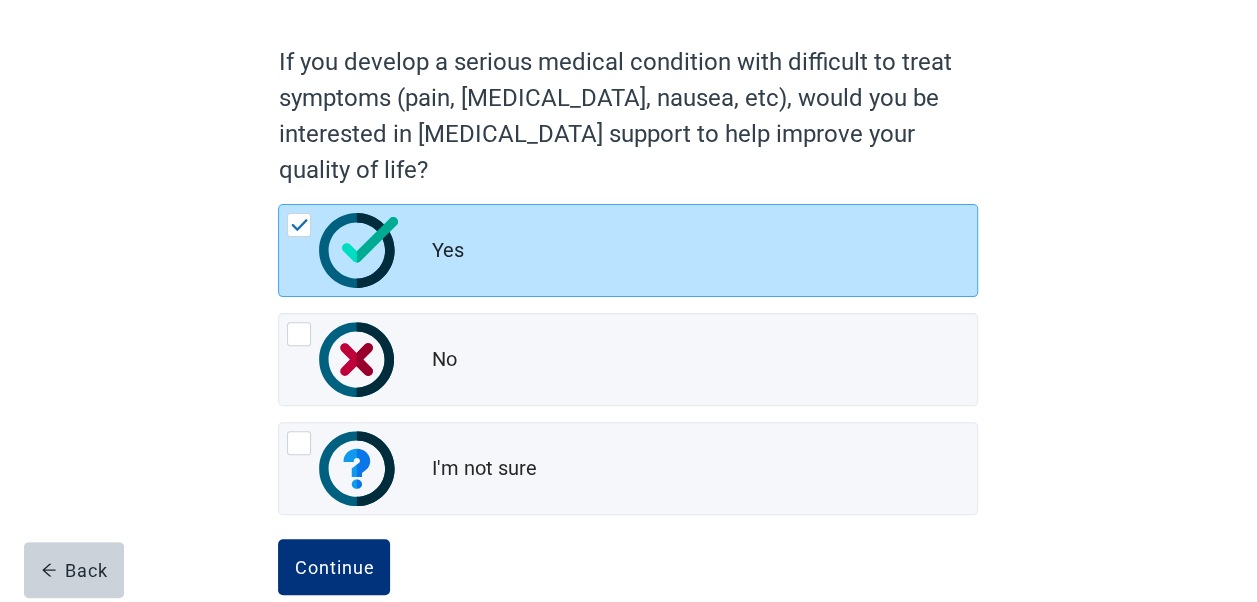 scroll, scrollTop: 193, scrollLeft: 0, axis: vertical 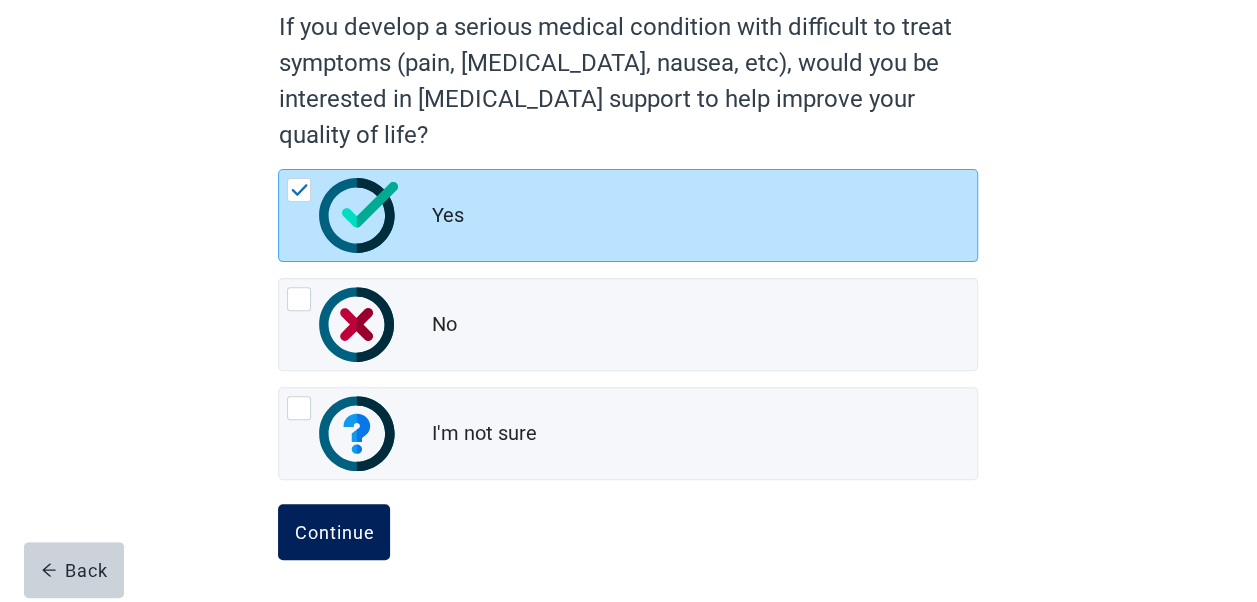 click on "Continue" at bounding box center [334, 532] 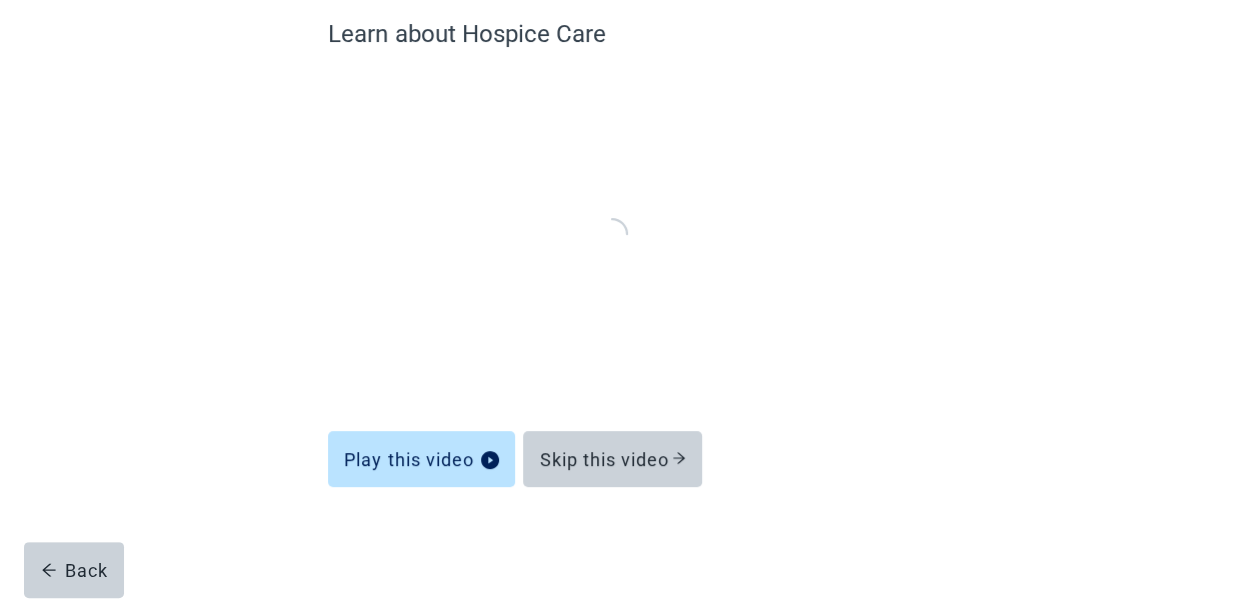 scroll, scrollTop: 169, scrollLeft: 0, axis: vertical 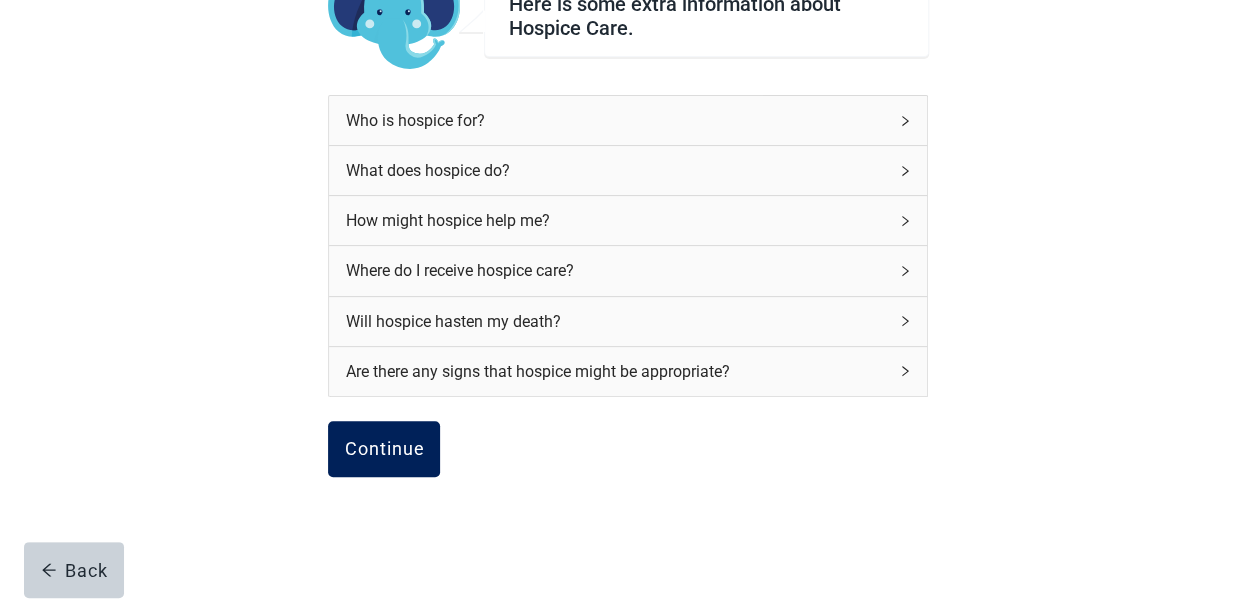 click on "Continue" at bounding box center (384, 449) 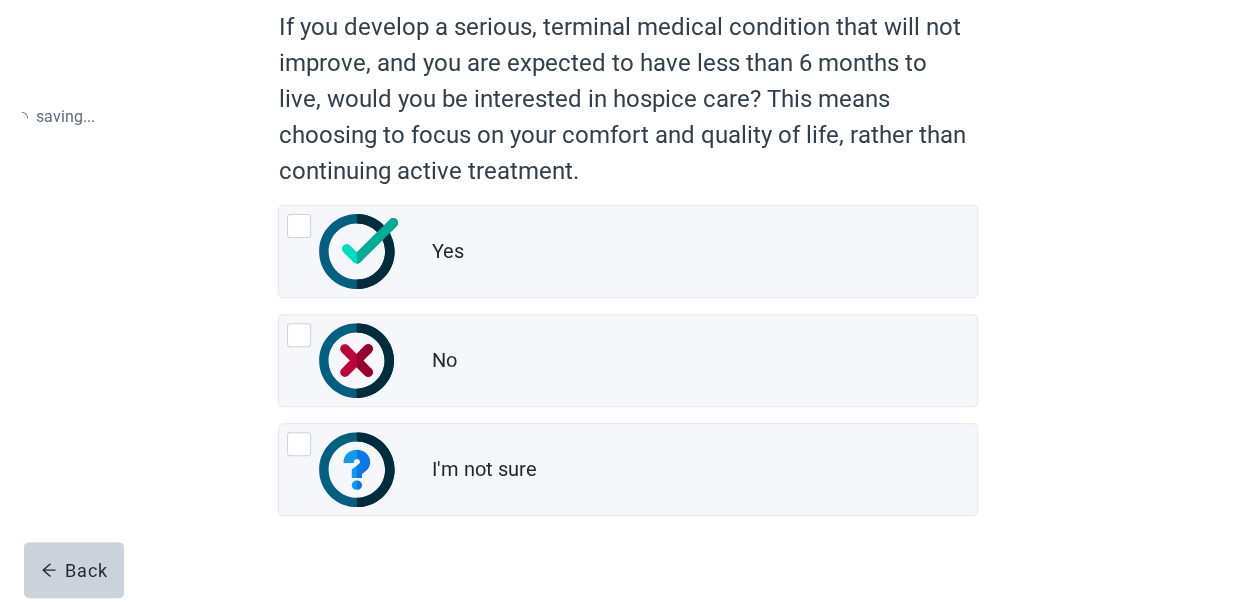 scroll, scrollTop: 0, scrollLeft: 0, axis: both 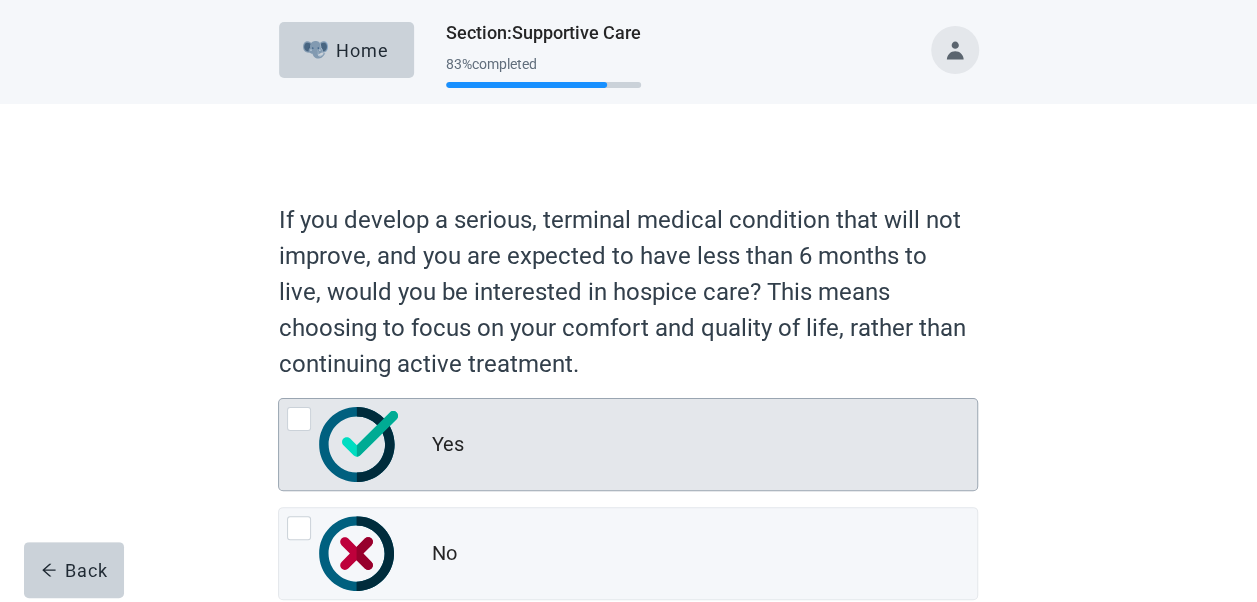 click at bounding box center [299, 419] 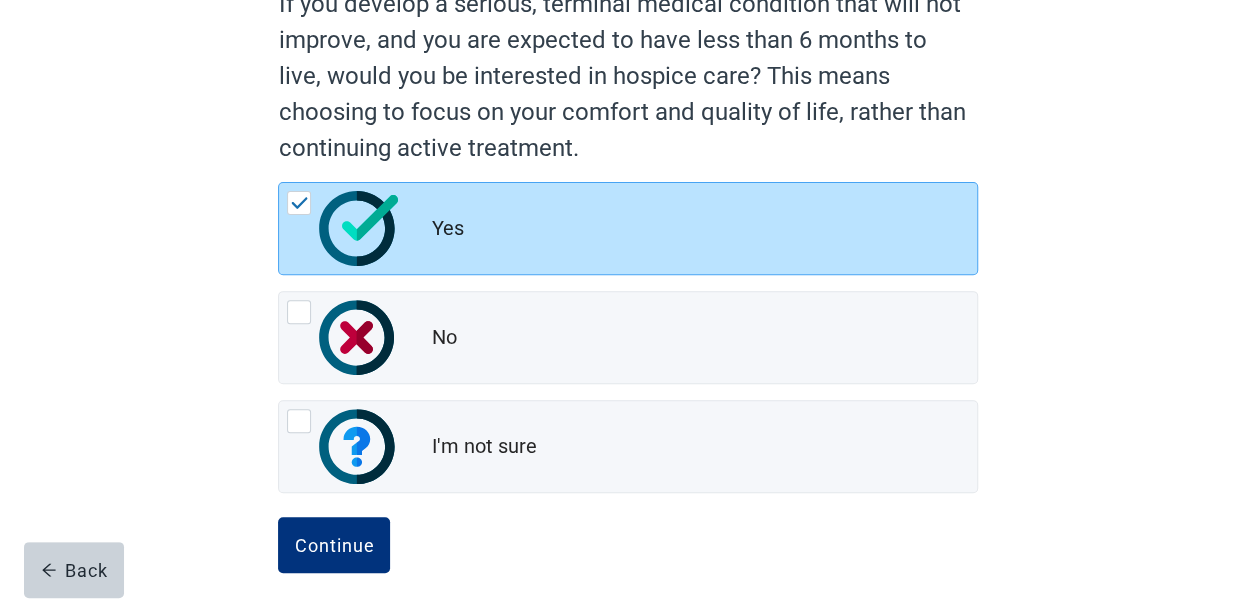 scroll, scrollTop: 229, scrollLeft: 0, axis: vertical 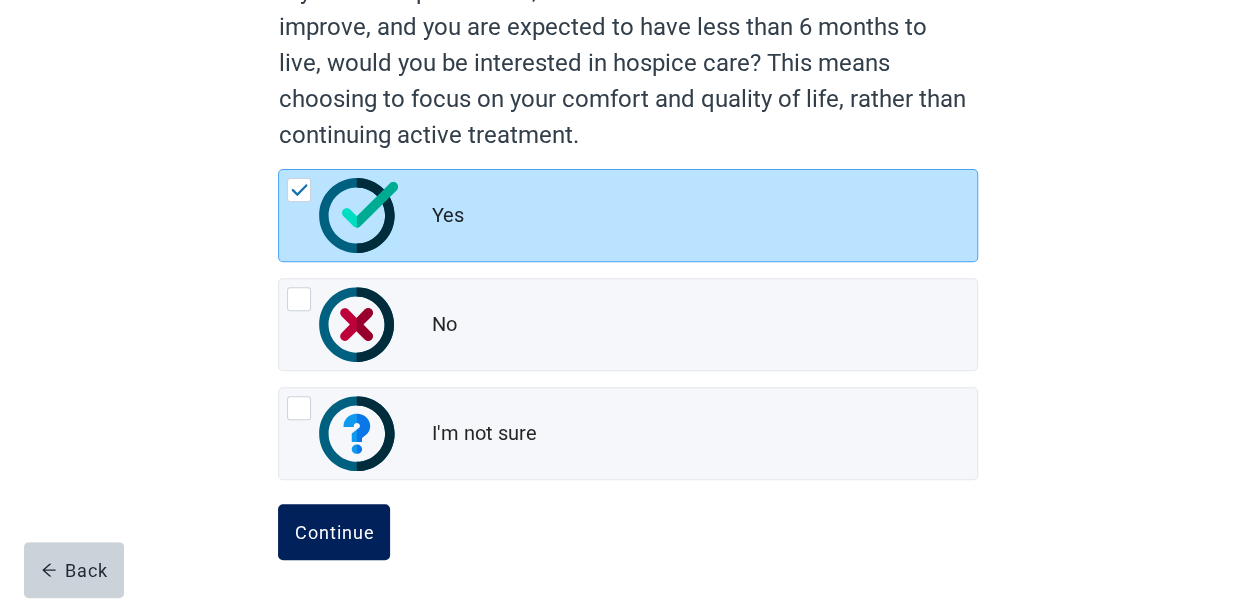 click on "Continue" at bounding box center [334, 532] 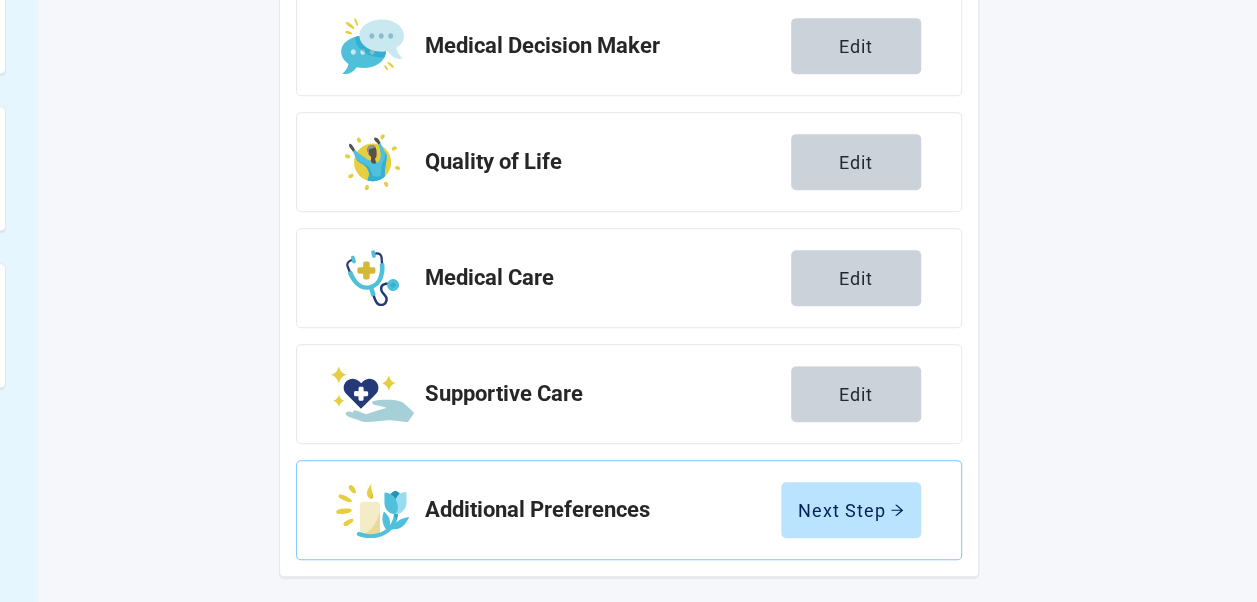 scroll, scrollTop: 460, scrollLeft: 0, axis: vertical 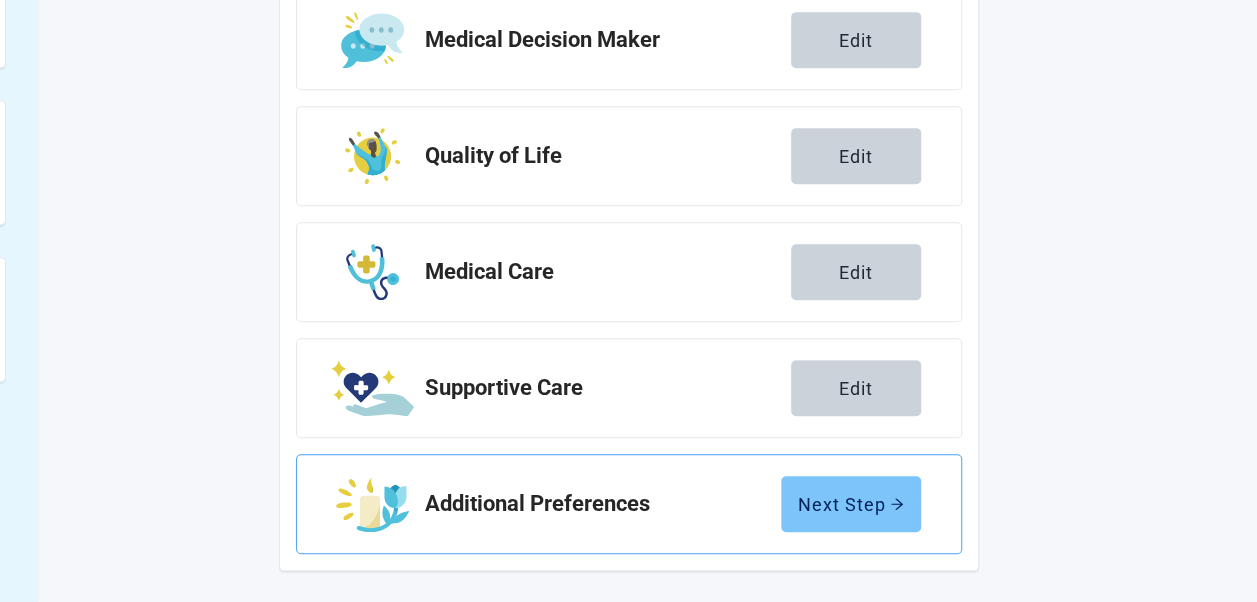 click on "Next Step" at bounding box center [851, 504] 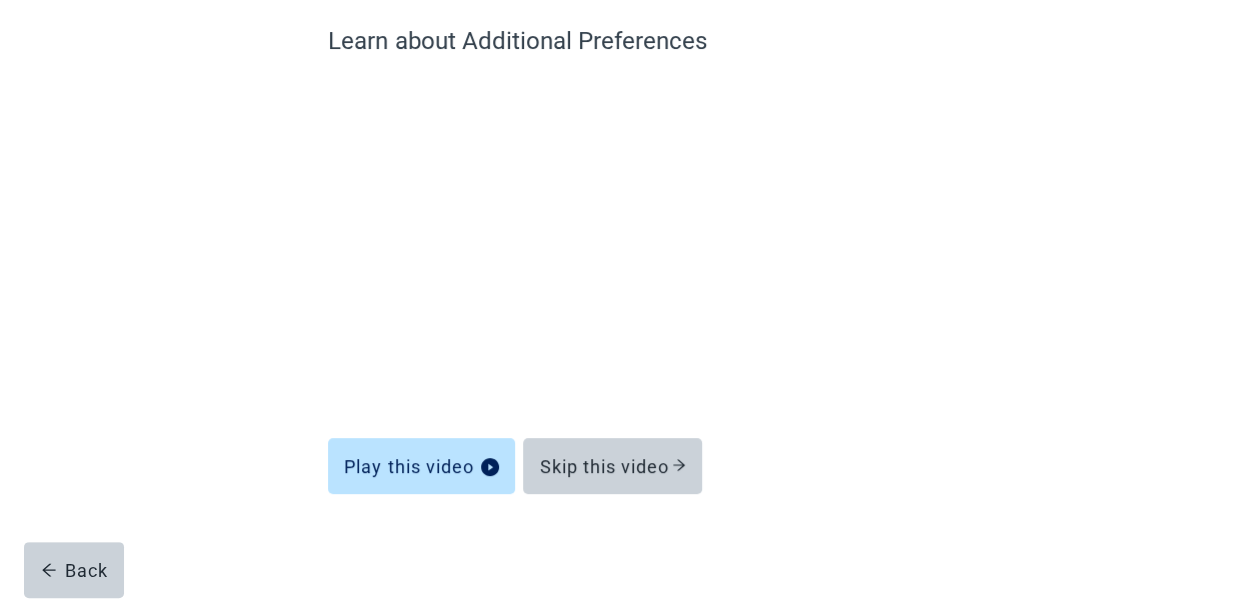 scroll, scrollTop: 169, scrollLeft: 0, axis: vertical 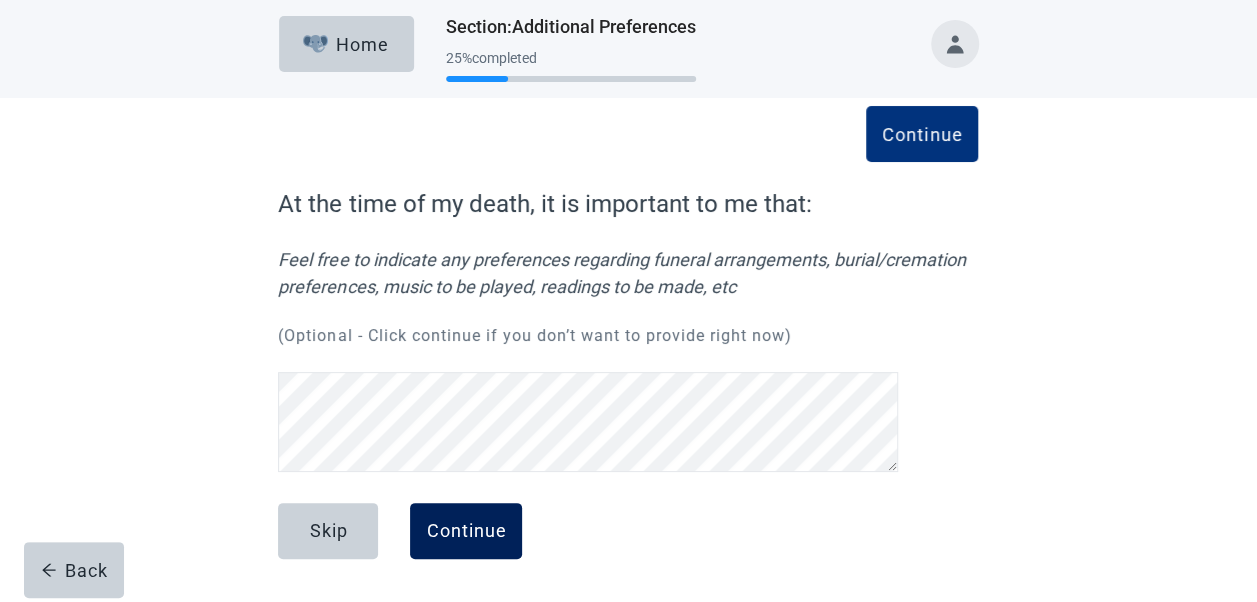 click on "Continue" at bounding box center [466, 531] 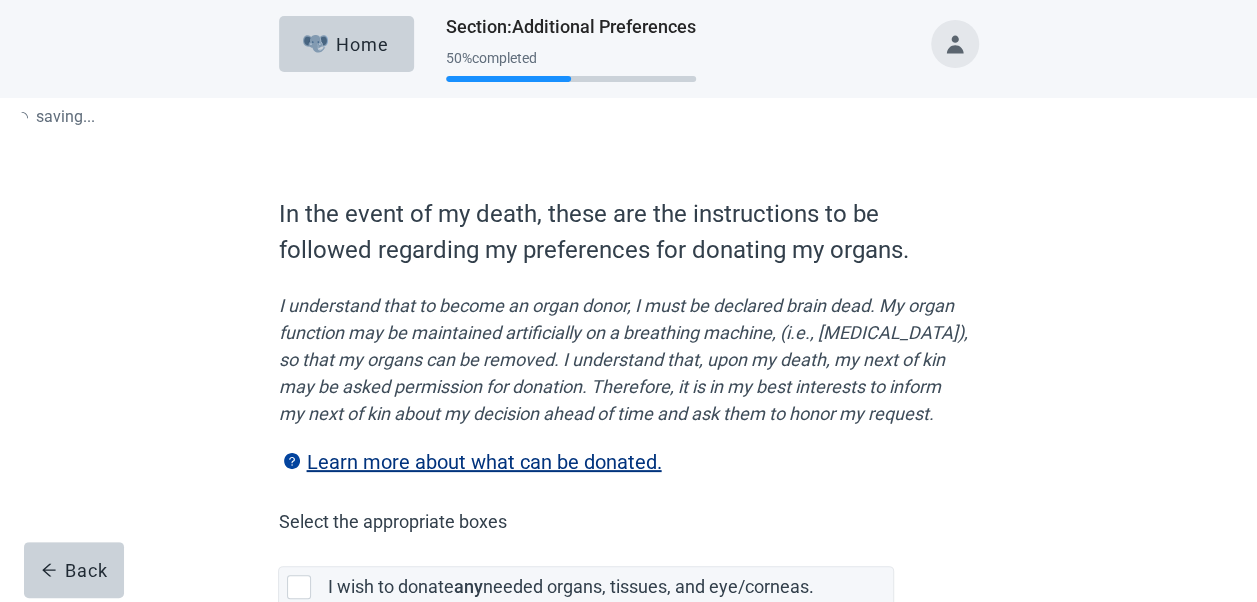 scroll, scrollTop: 0, scrollLeft: 0, axis: both 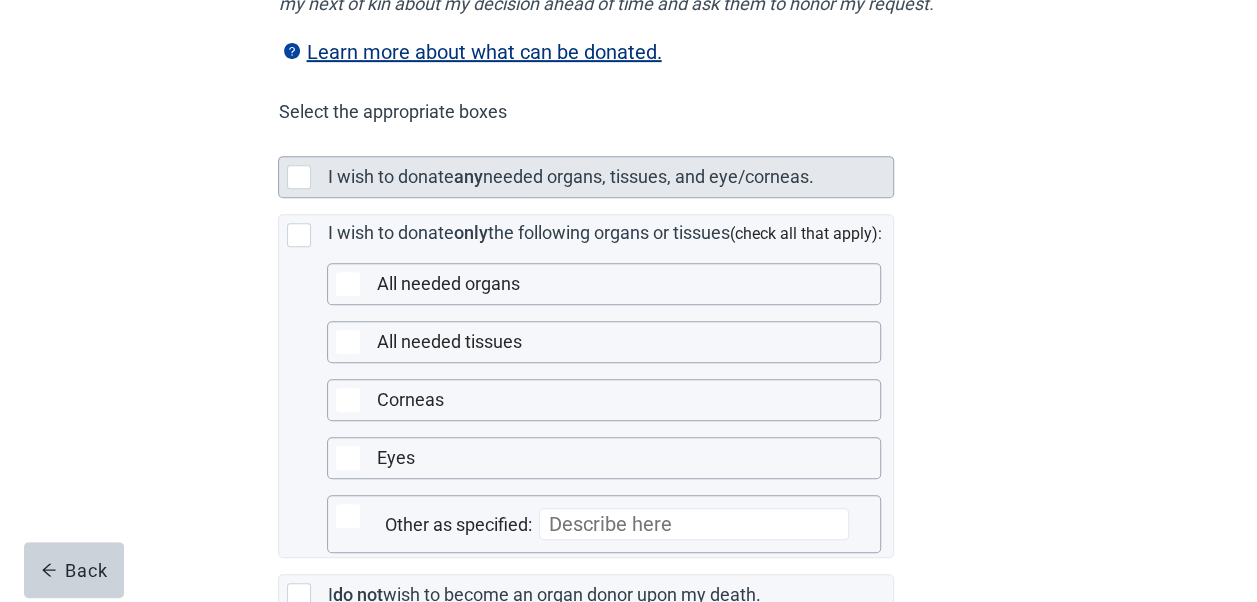 click at bounding box center (299, 177) 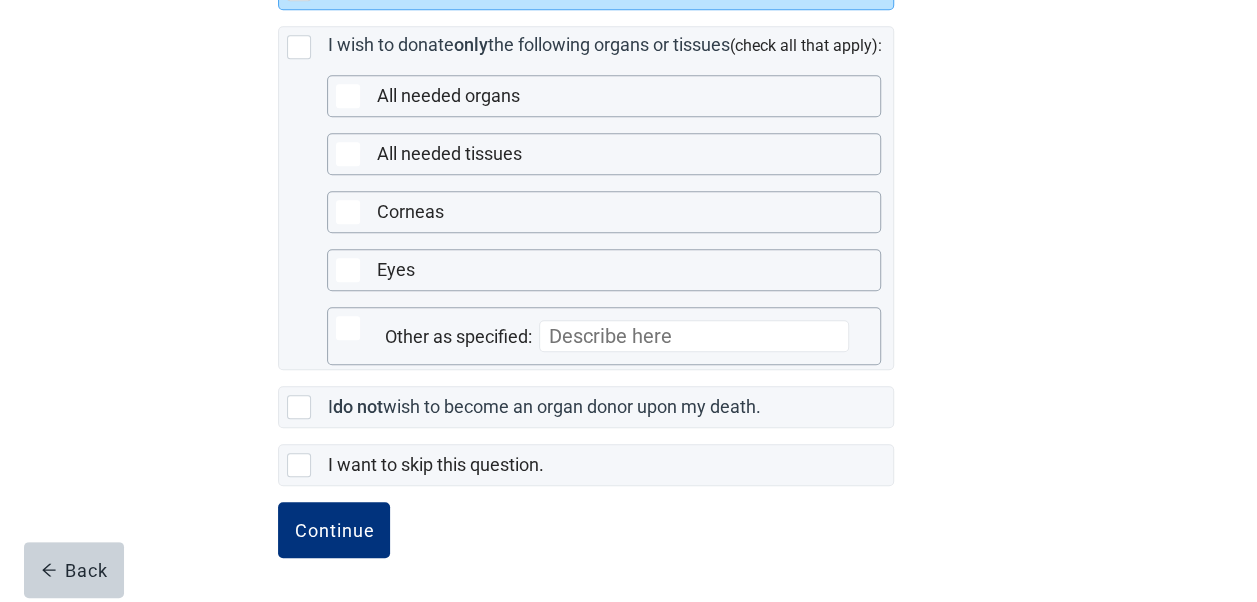 scroll, scrollTop: 618, scrollLeft: 0, axis: vertical 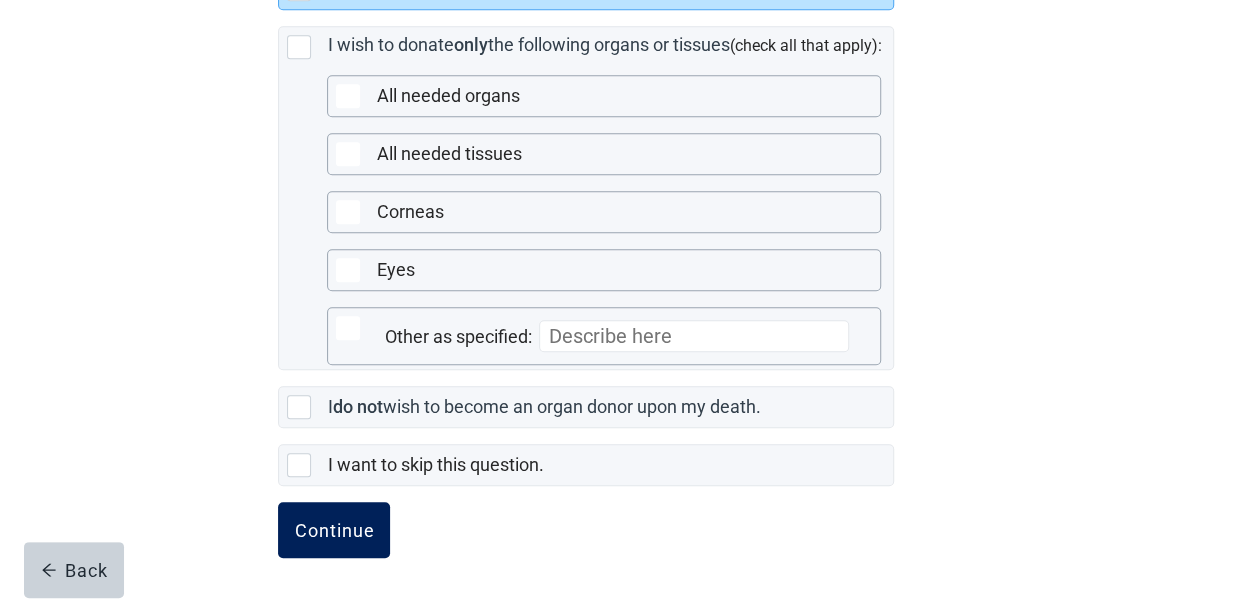 click on "Continue" at bounding box center [334, 530] 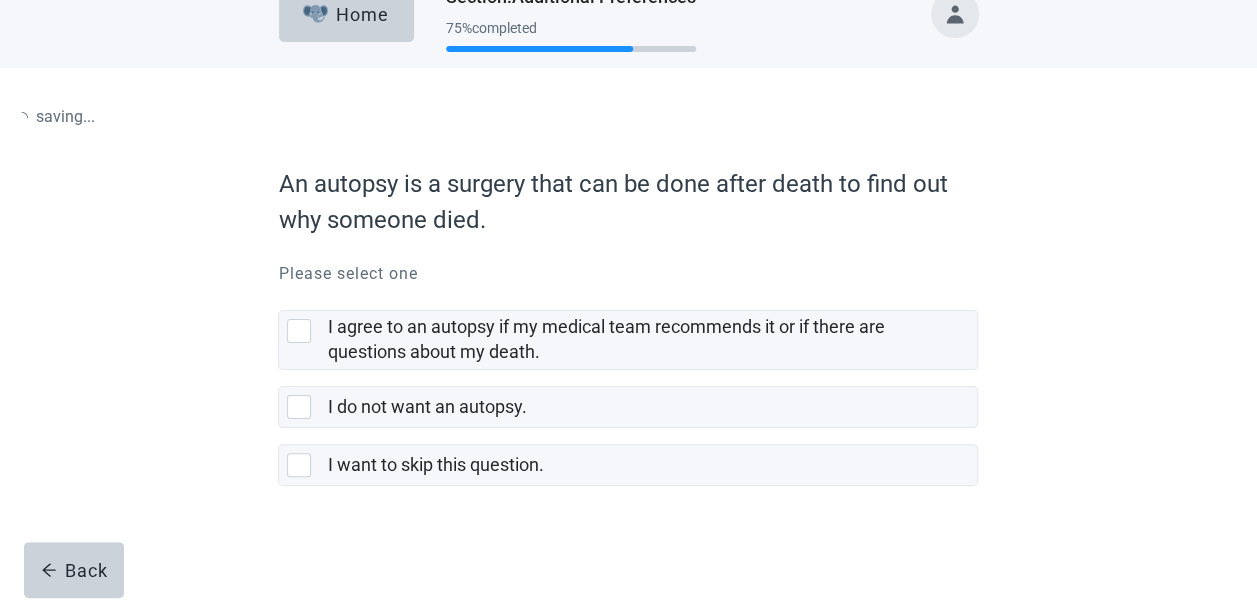 scroll, scrollTop: 0, scrollLeft: 0, axis: both 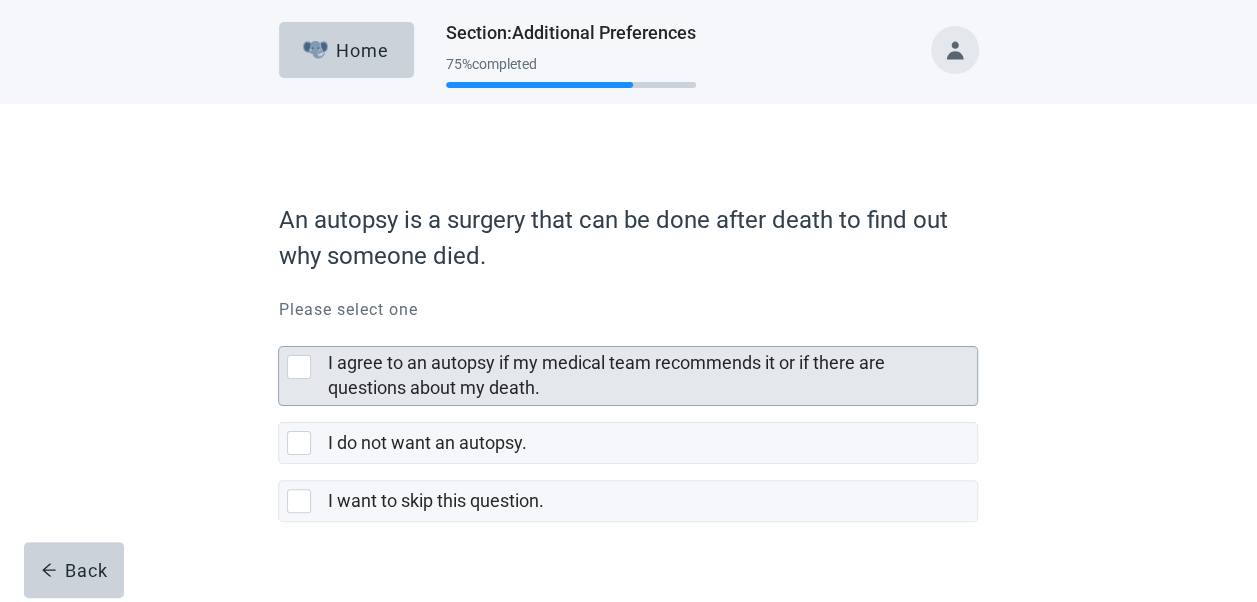 click at bounding box center (299, 367) 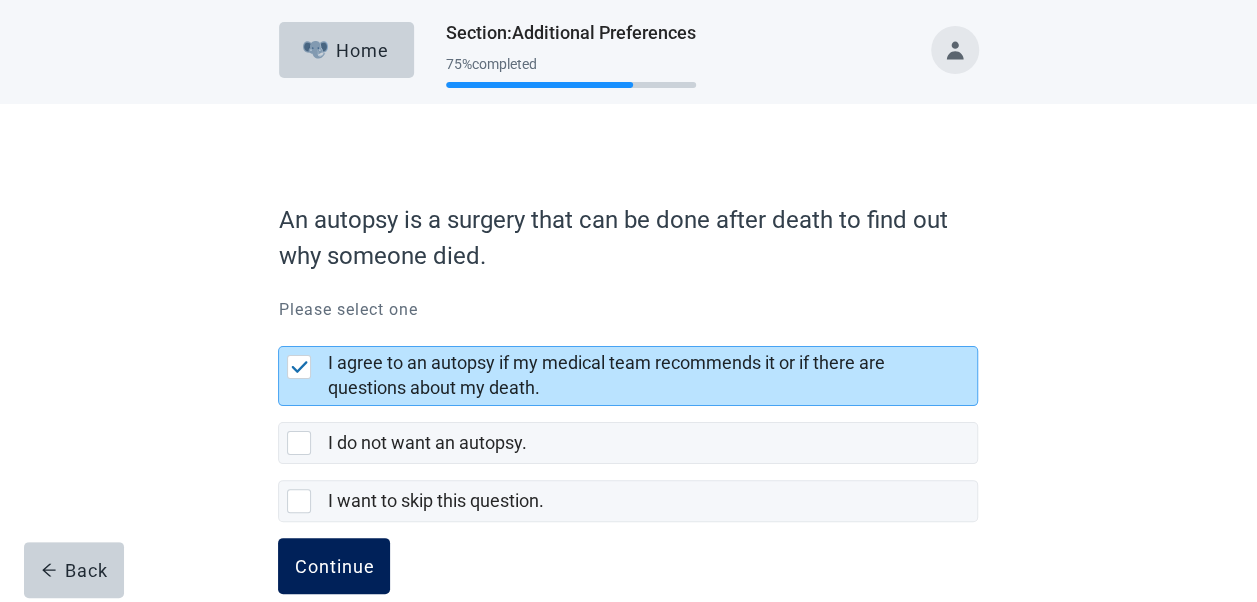 click on "Continue" at bounding box center [334, 566] 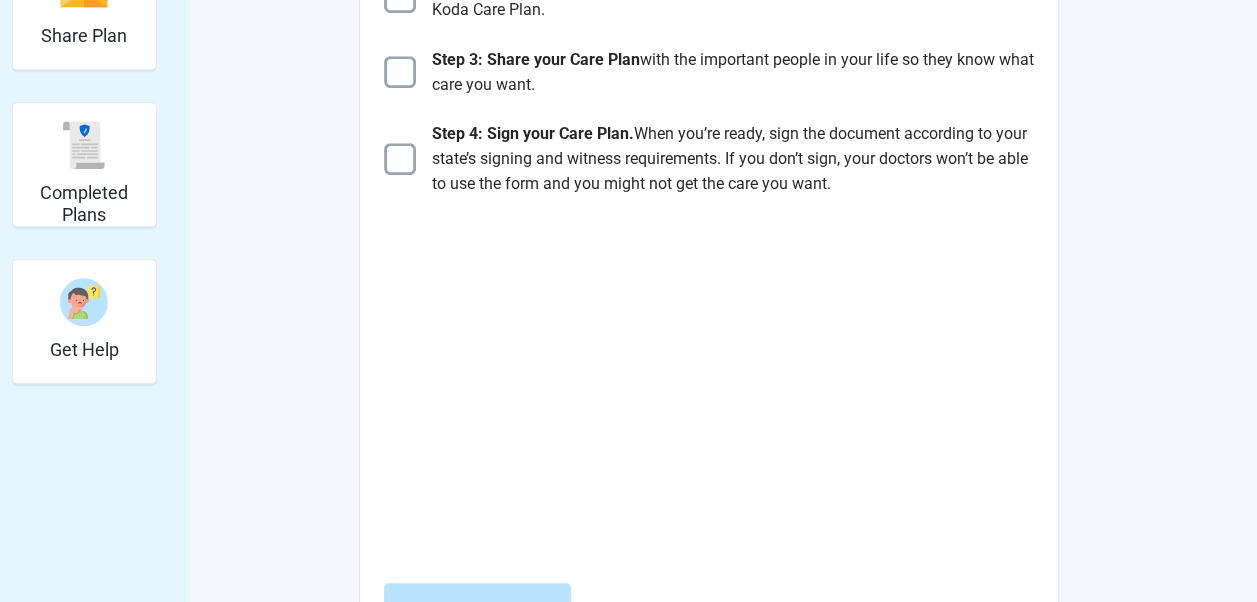 scroll, scrollTop: 482, scrollLeft: 0, axis: vertical 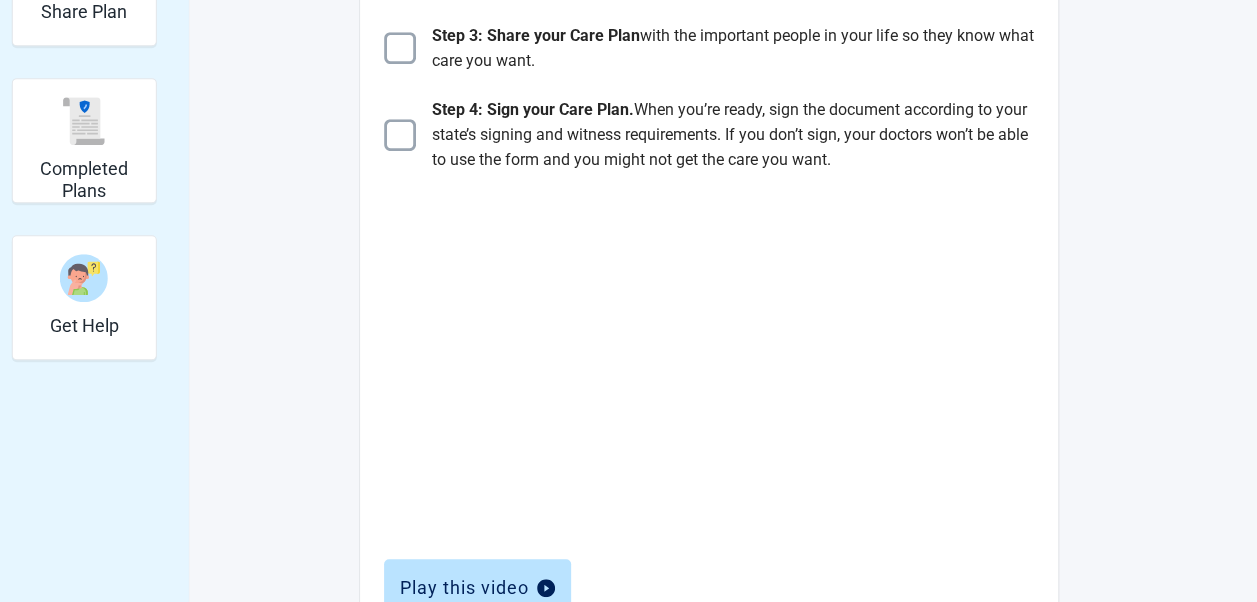 click on "Here is some helpful information about your next steps. Continue What are the next steps? Step 1: Create your Care Plan. Step 2: Review your Care Plan.  Select the "Continue" button to review or edit your Koda Care Plan. Step 3: Share your Care Plan  with the important people in your life so they know what care you want. Step 4: Sign your Care Plan.  When you’re ready, sign the document according to your state’s signing and witness requirements. If you don’t sign, your doctors won’t be able to use the form and you might not get the care you want. Play this video Frequently Asked Questions What is the difference between a Koda Advance Health Care Directive and other Advance Directives? What’s the difference between an unofficial and official Koda Advance Medical Care Plan? Where do I find my state’s signing requirements? Continue Continue   View Unsigned Plan Sign your Plan Share Plan Completed Plans Get Help" at bounding box center (629, 322) 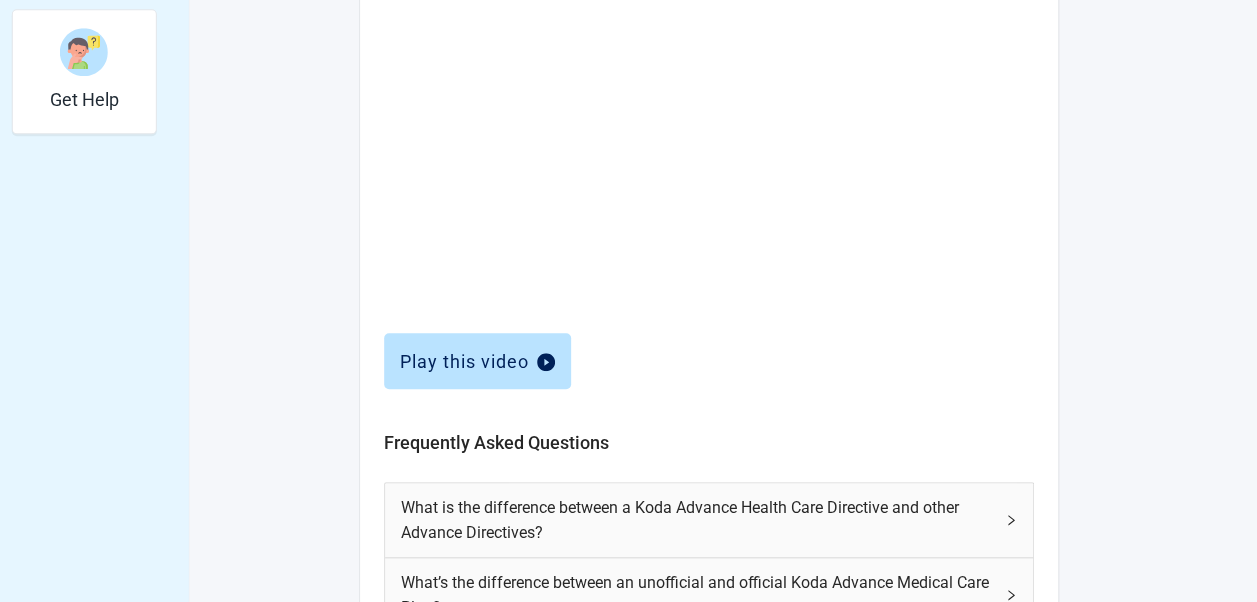 scroll, scrollTop: 730, scrollLeft: 0, axis: vertical 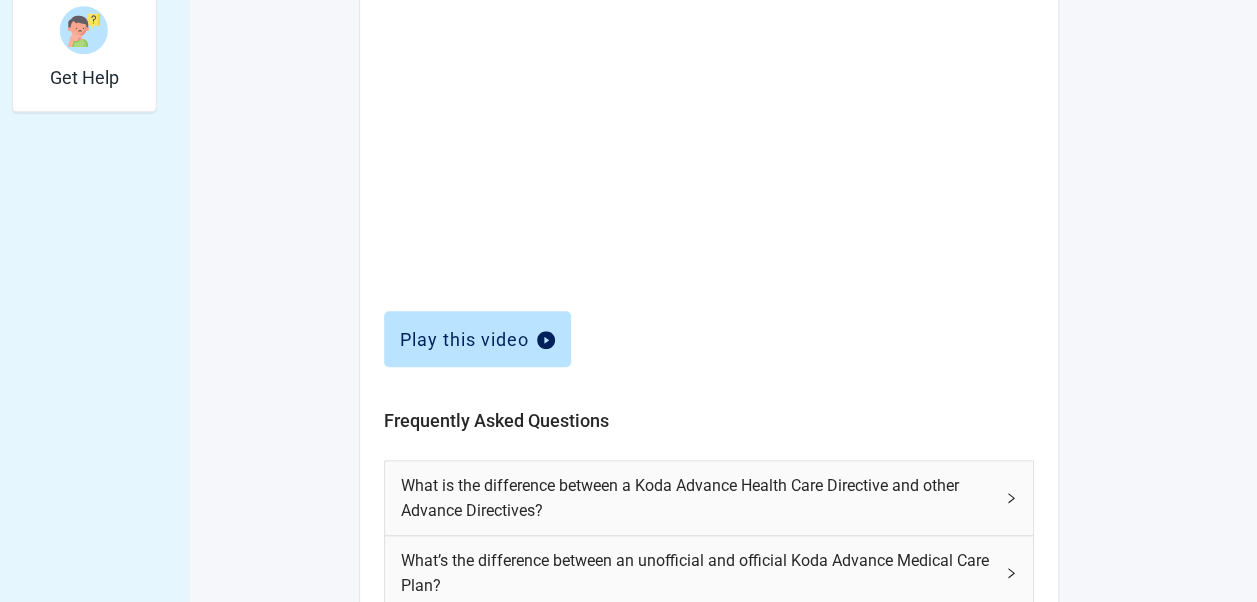 click 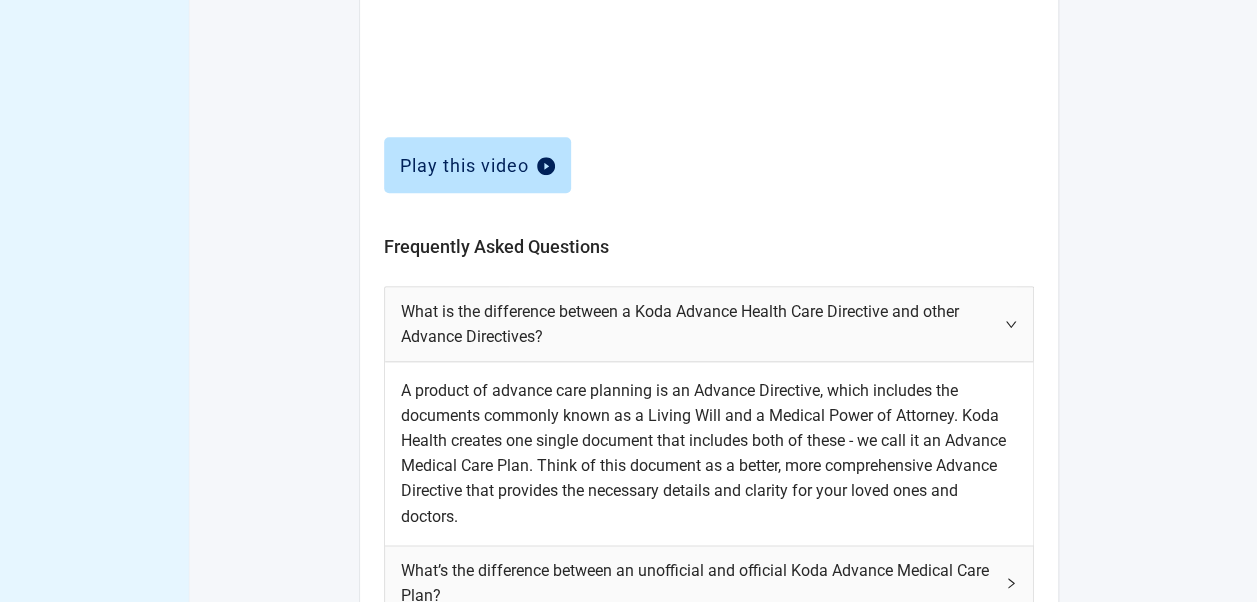 scroll, scrollTop: 919, scrollLeft: 0, axis: vertical 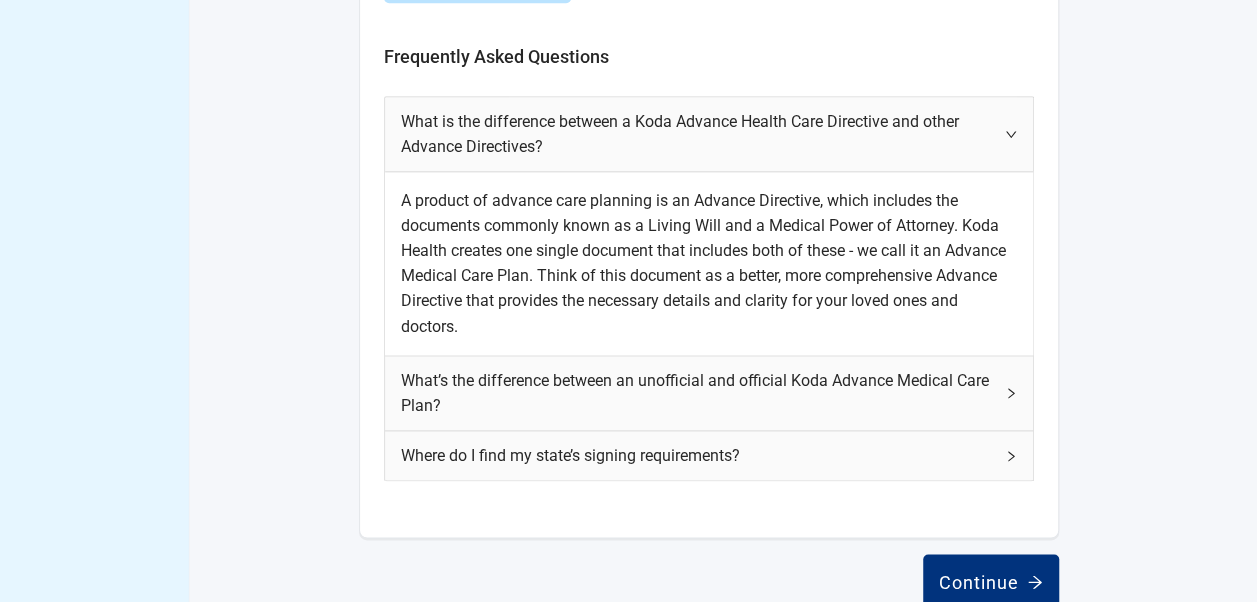click 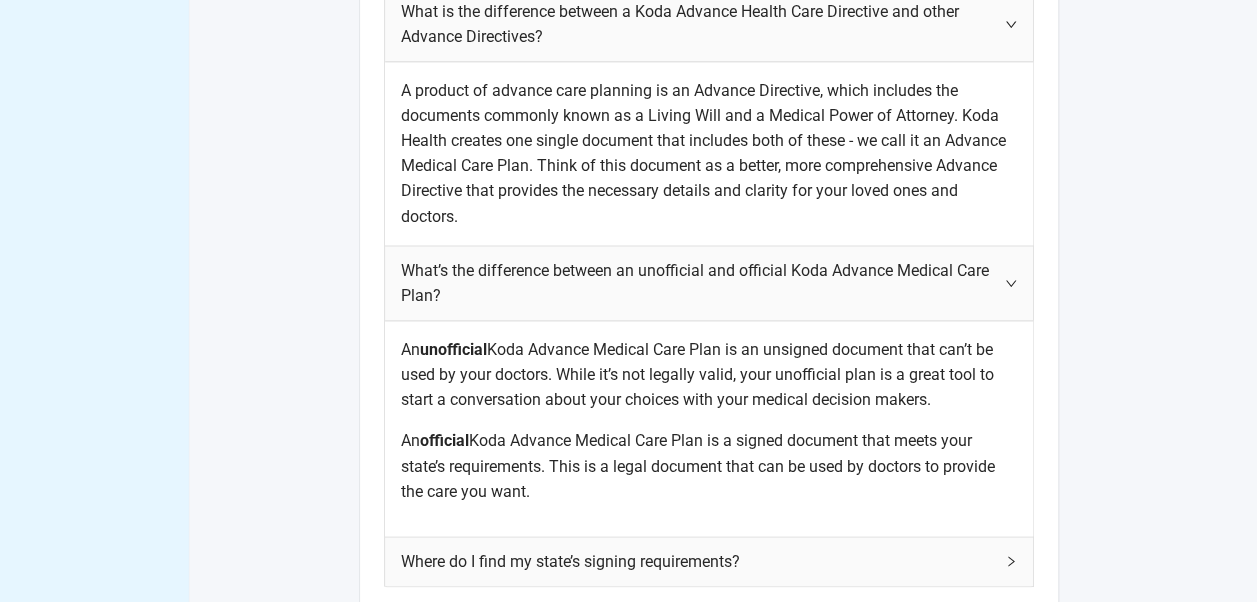 scroll, scrollTop: 1238, scrollLeft: 0, axis: vertical 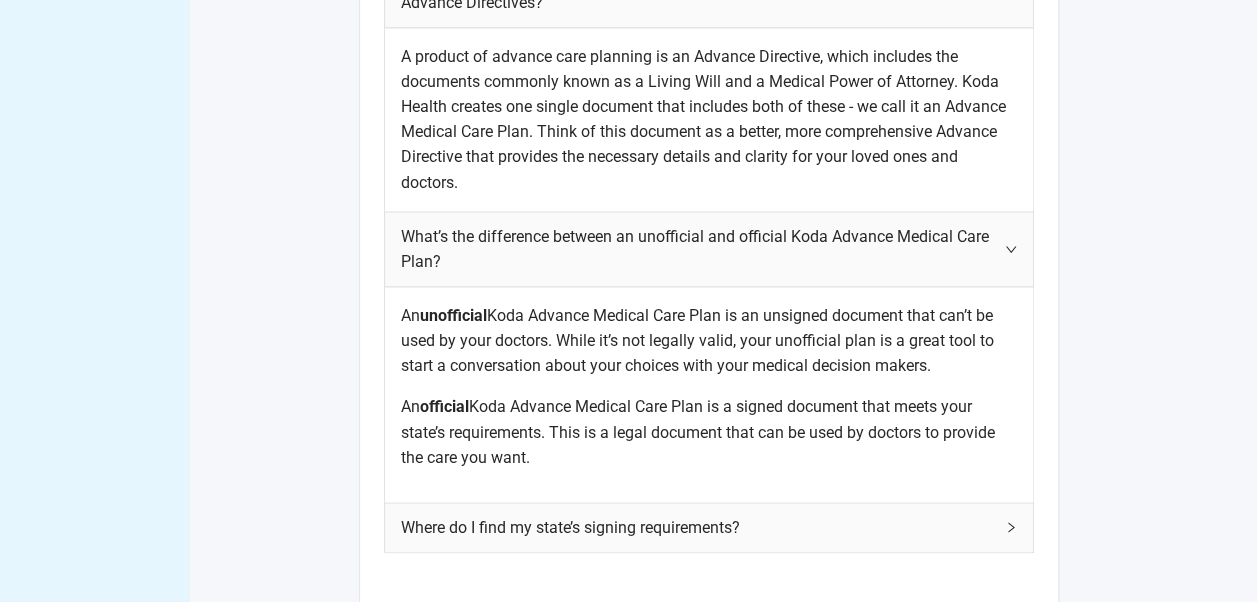 click 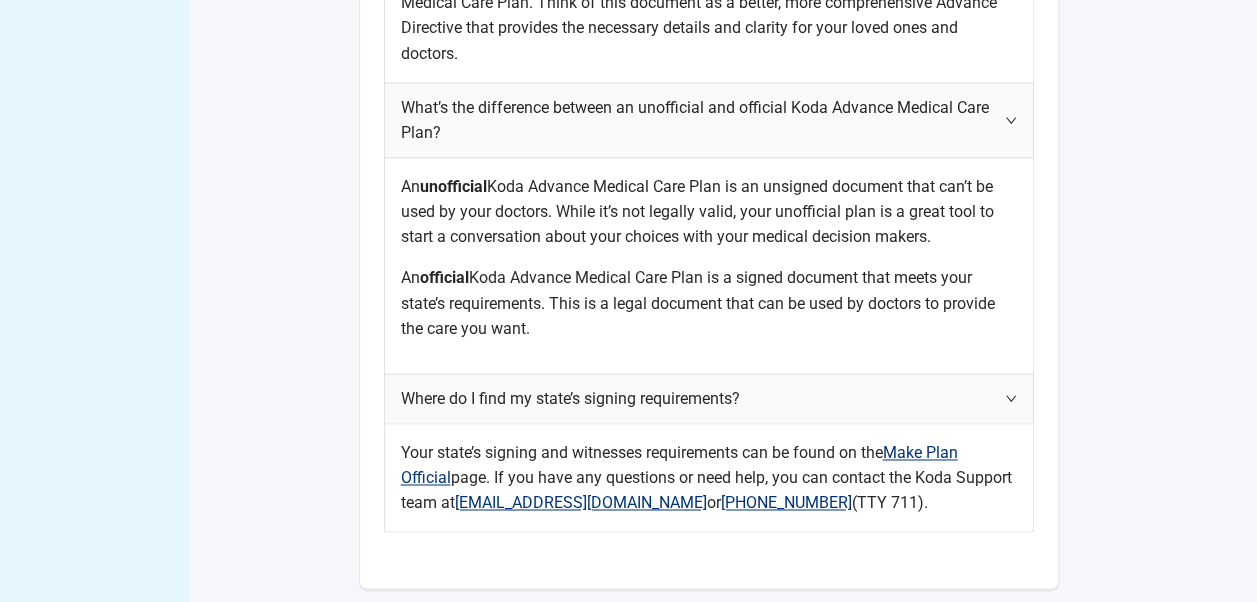 scroll, scrollTop: 1406, scrollLeft: 0, axis: vertical 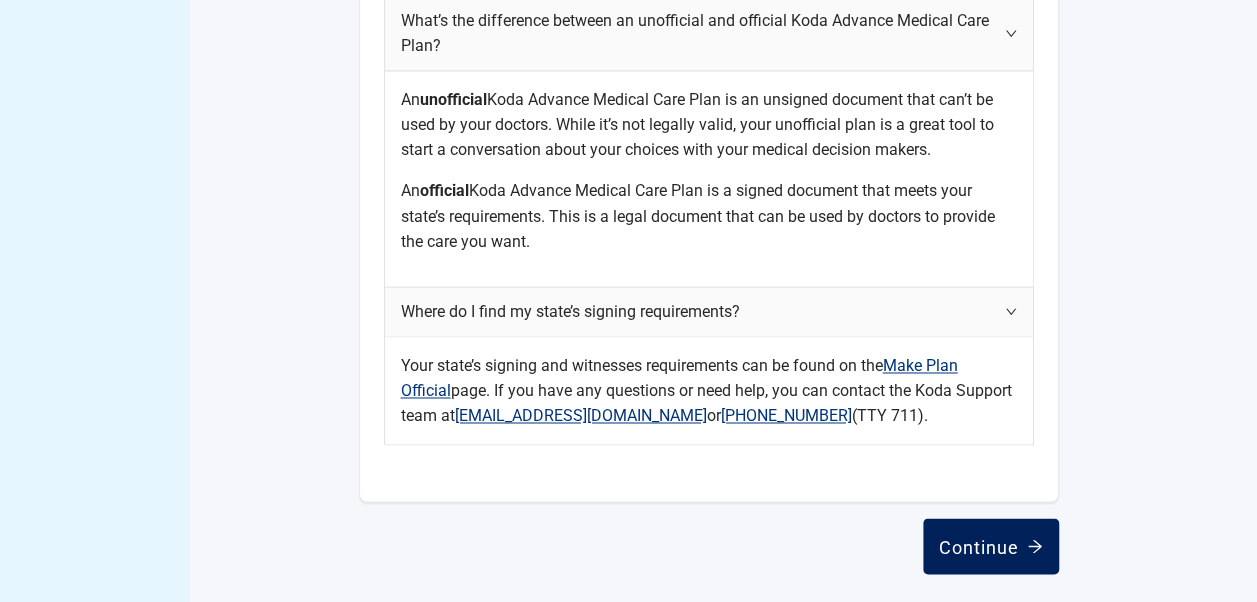 click on "Continue" at bounding box center [991, 546] 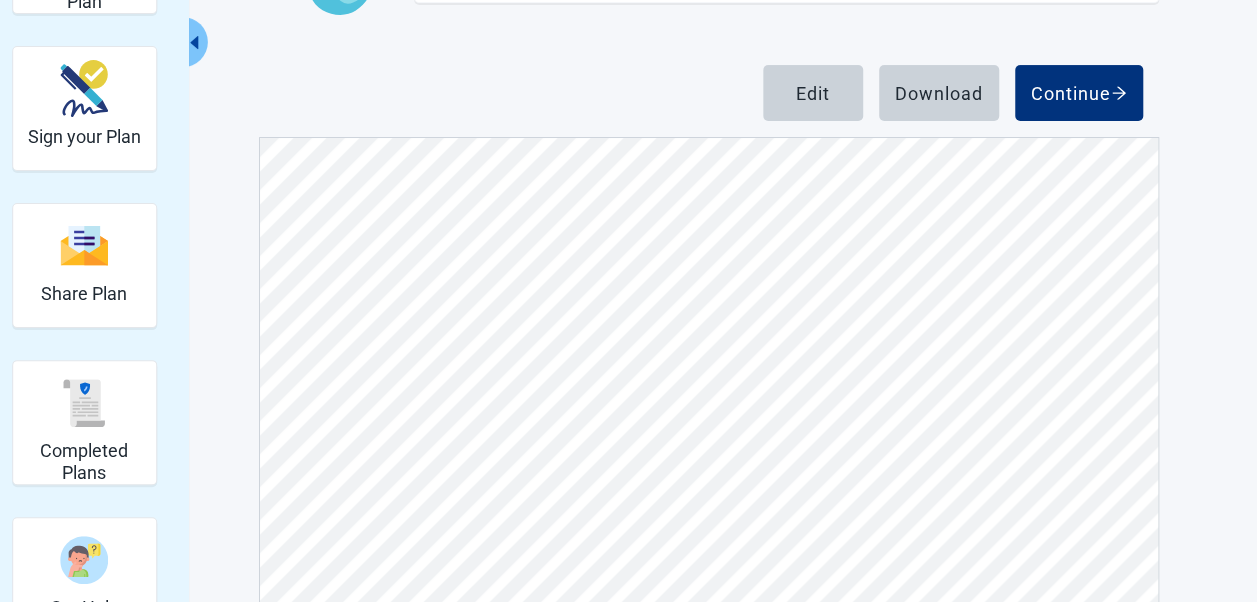 scroll, scrollTop: 204, scrollLeft: 0, axis: vertical 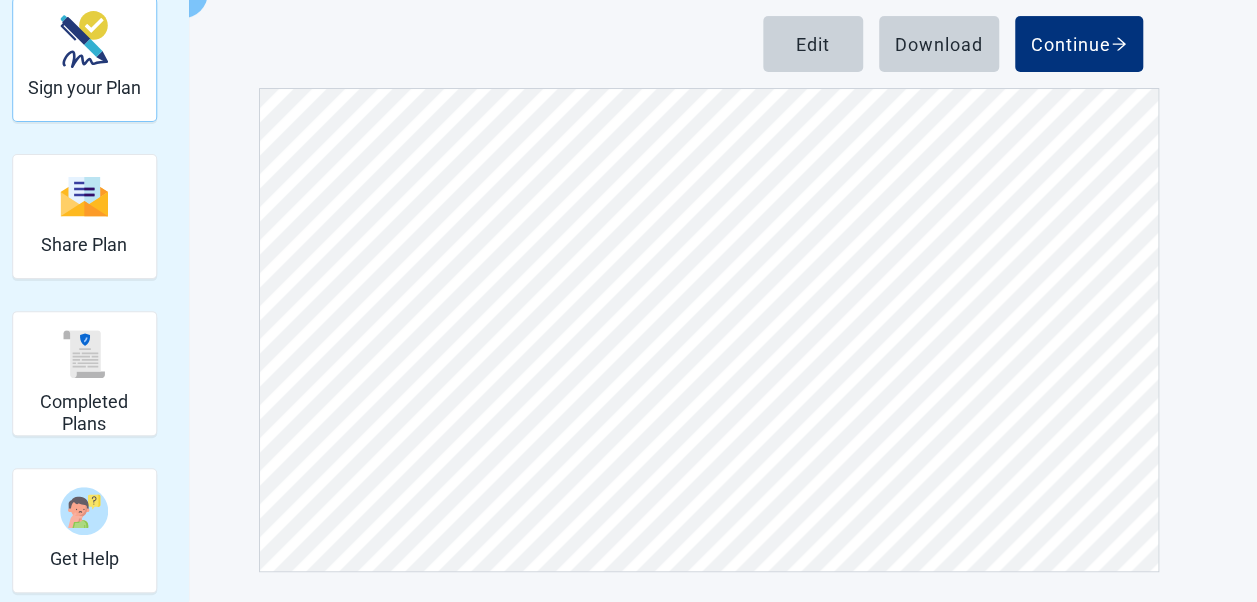 click at bounding box center (84, 39) 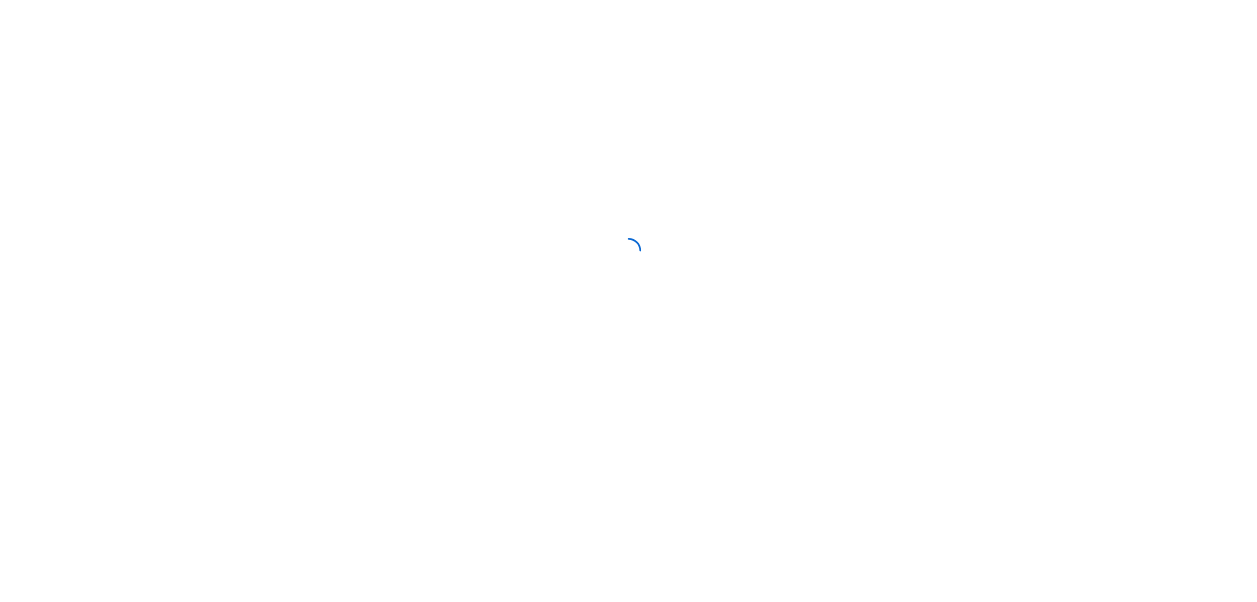 scroll, scrollTop: 0, scrollLeft: 0, axis: both 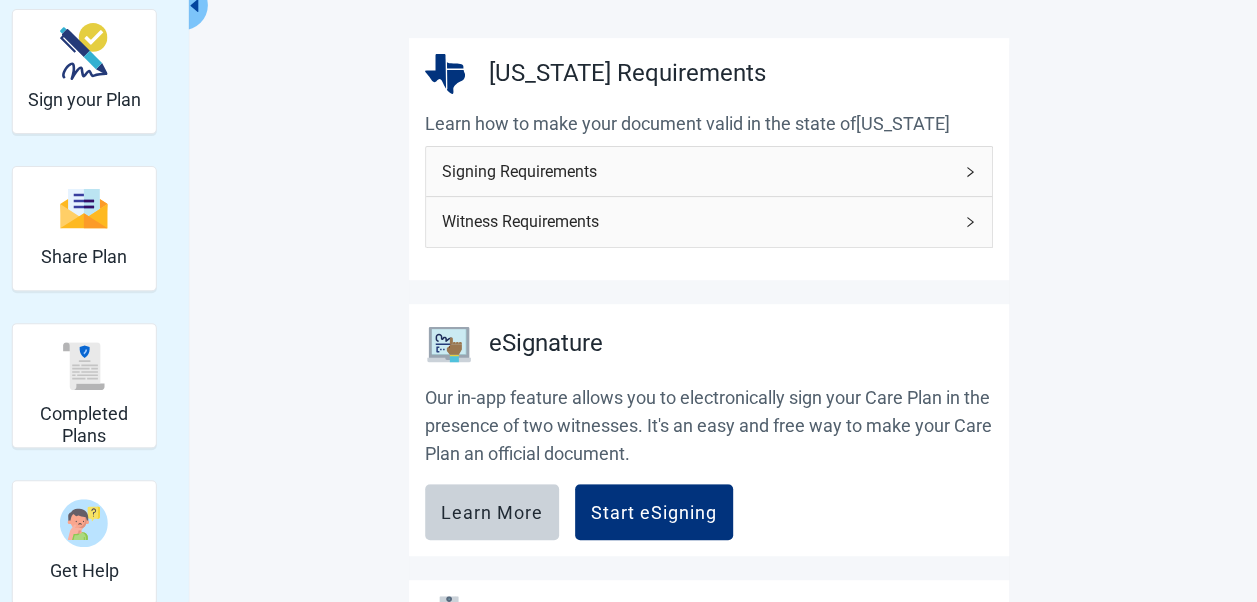 click 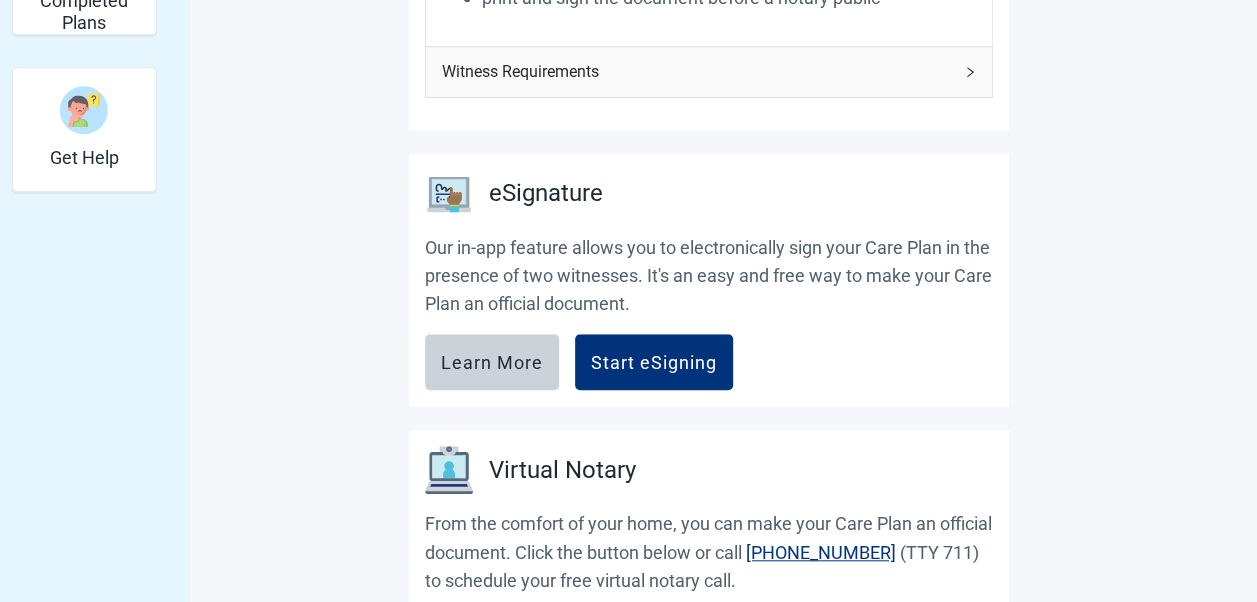 scroll, scrollTop: 672, scrollLeft: 0, axis: vertical 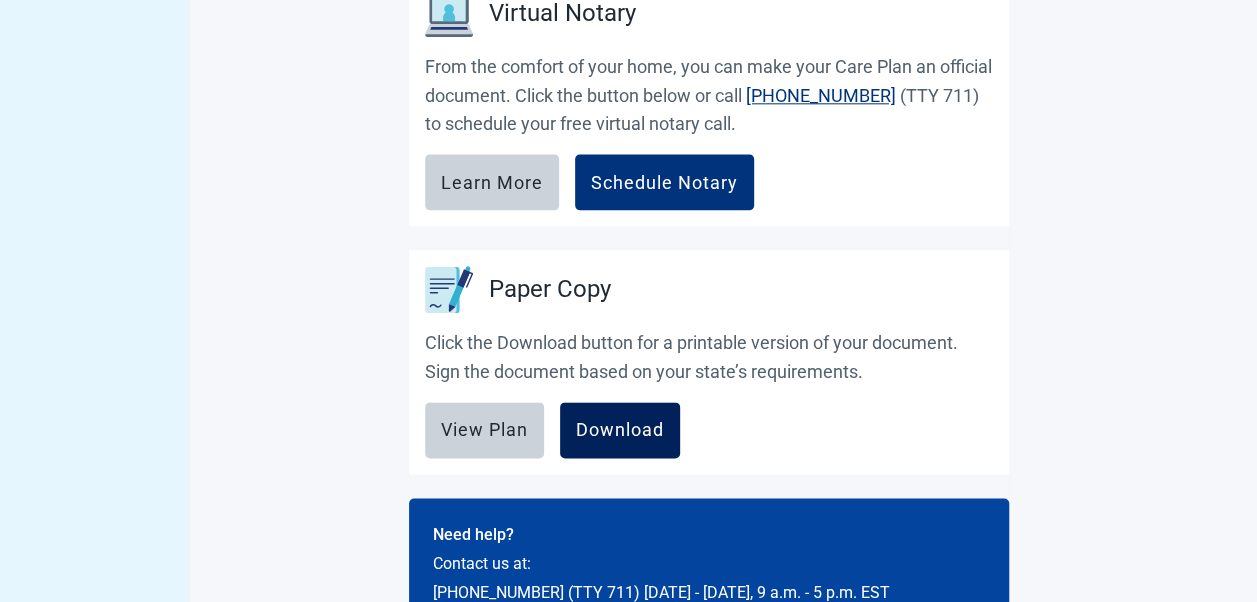 click on "Download" at bounding box center [620, 430] 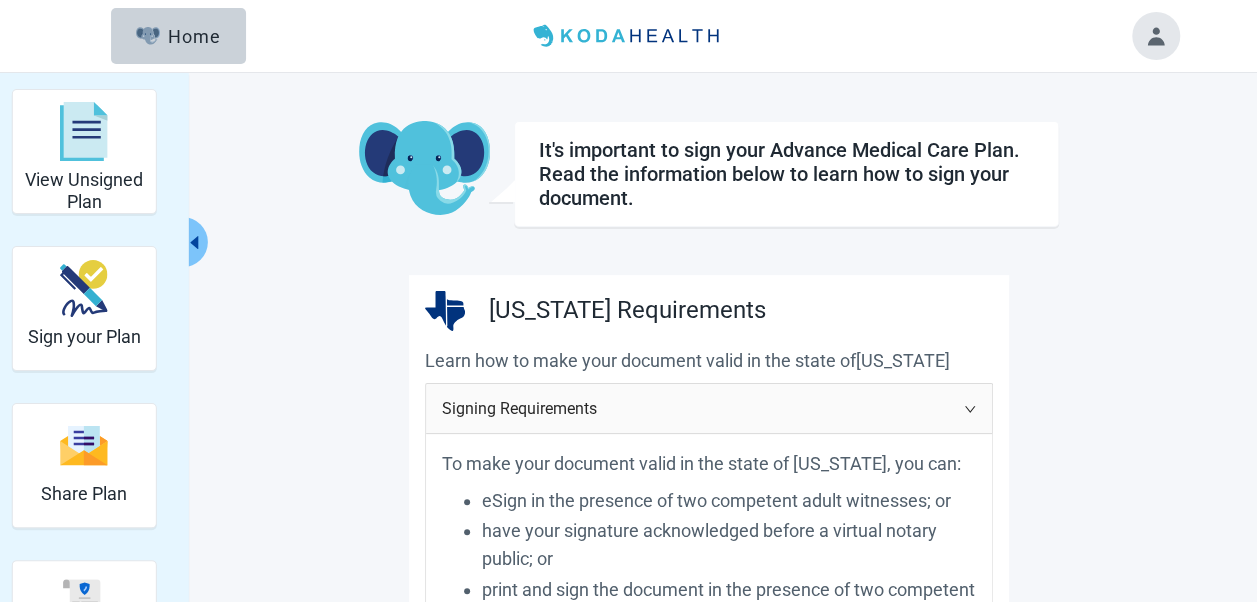scroll, scrollTop: 0, scrollLeft: 0, axis: both 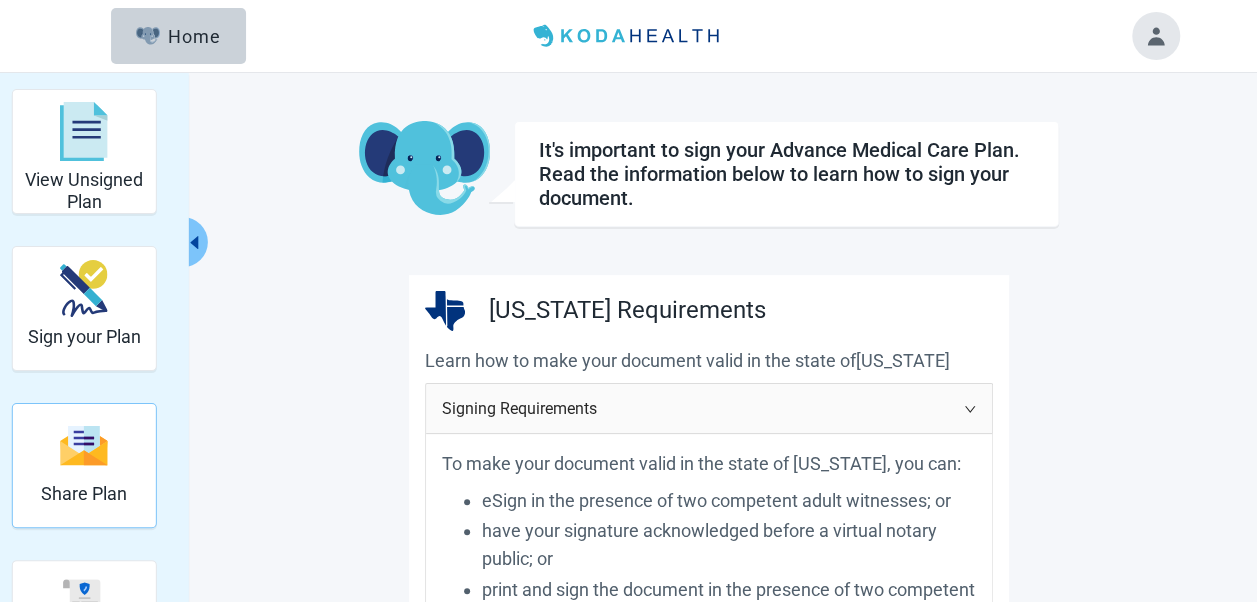 click at bounding box center (84, 445) 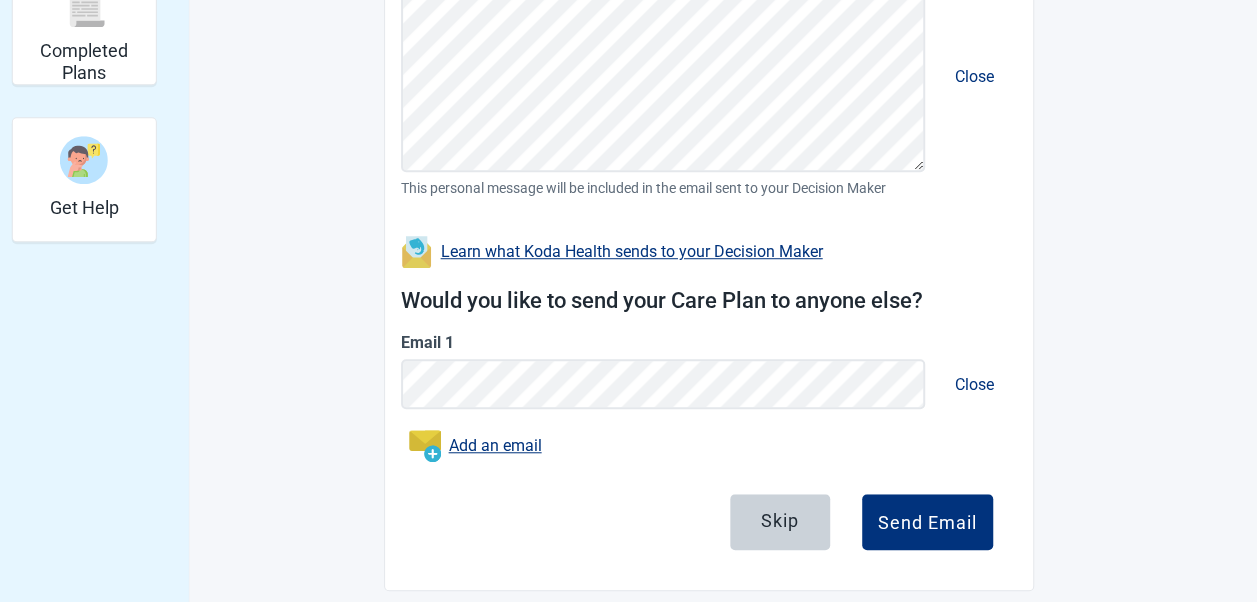 scroll, scrollTop: 620, scrollLeft: 0, axis: vertical 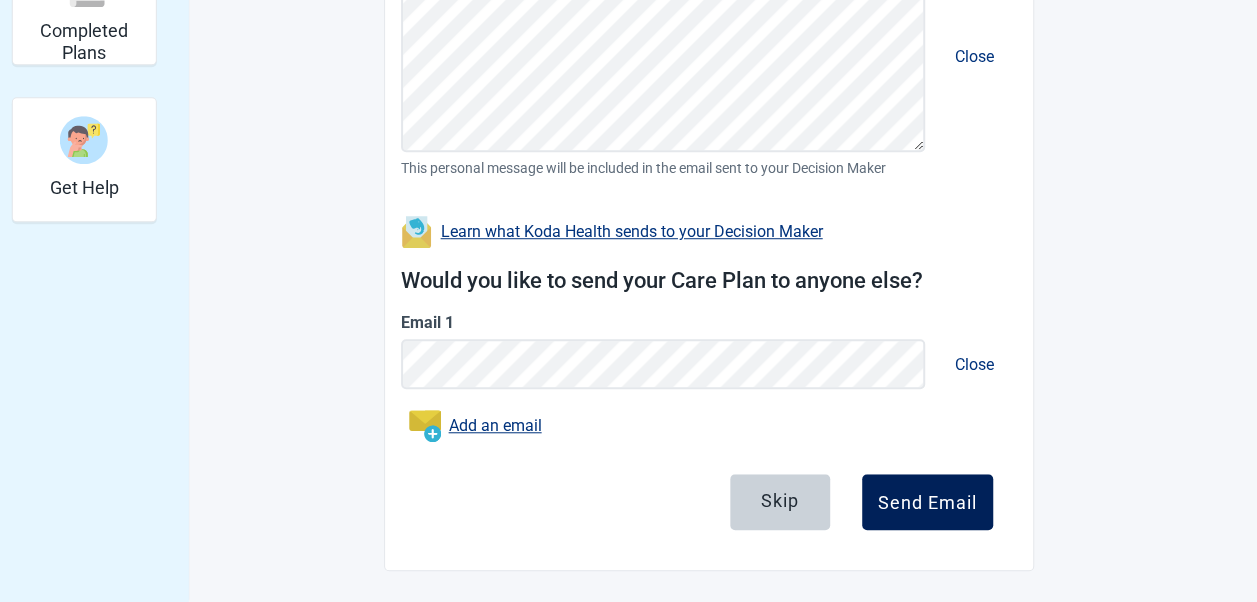 click on "Send Email" at bounding box center [927, 502] 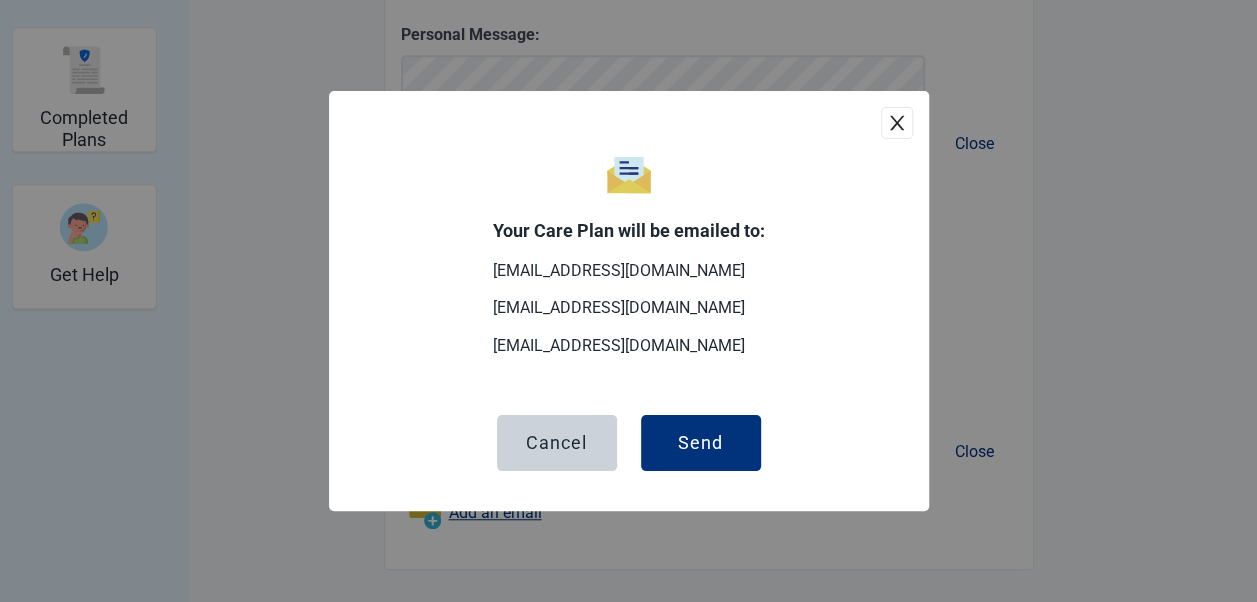 scroll, scrollTop: 532, scrollLeft: 0, axis: vertical 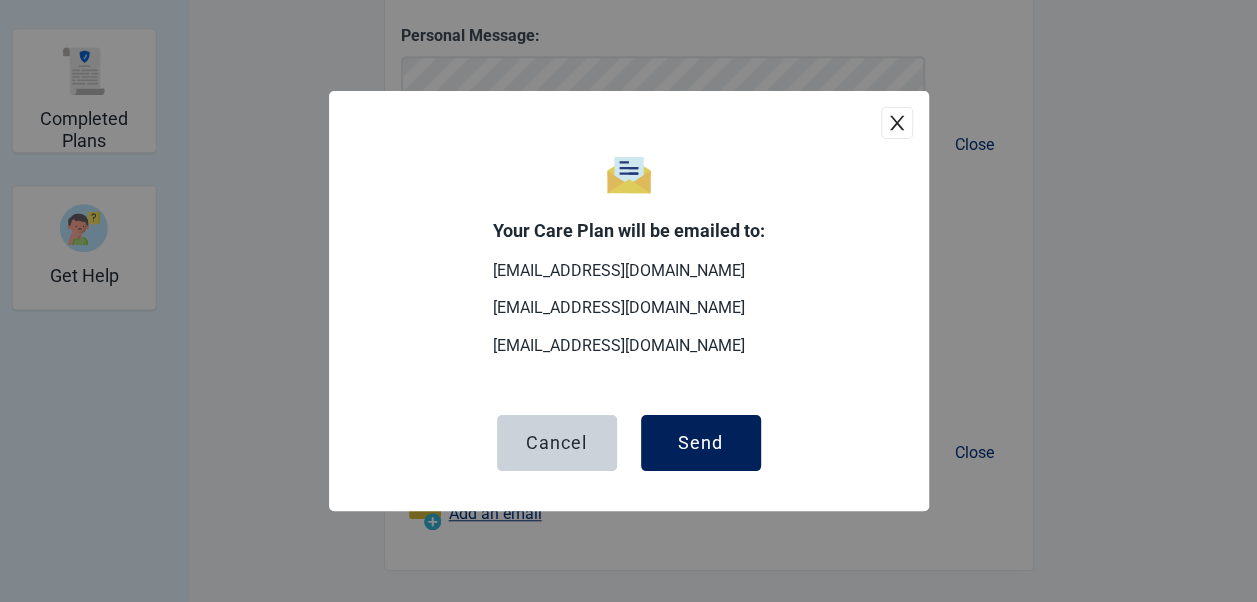 click on "Send" at bounding box center (700, 443) 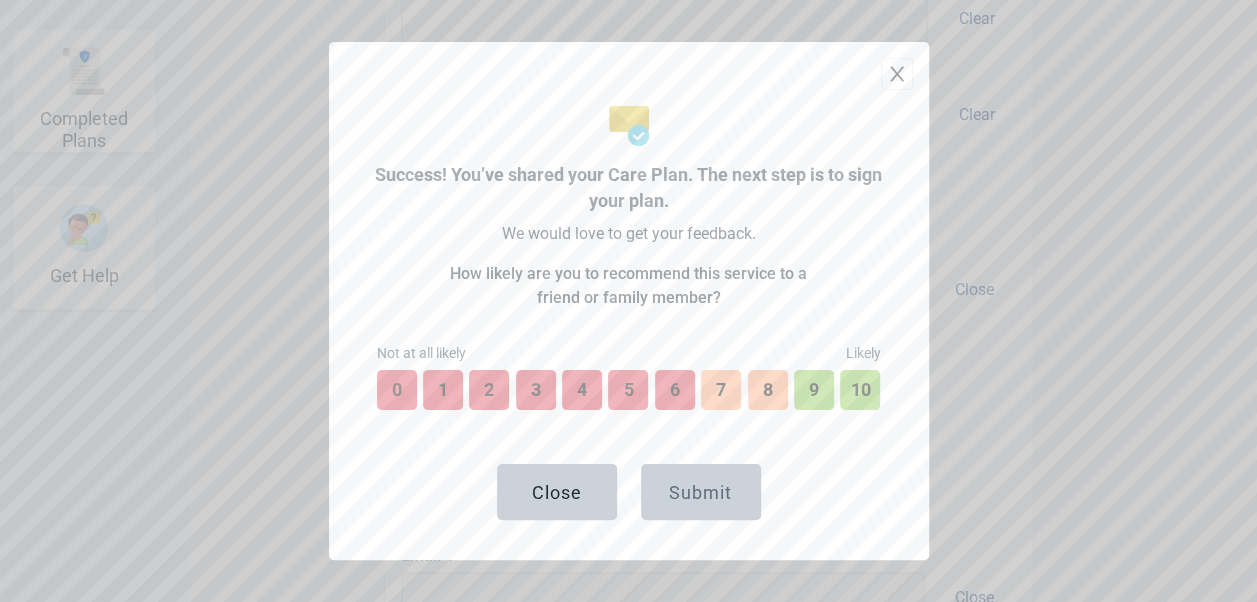 scroll, scrollTop: 676, scrollLeft: 0, axis: vertical 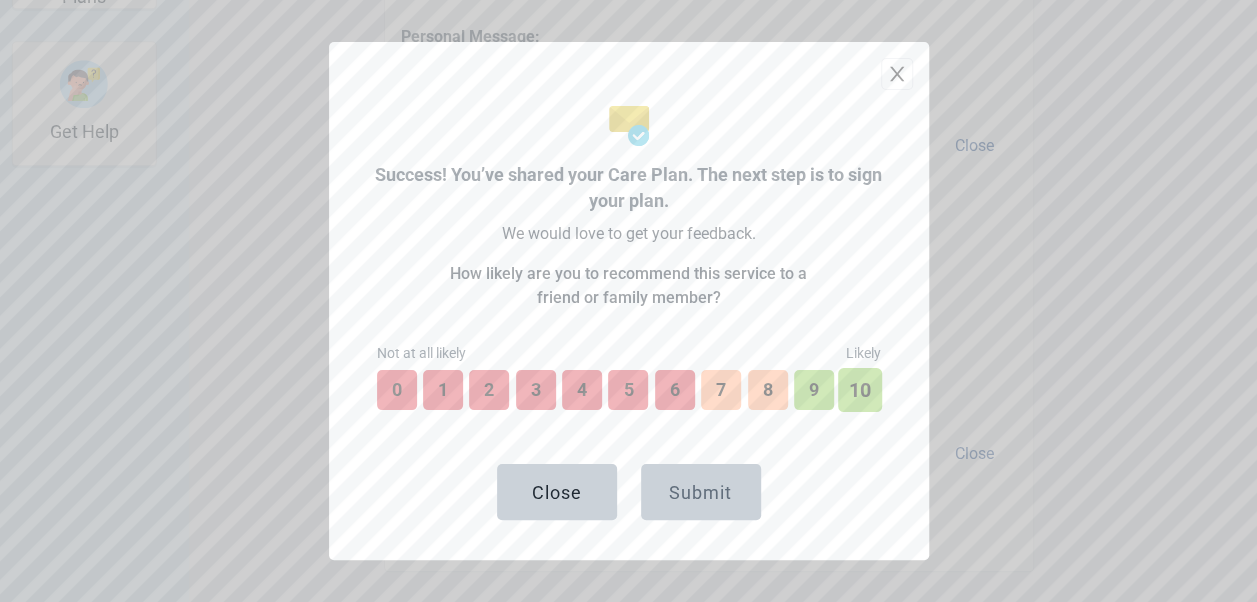 click on "10" at bounding box center (860, 390) 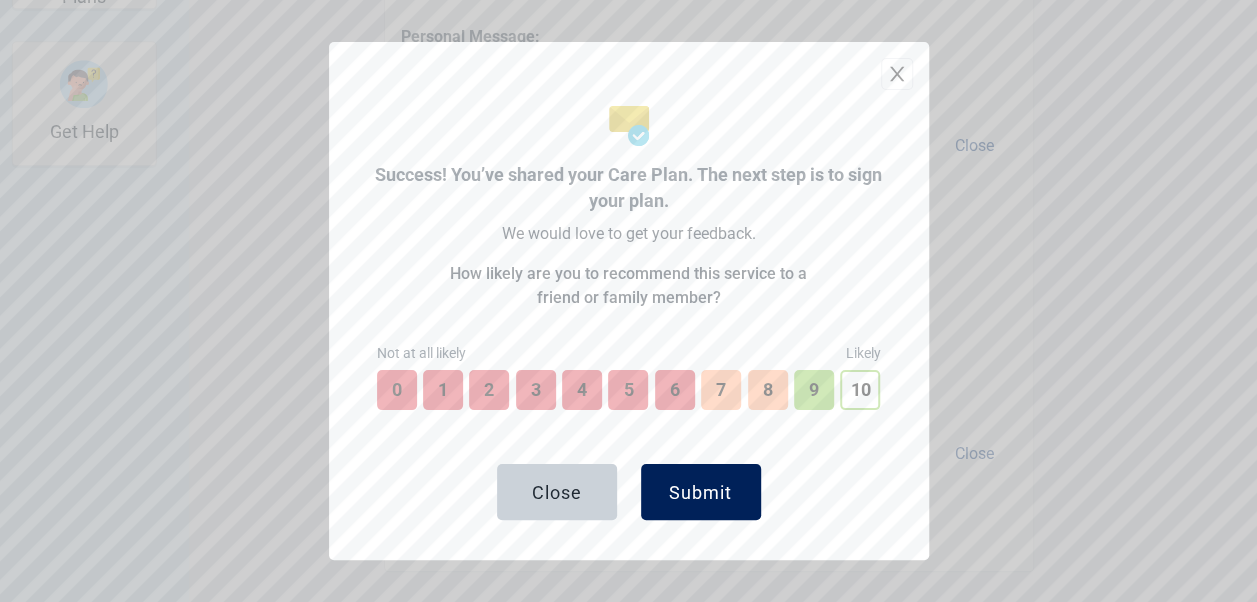 click on "Submit" at bounding box center [700, 492] 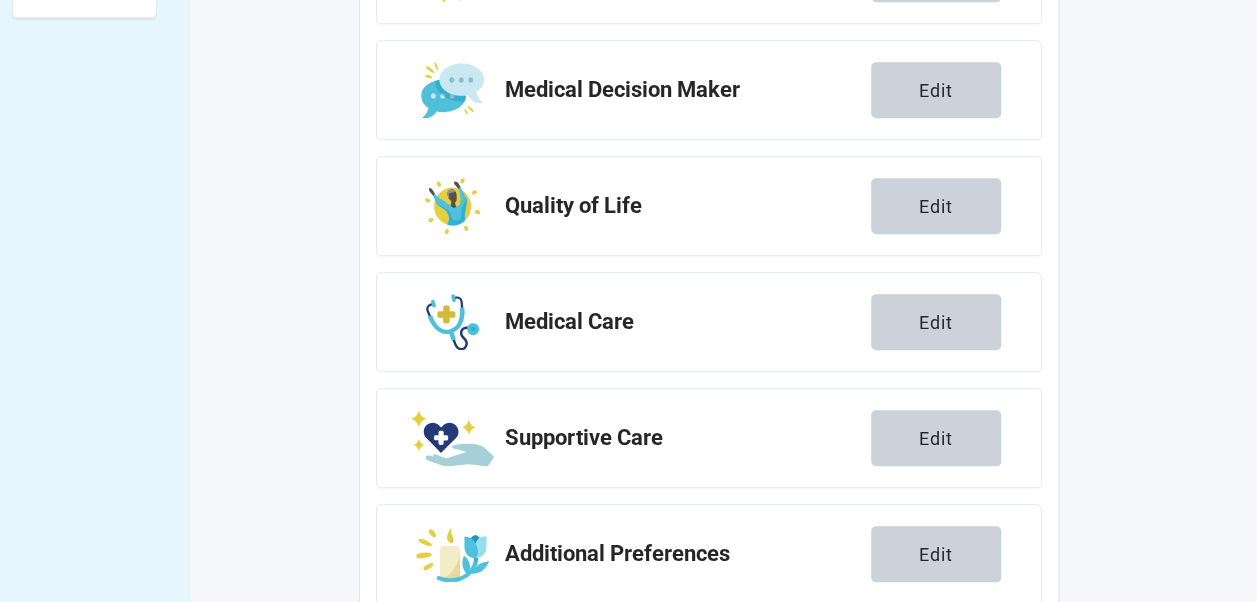 scroll, scrollTop: 873, scrollLeft: 0, axis: vertical 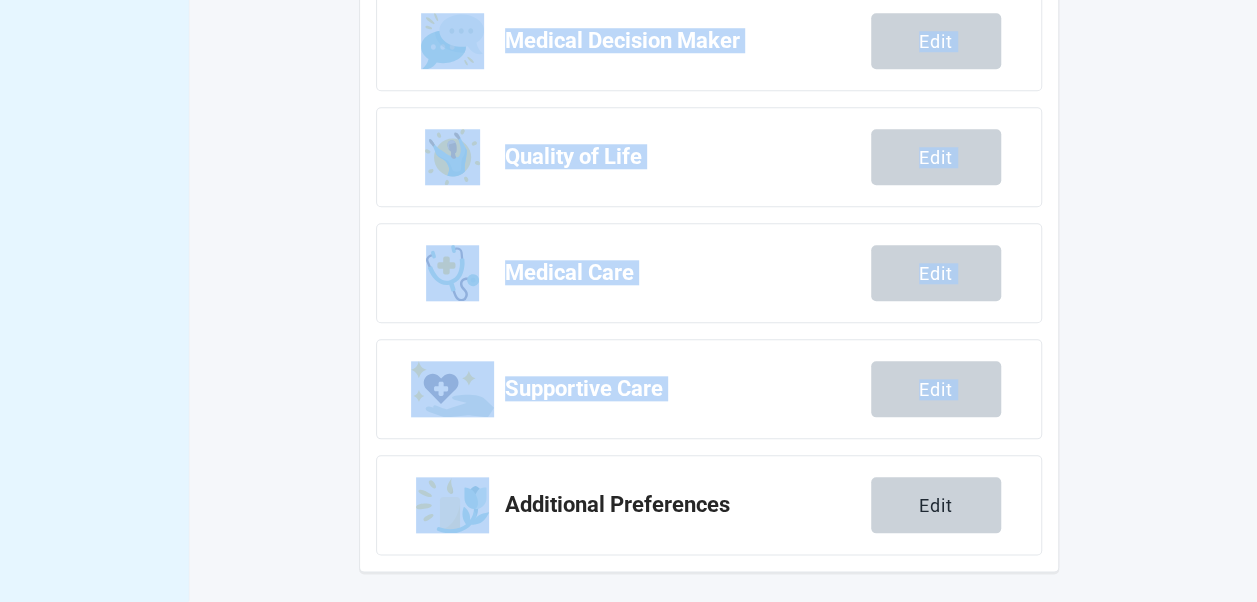 click on "Menu Home View Unsigned Plan Sign your Plan Share Plan Completed Plans Get Help The next step is to sign your plan. To learn how to do this, click Next. Next steps Learn View Unsigned Plan Sign your Plan Next Edit your Plan Values Edit Medical Decision Maker Edit Quality of Life Edit Medical Care Edit [MEDICAL_DATA] Edit Additional Preferences Edit" at bounding box center [628, -572] 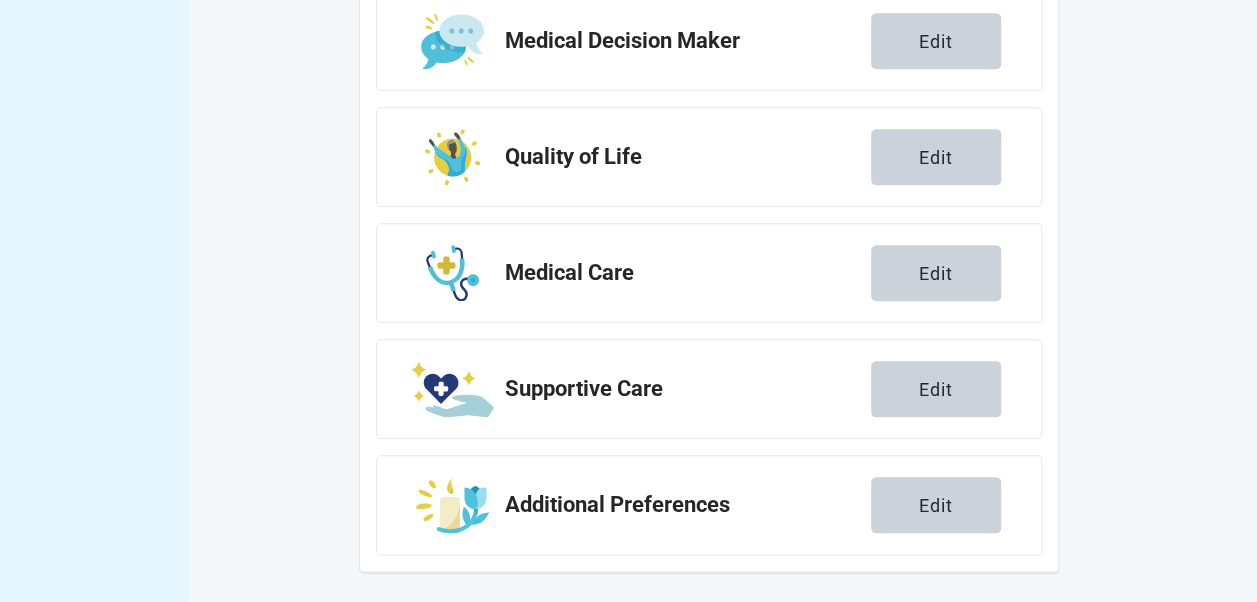 click on "View Unsigned Plan Sign your Plan Share Plan Completed Plans Get Help" at bounding box center (-283, -98) 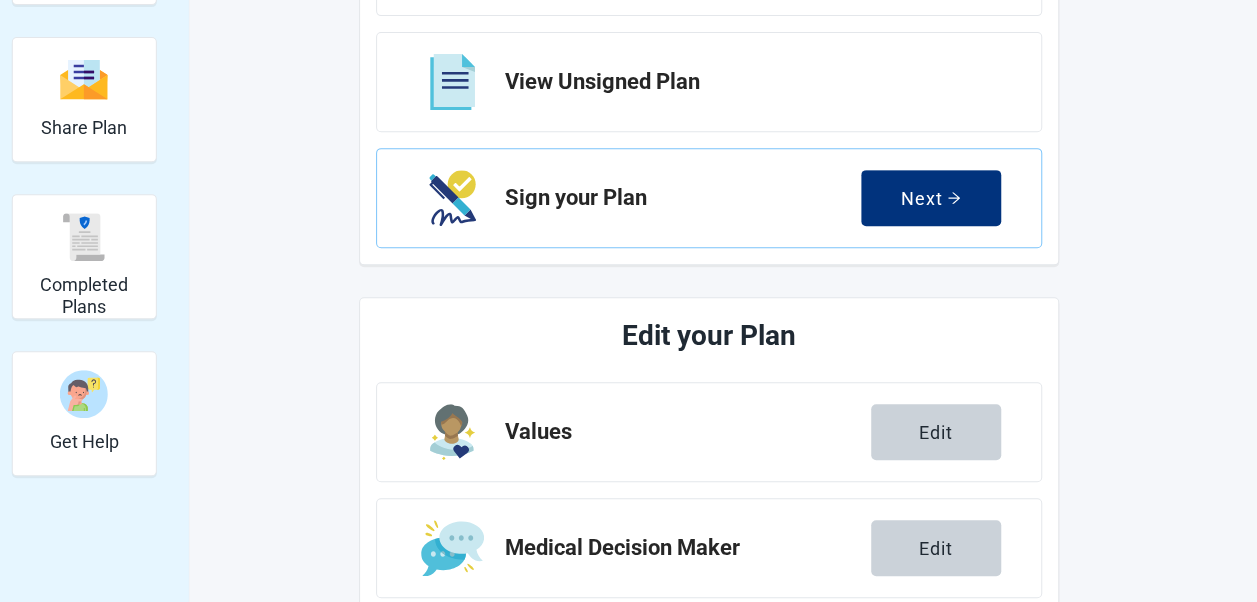 scroll, scrollTop: 300, scrollLeft: 0, axis: vertical 